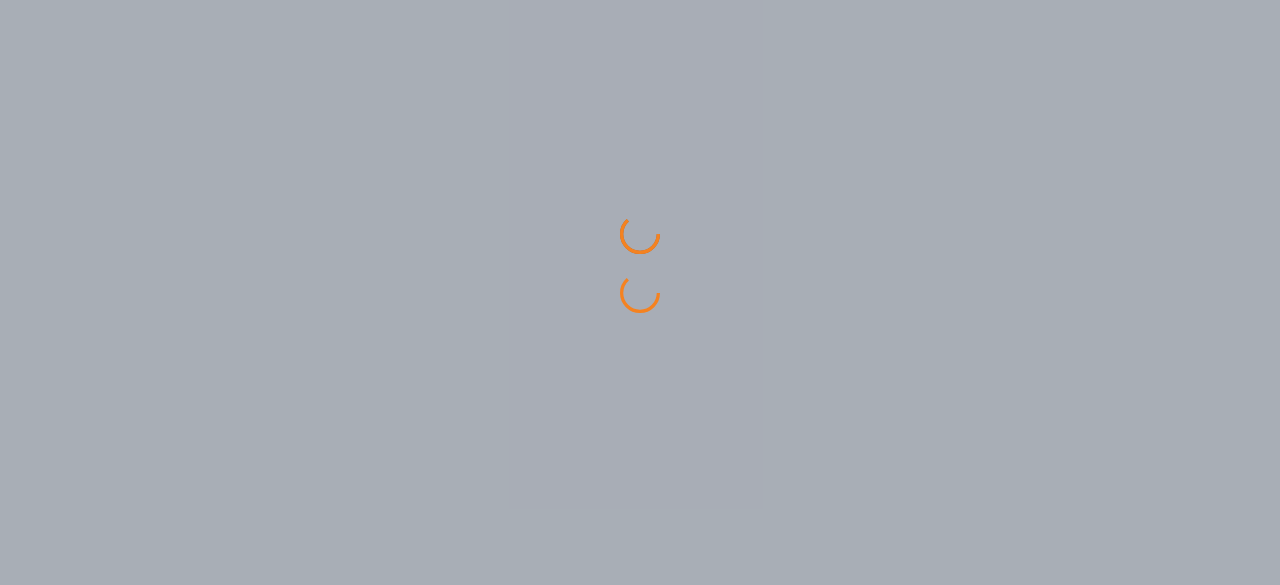 scroll, scrollTop: 0, scrollLeft: 0, axis: both 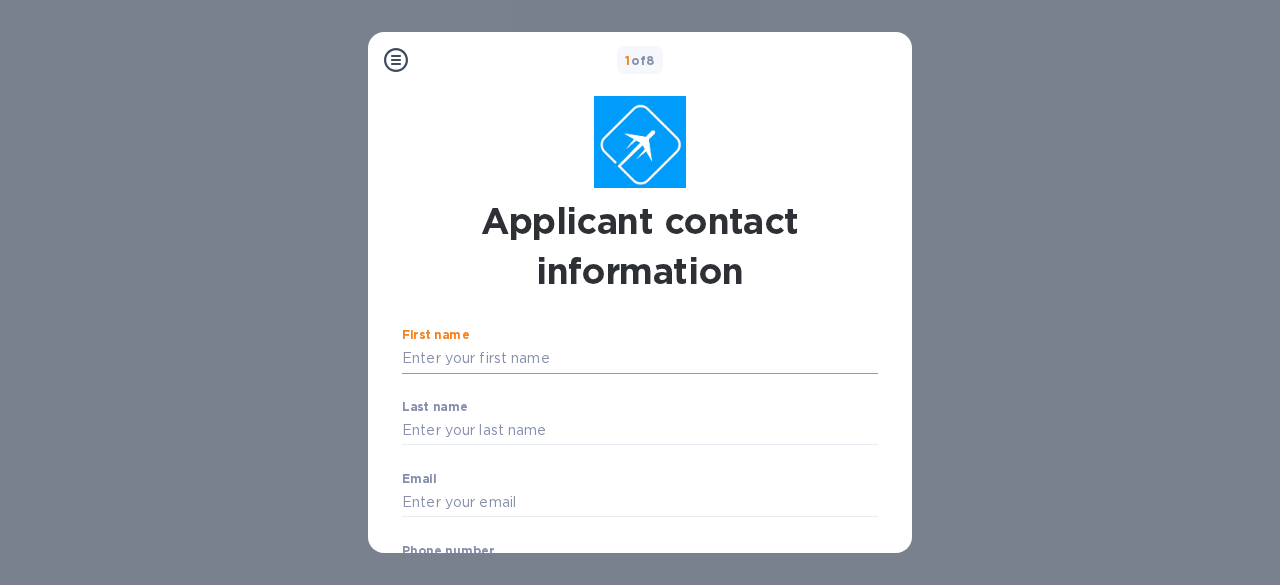 click on "First name" at bounding box center [640, 359] 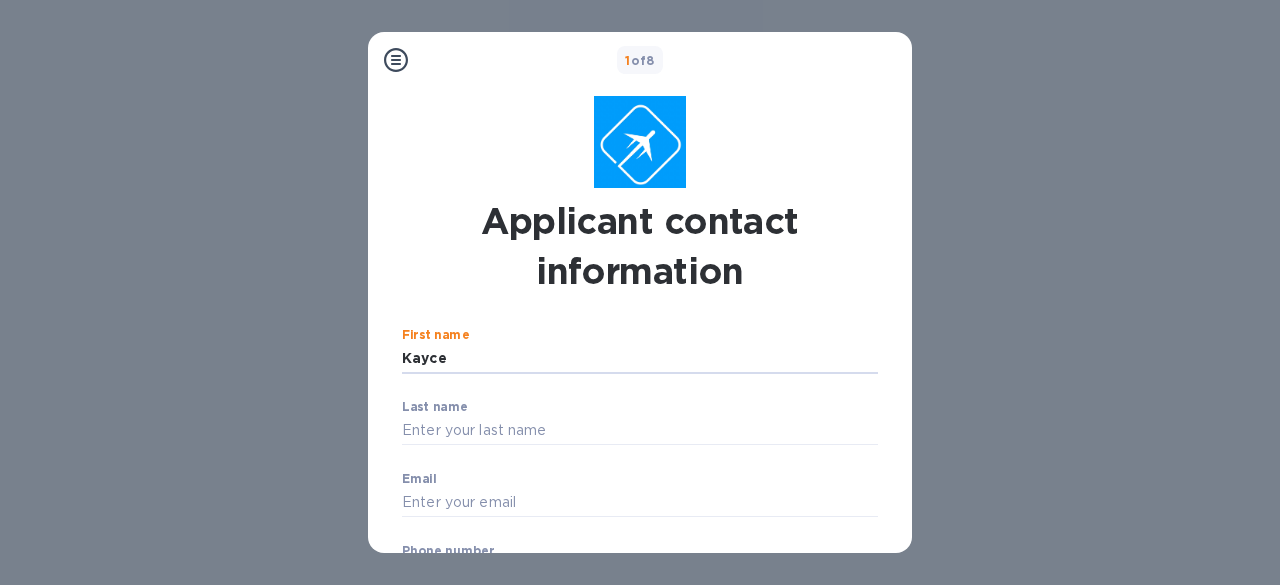 type on "Kayce" 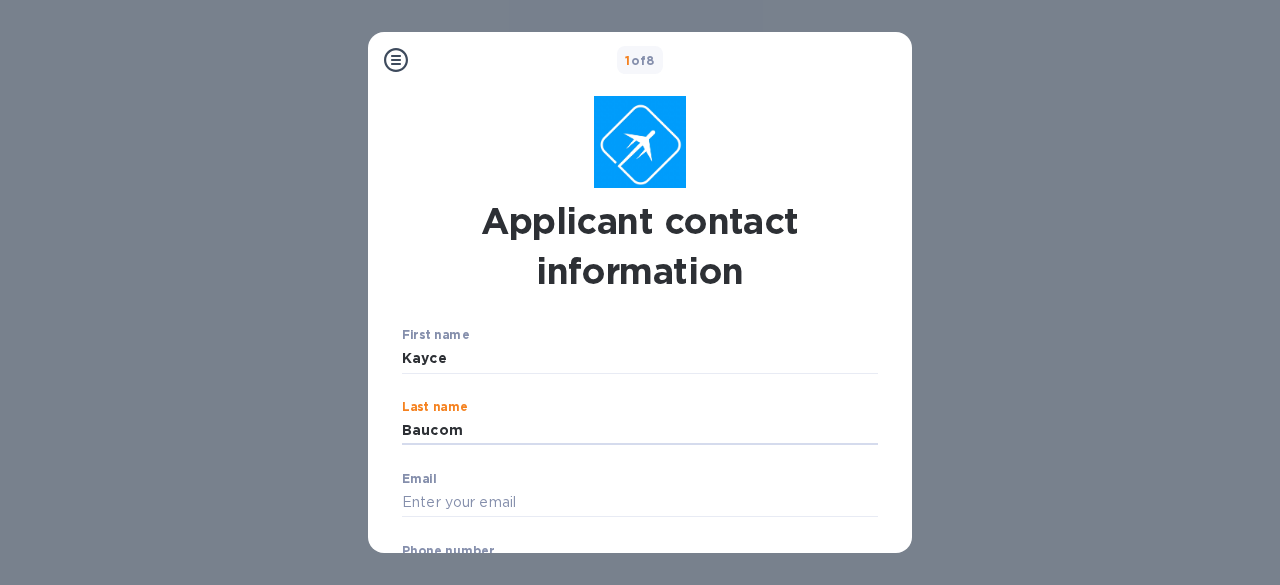 type on "Baucom" 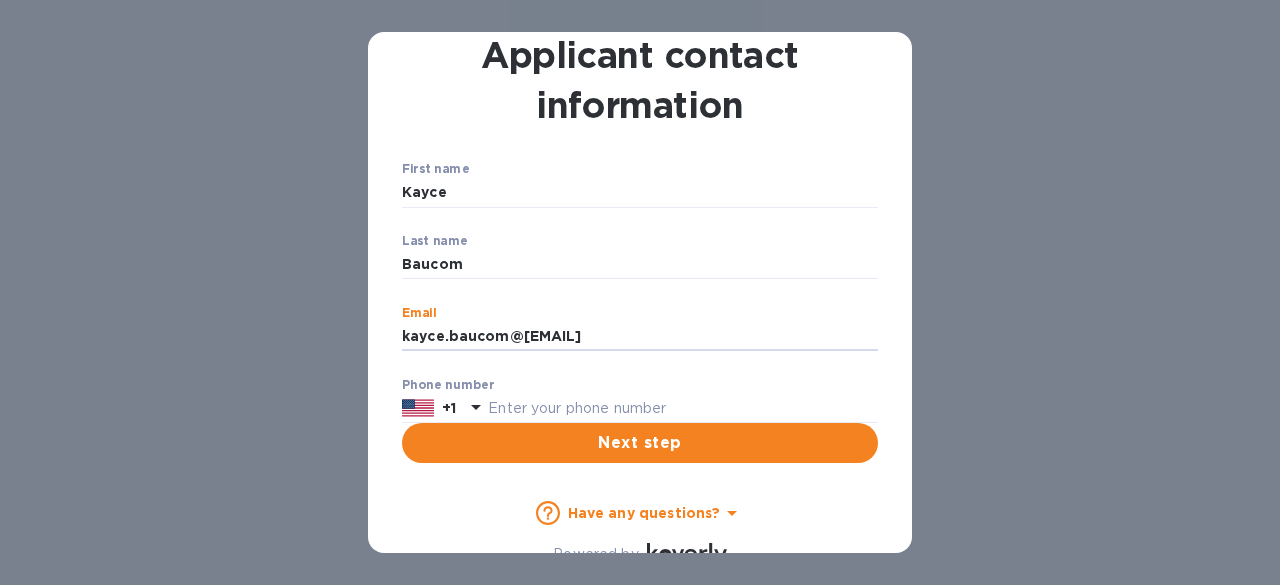scroll, scrollTop: 184, scrollLeft: 0, axis: vertical 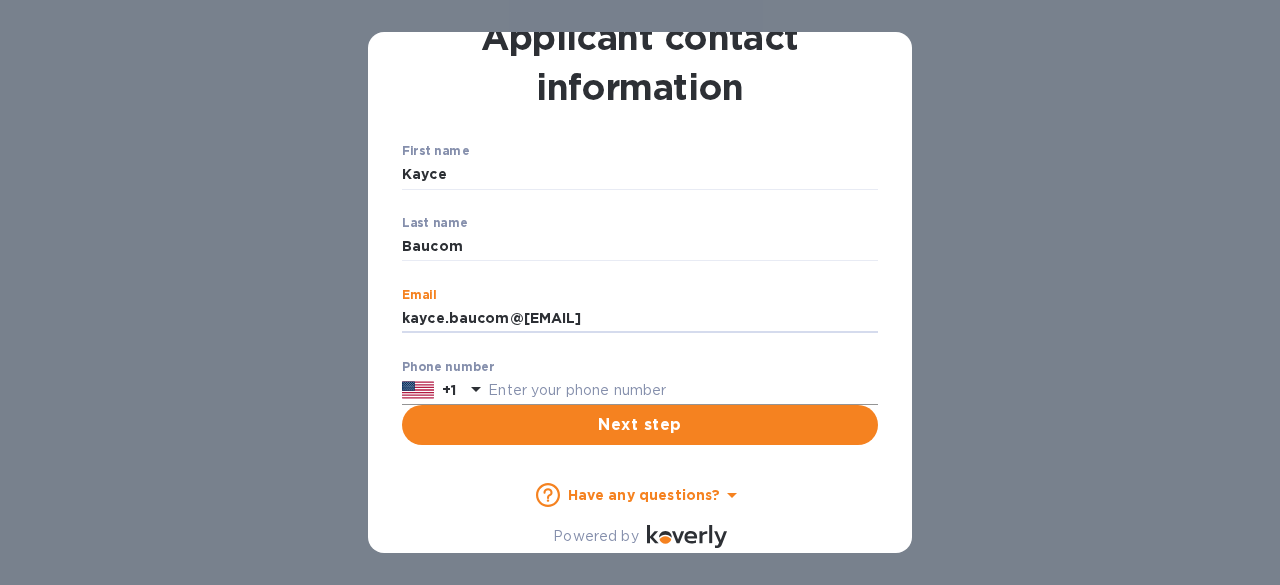 type on "kayce.baucom@[EMAIL]" 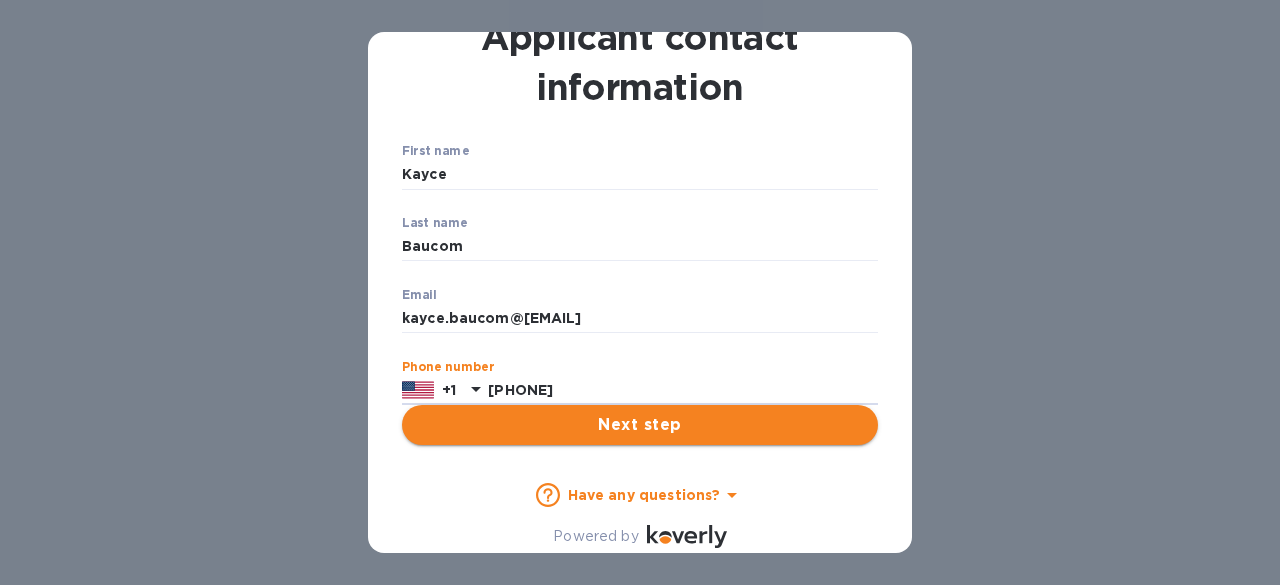 type on "[PHONE]" 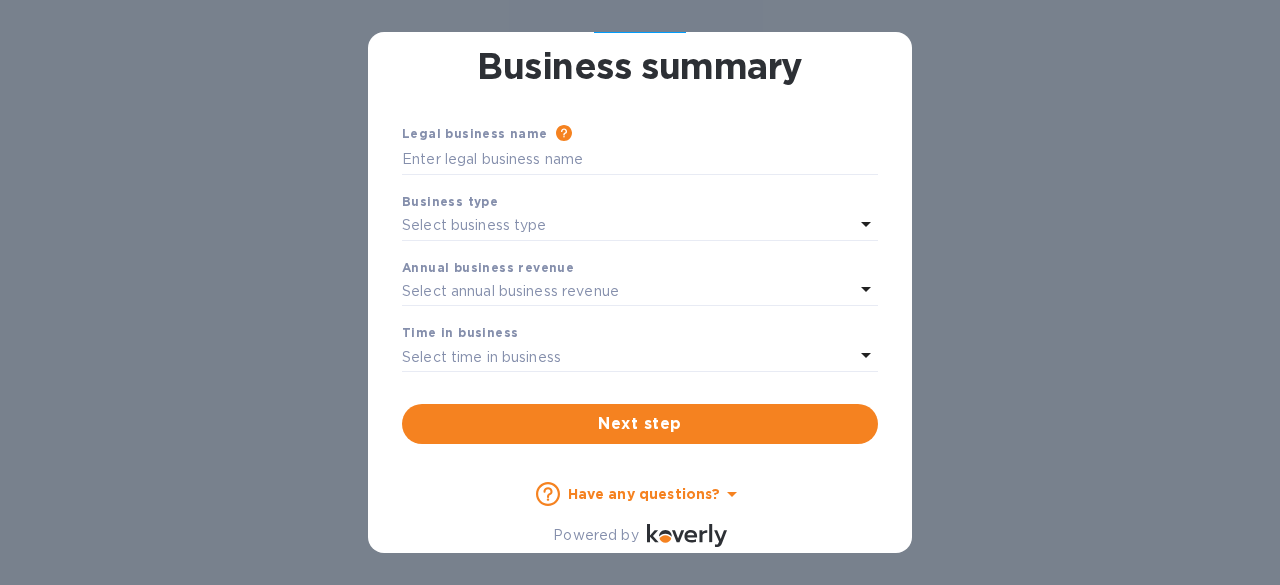scroll, scrollTop: 155, scrollLeft: 0, axis: vertical 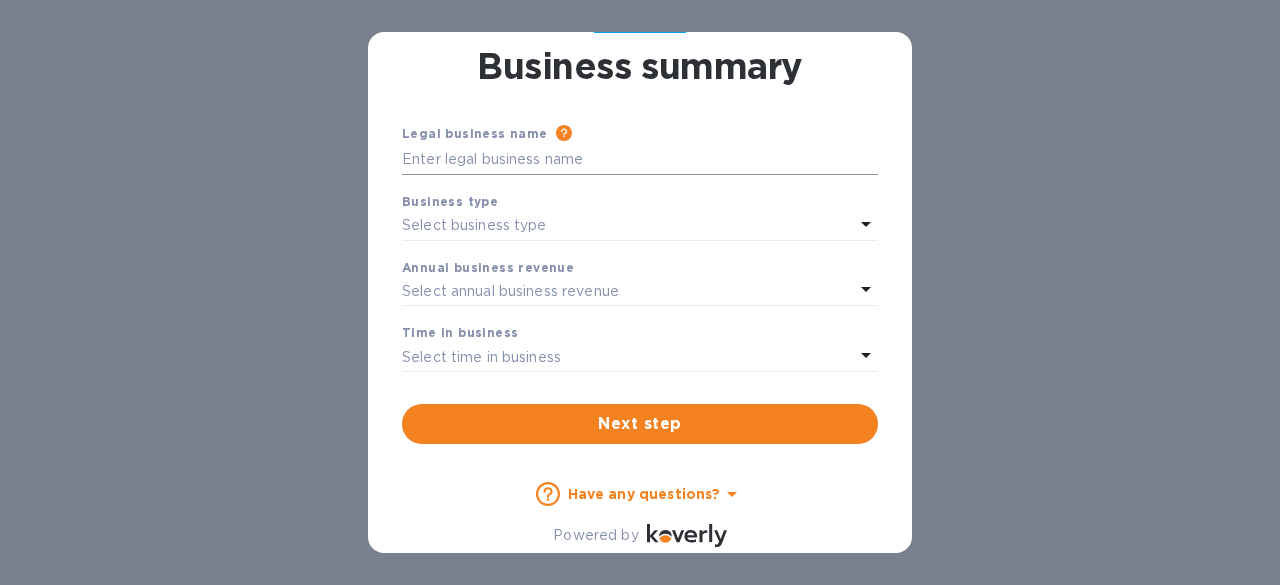 click at bounding box center (640, 160) 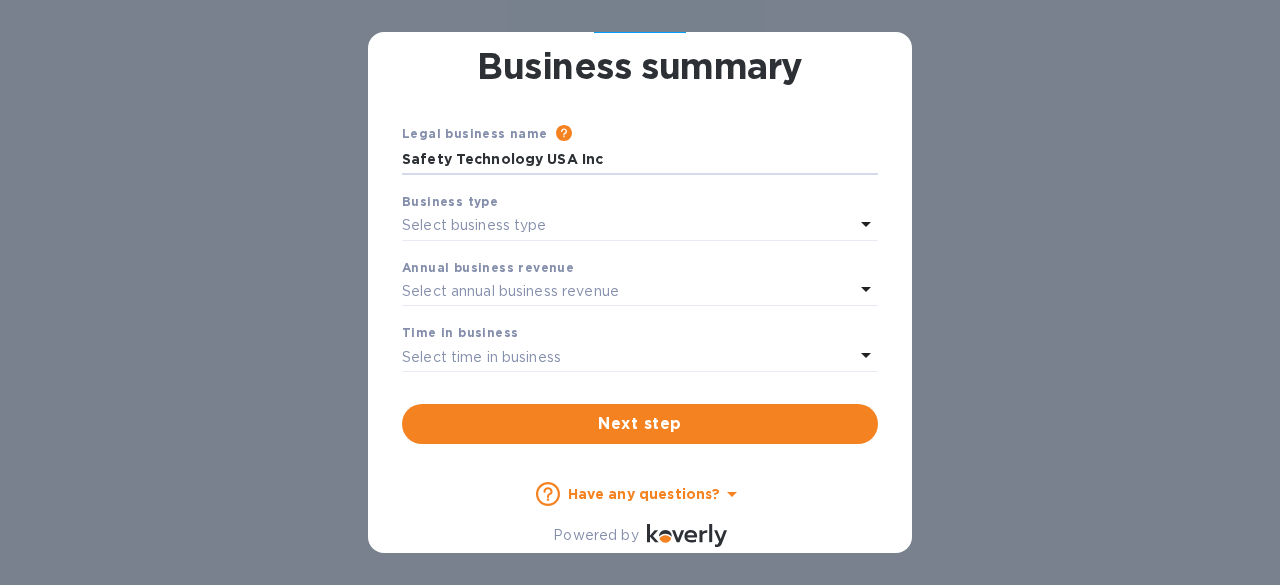 type on "Safety Technology USA Inc" 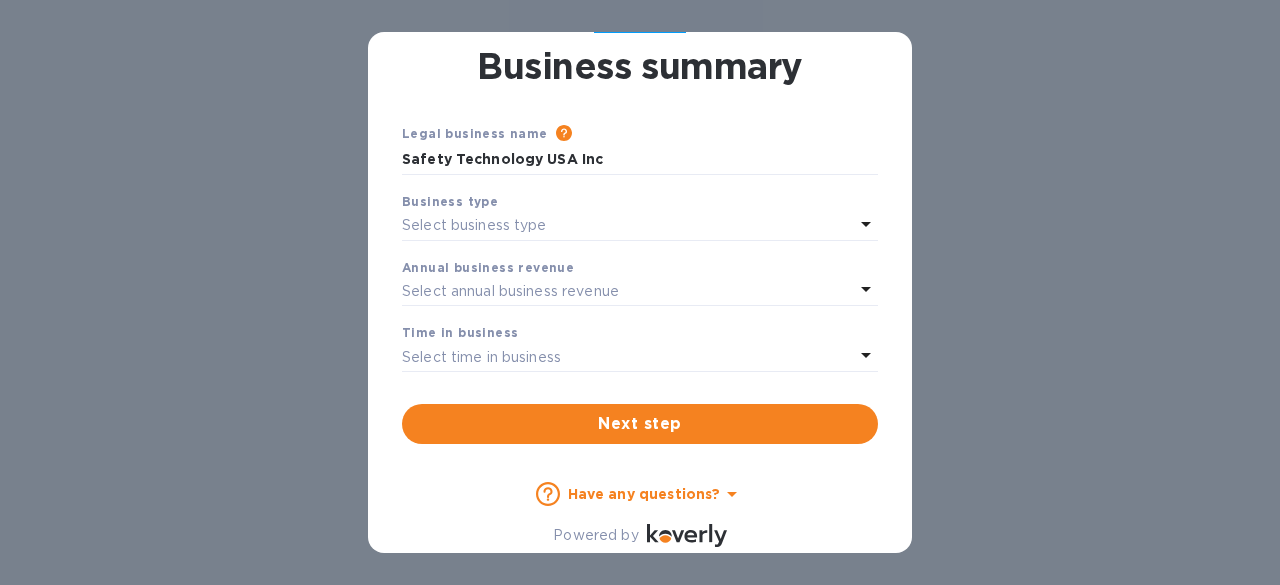 click on "Select business type" at bounding box center [628, 226] 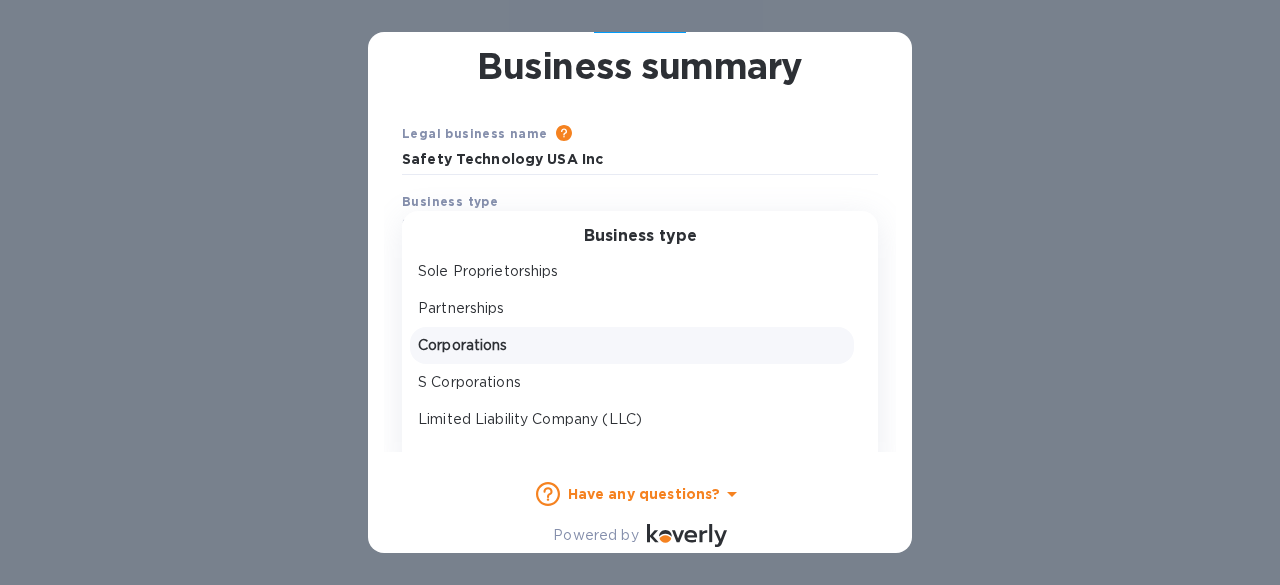 click on "Corporations" at bounding box center (632, 345) 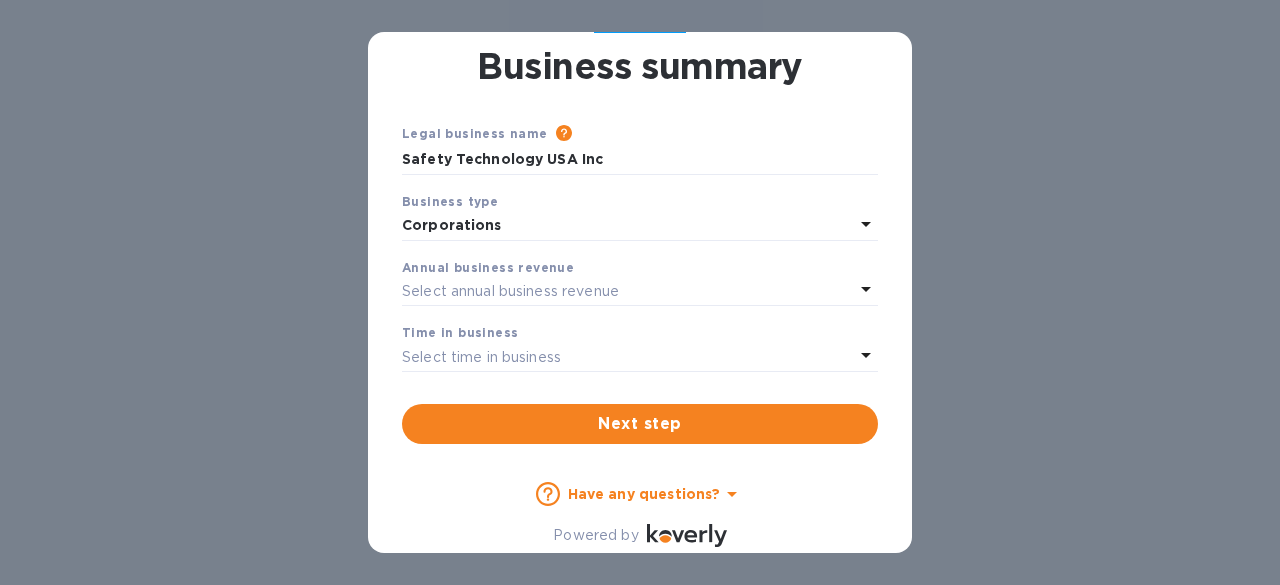 click on "Select annual business revenue" at bounding box center (510, 291) 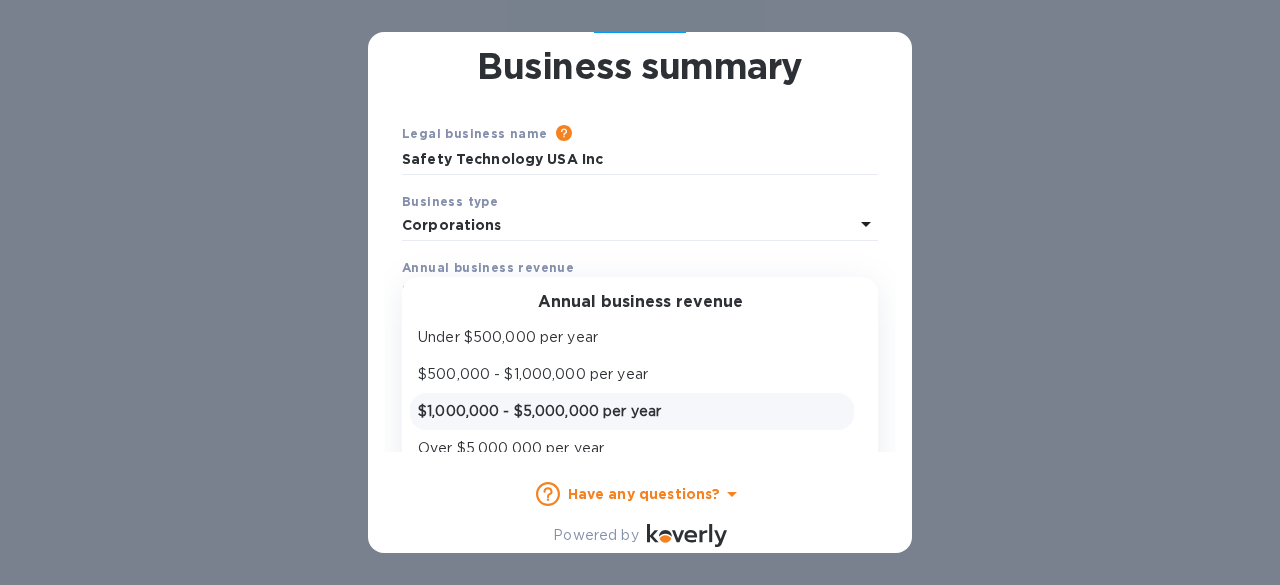 click on "$1,000,000 - $5,000,000 per year" at bounding box center (632, 411) 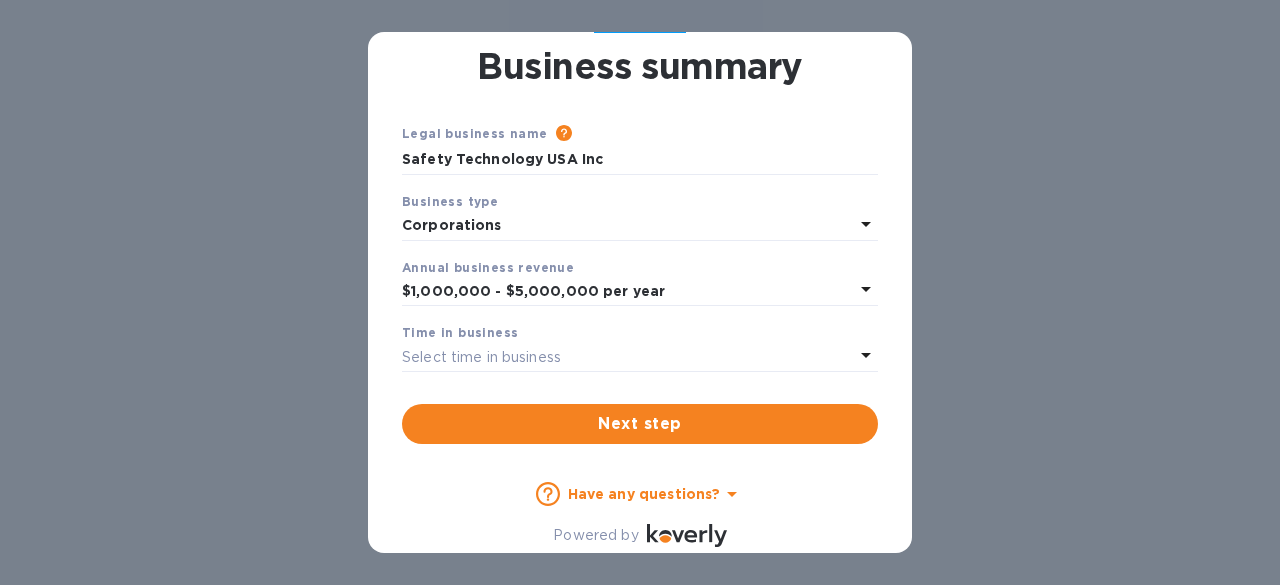 click on "Select time in business" at bounding box center (481, 357) 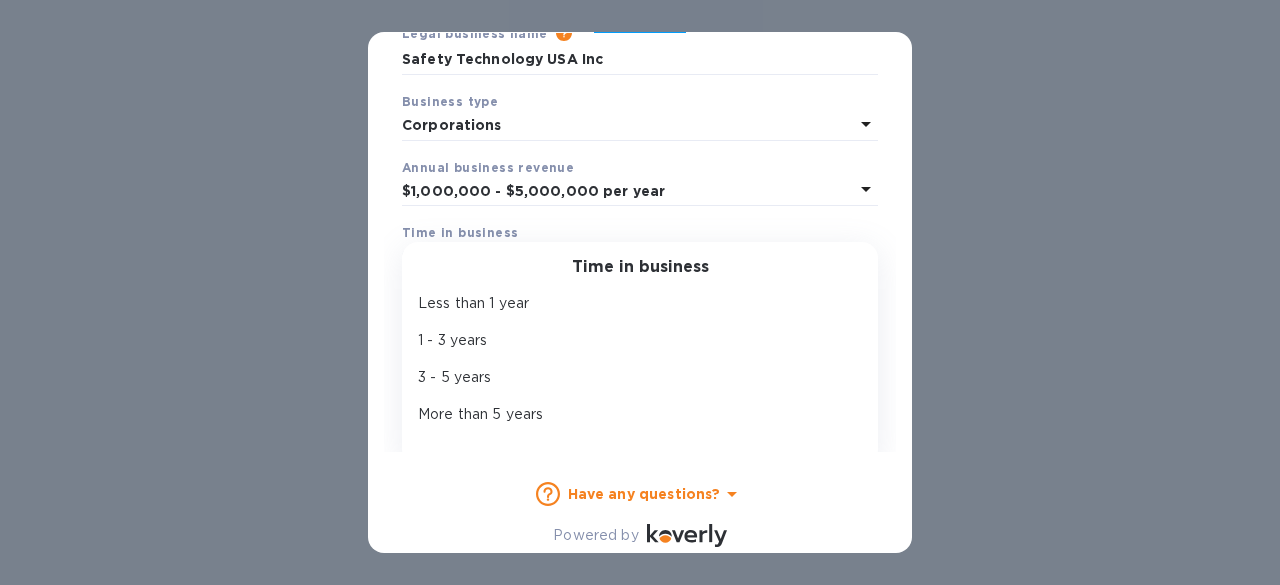 scroll, scrollTop: 112, scrollLeft: 0, axis: vertical 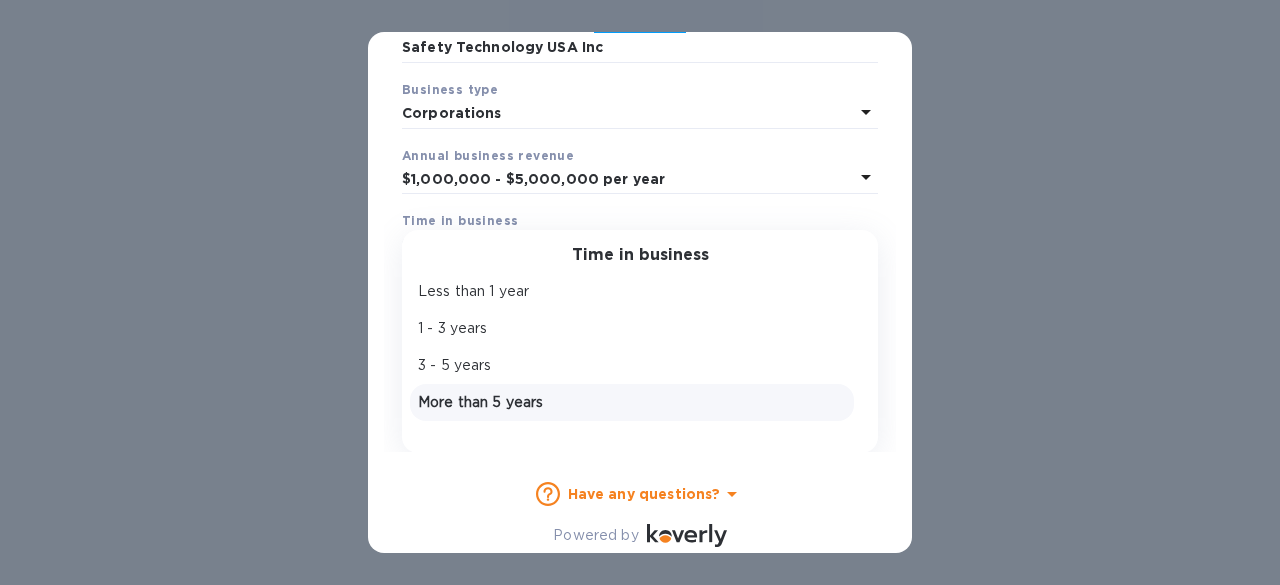 click on "More than 5 years" at bounding box center (632, 402) 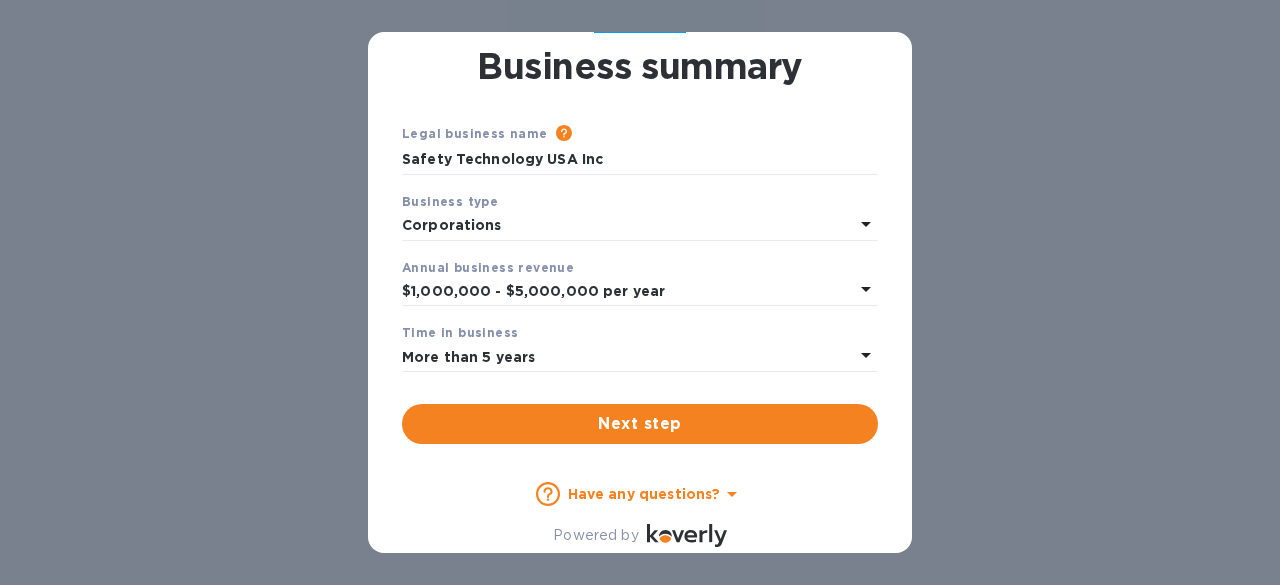 scroll, scrollTop: 0, scrollLeft: 0, axis: both 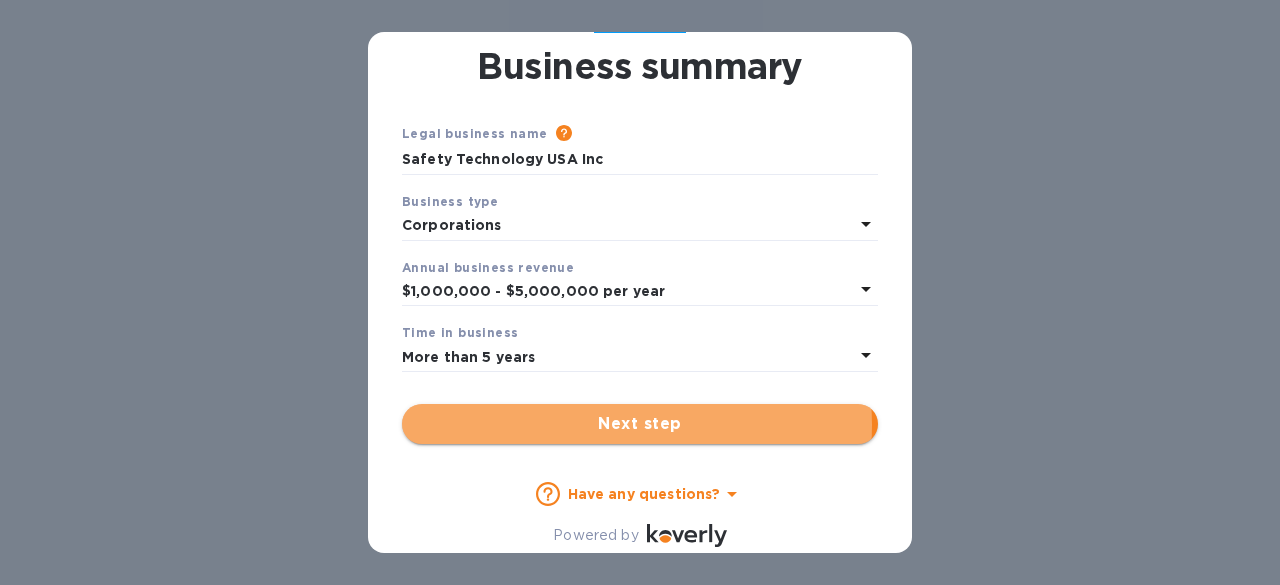 click on "Next step" at bounding box center (640, 424) 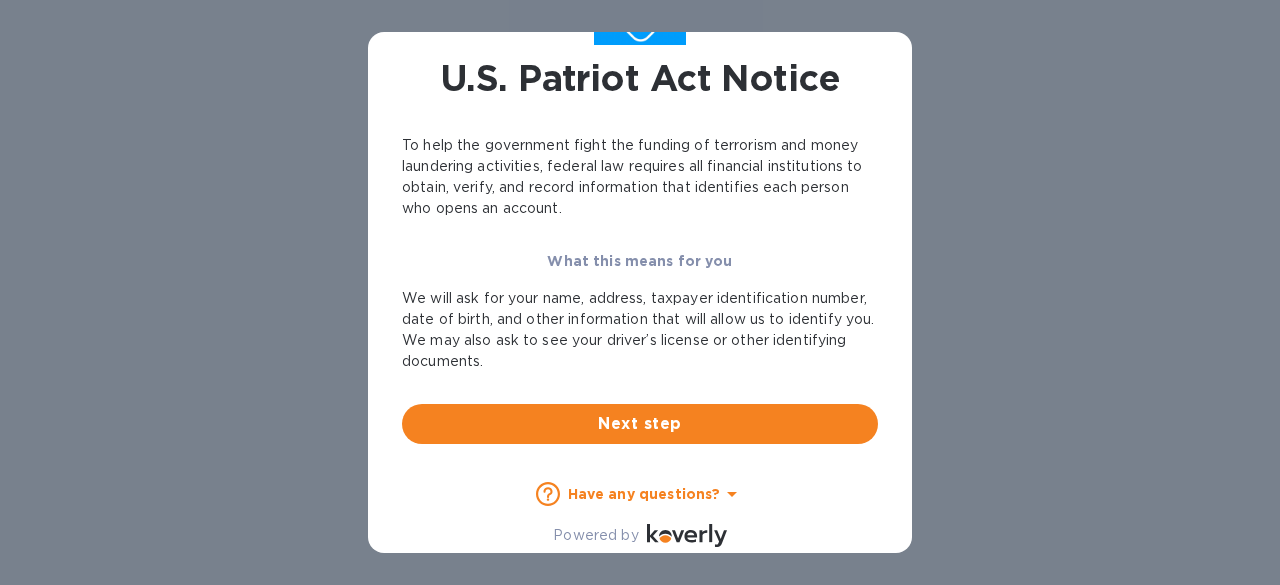 scroll, scrollTop: 142, scrollLeft: 0, axis: vertical 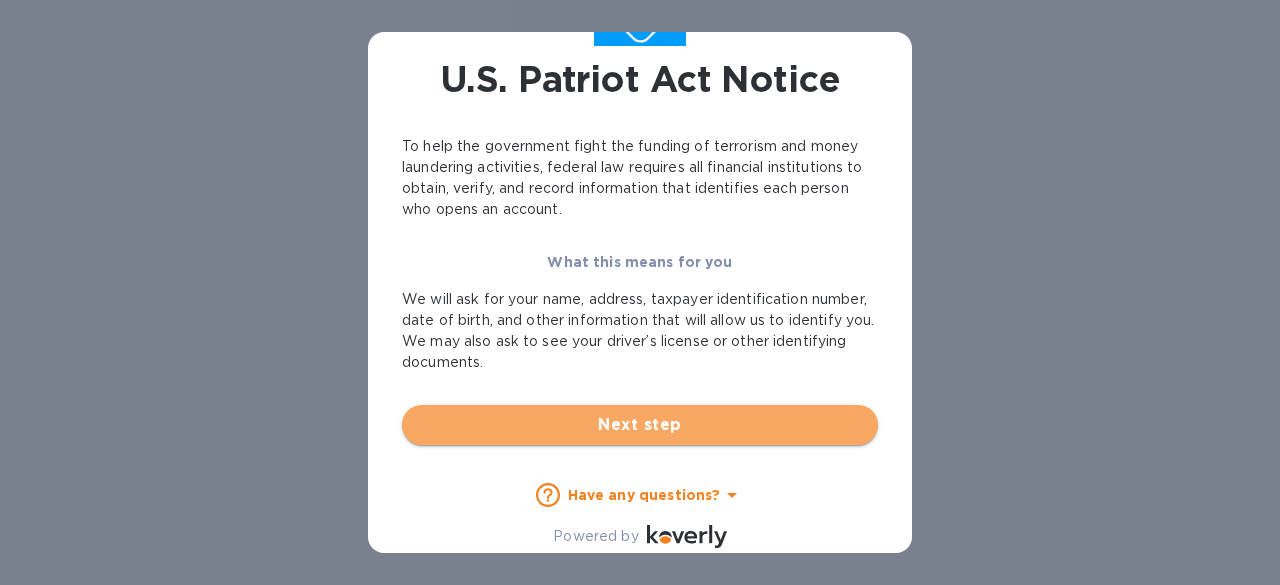 click on "Next step" at bounding box center [640, 425] 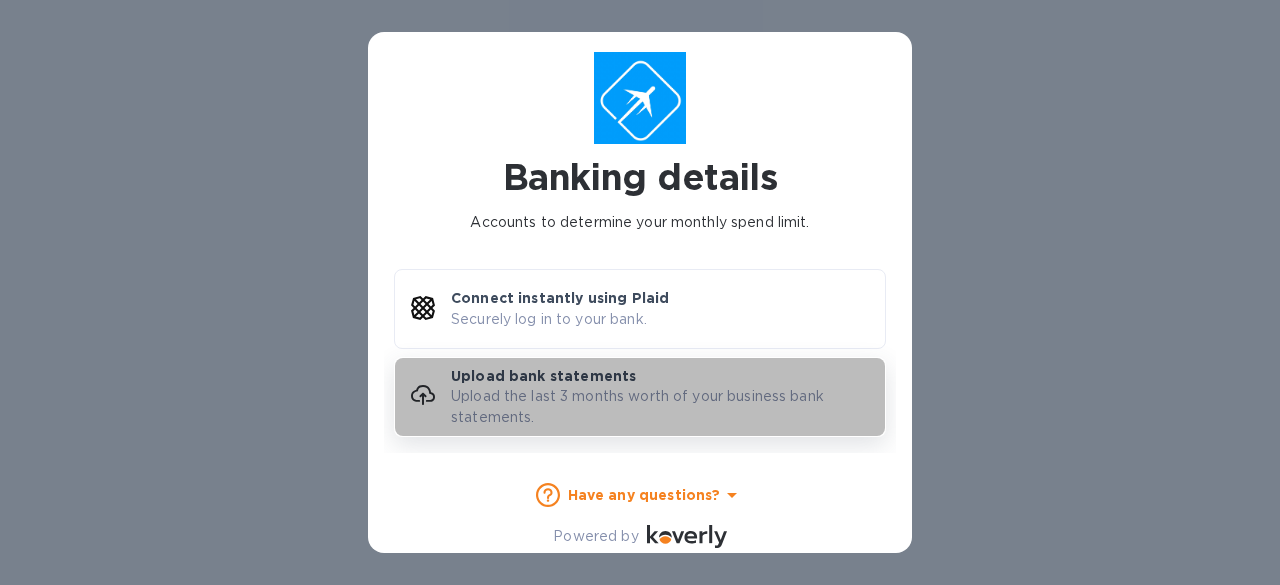 click on "Upload the last 3 months worth of your business bank statements." at bounding box center (668, 407) 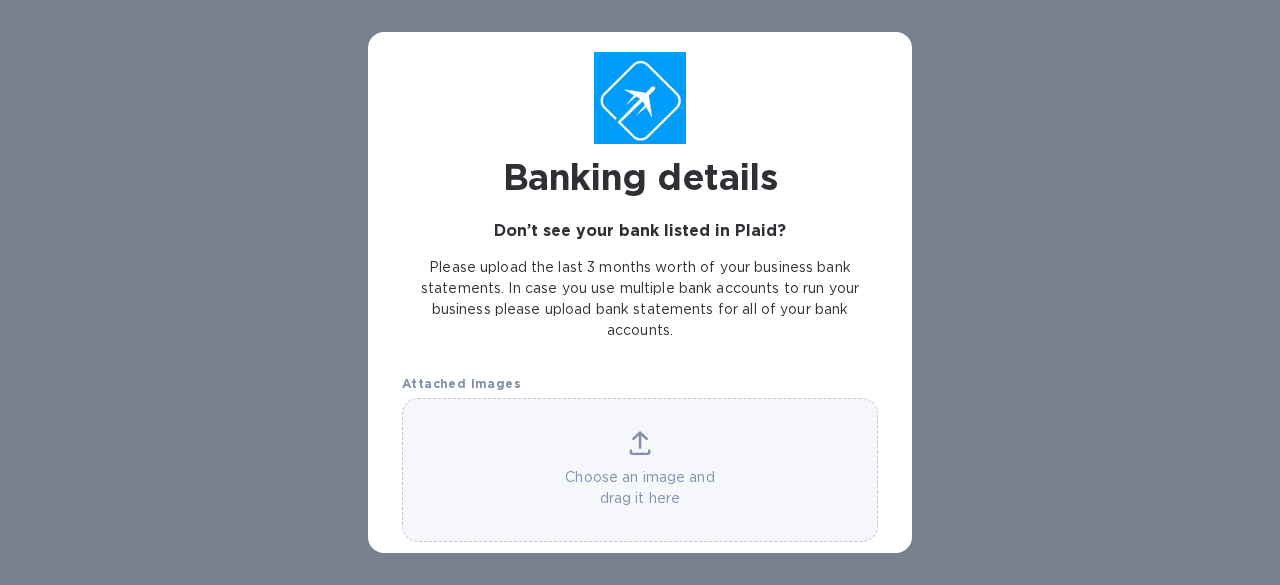 click 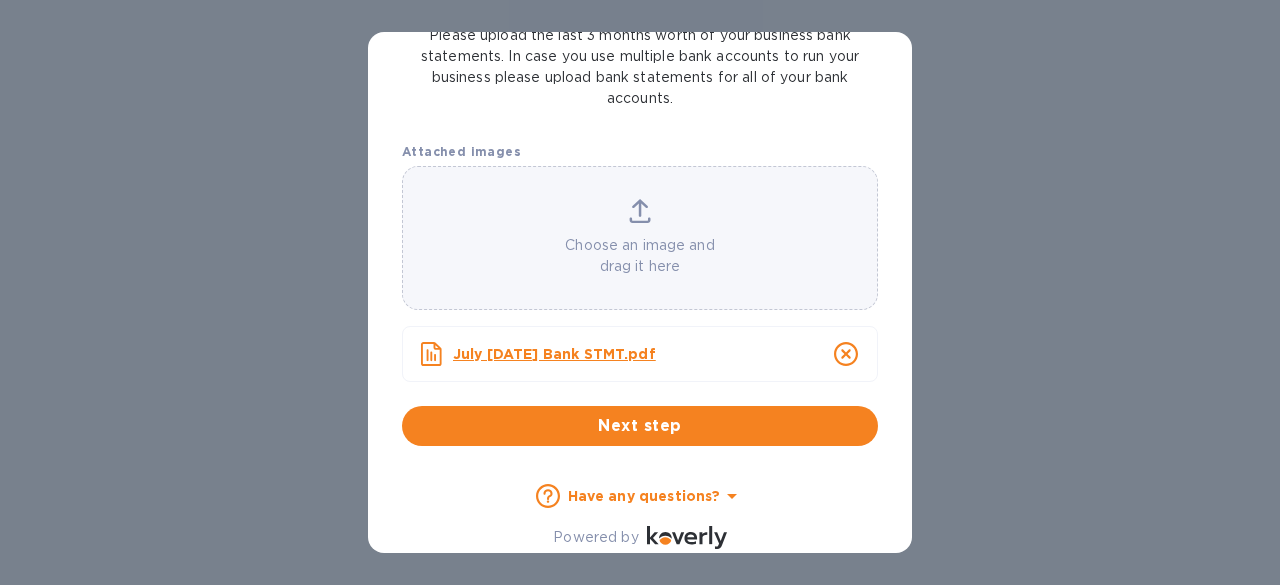 scroll, scrollTop: 176, scrollLeft: 0, axis: vertical 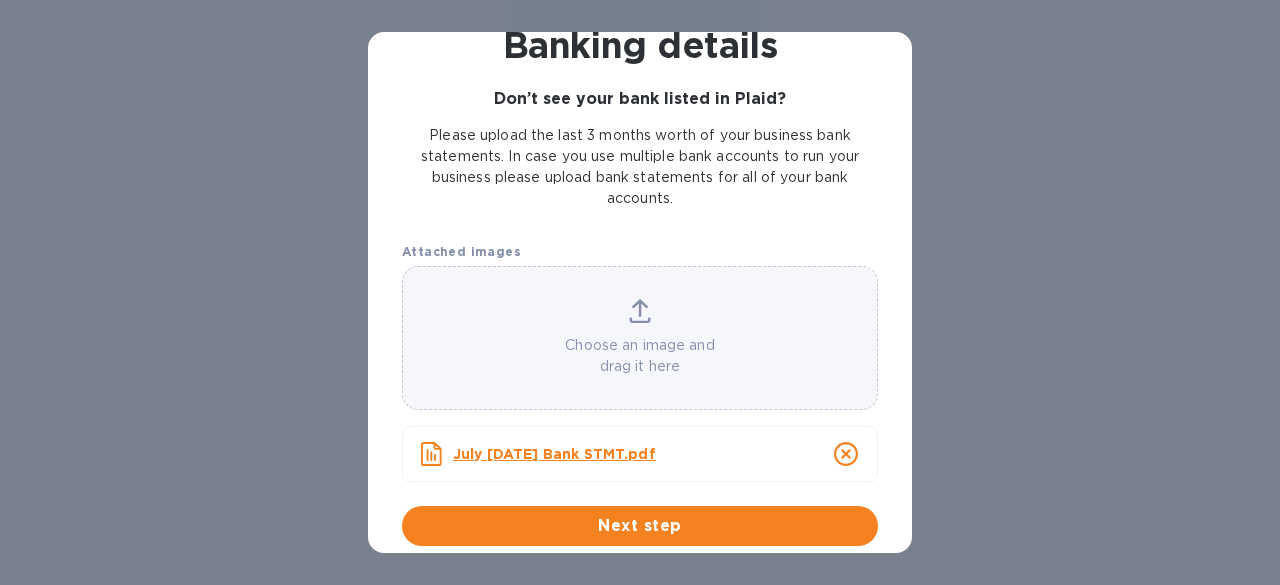 click 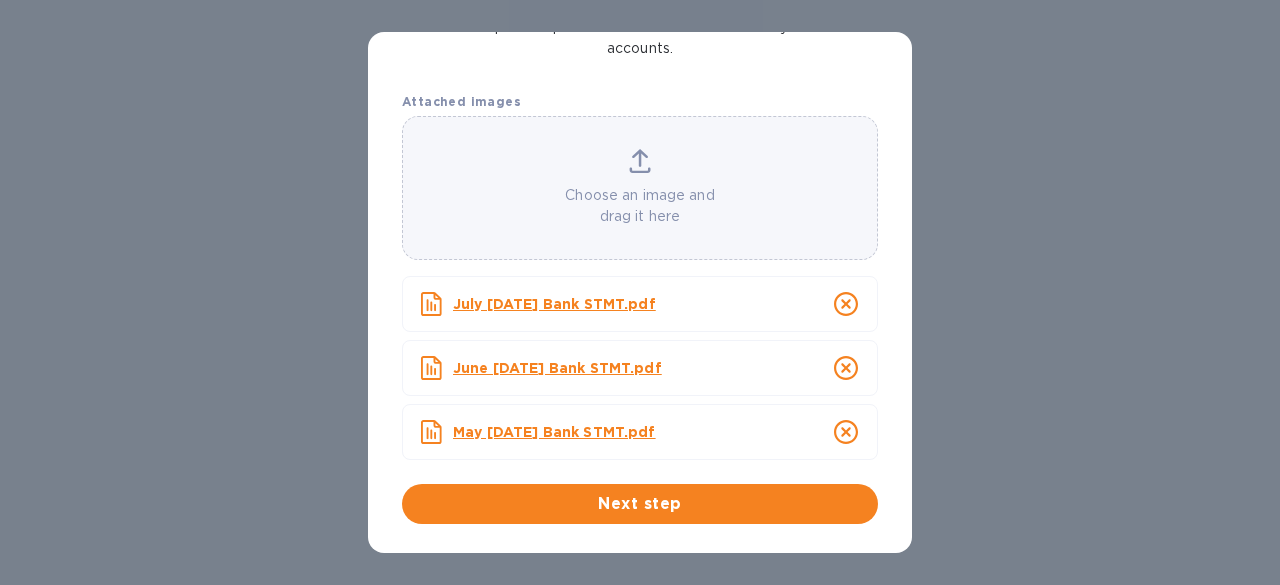 scroll, scrollTop: 376, scrollLeft: 0, axis: vertical 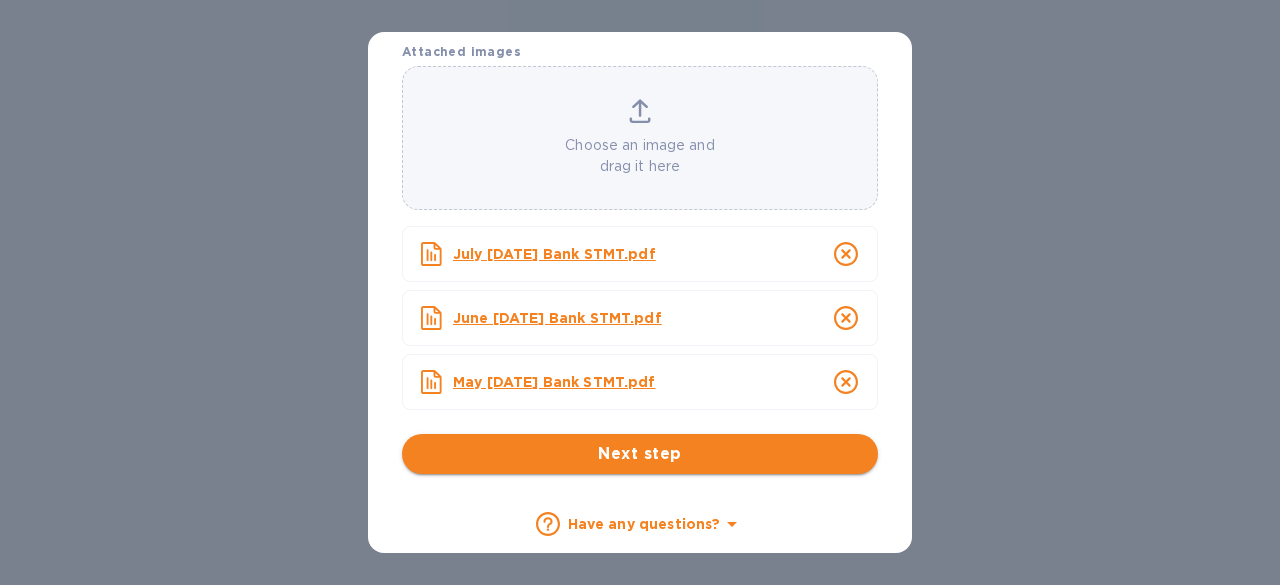 click on "Next step" at bounding box center (640, 454) 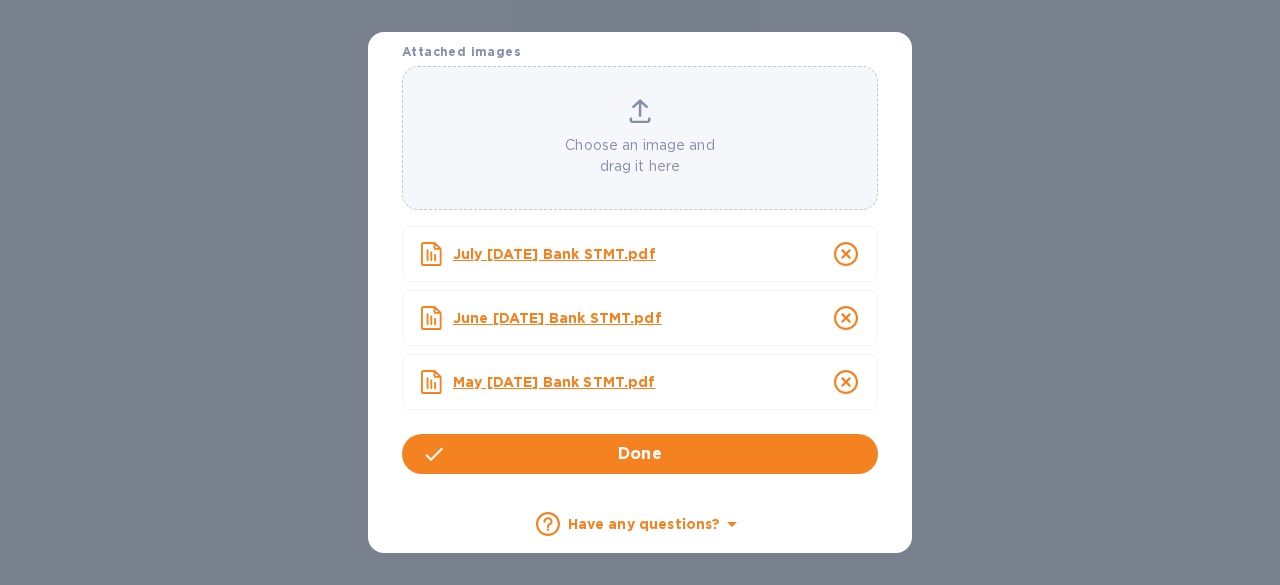 scroll, scrollTop: 258, scrollLeft: 0, axis: vertical 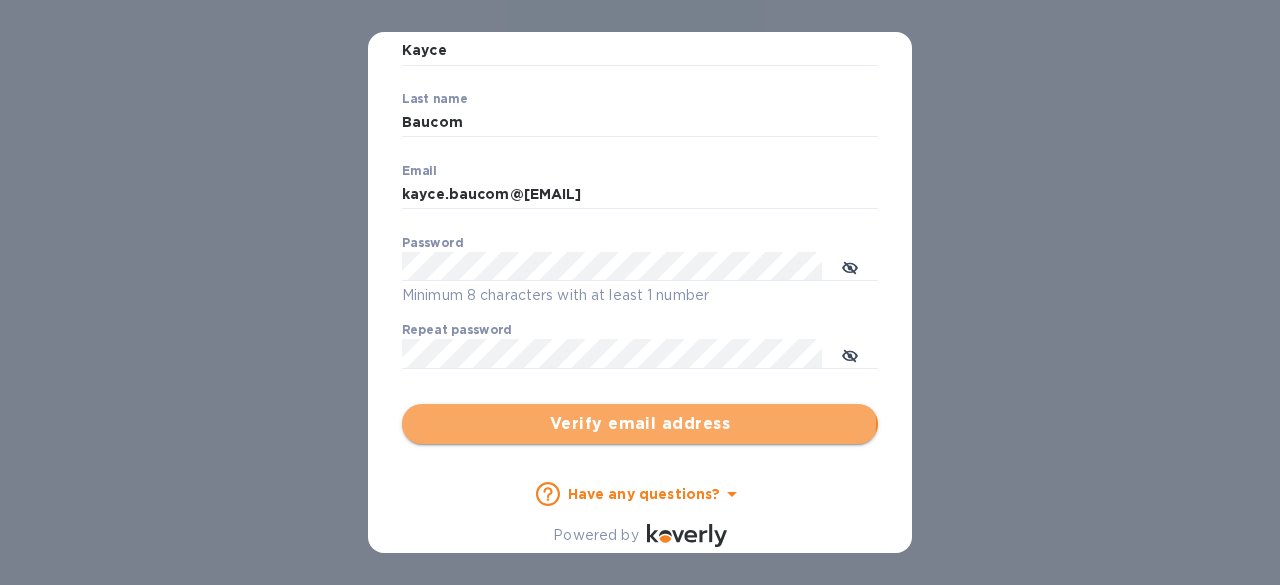click on "Verify email address" at bounding box center (640, 424) 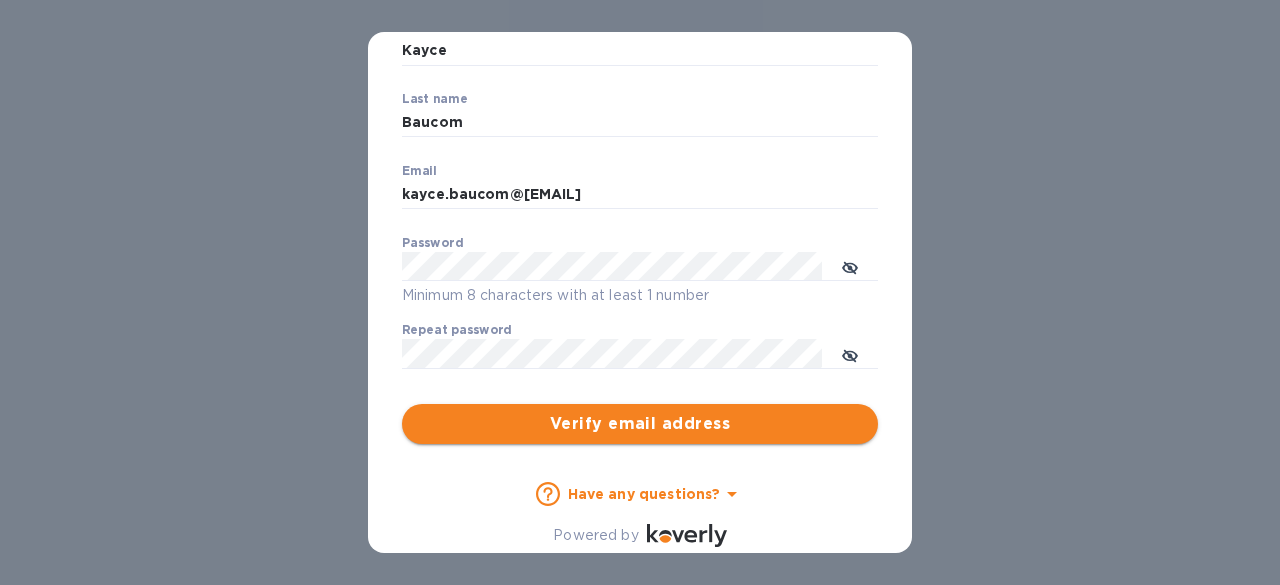 scroll, scrollTop: 0, scrollLeft: 0, axis: both 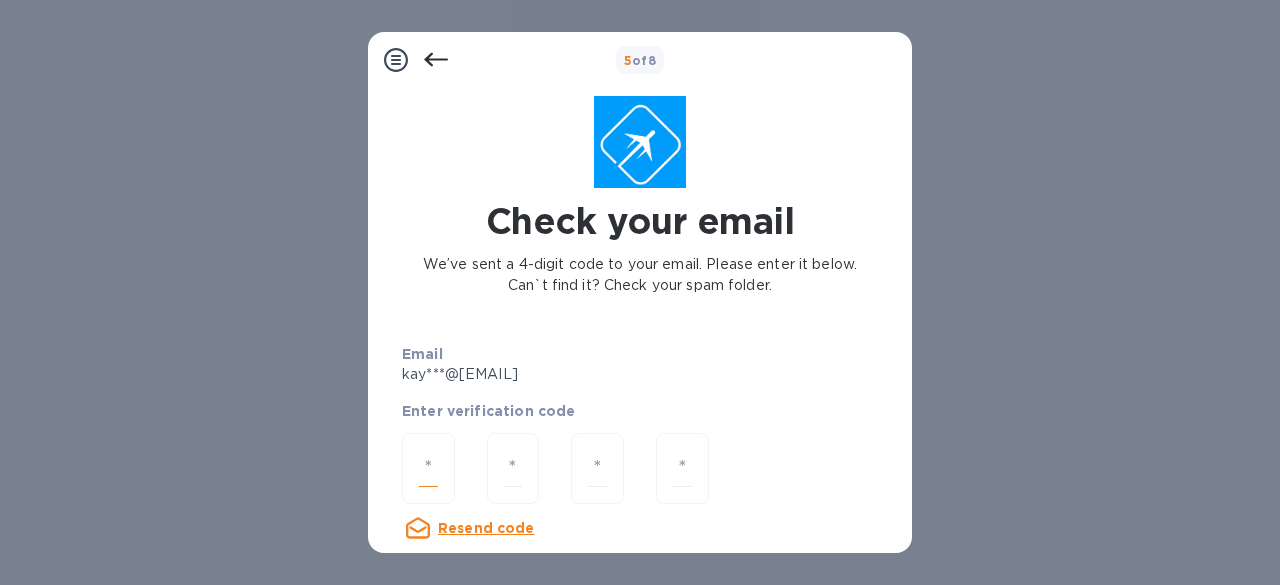click at bounding box center (428, 468) 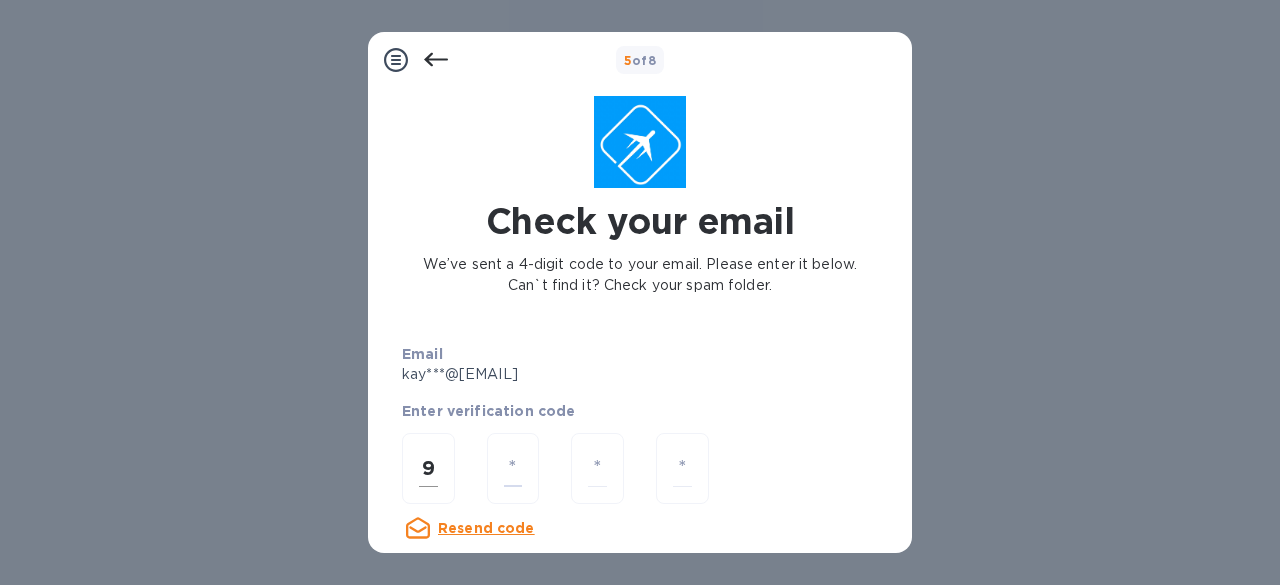 type on "7" 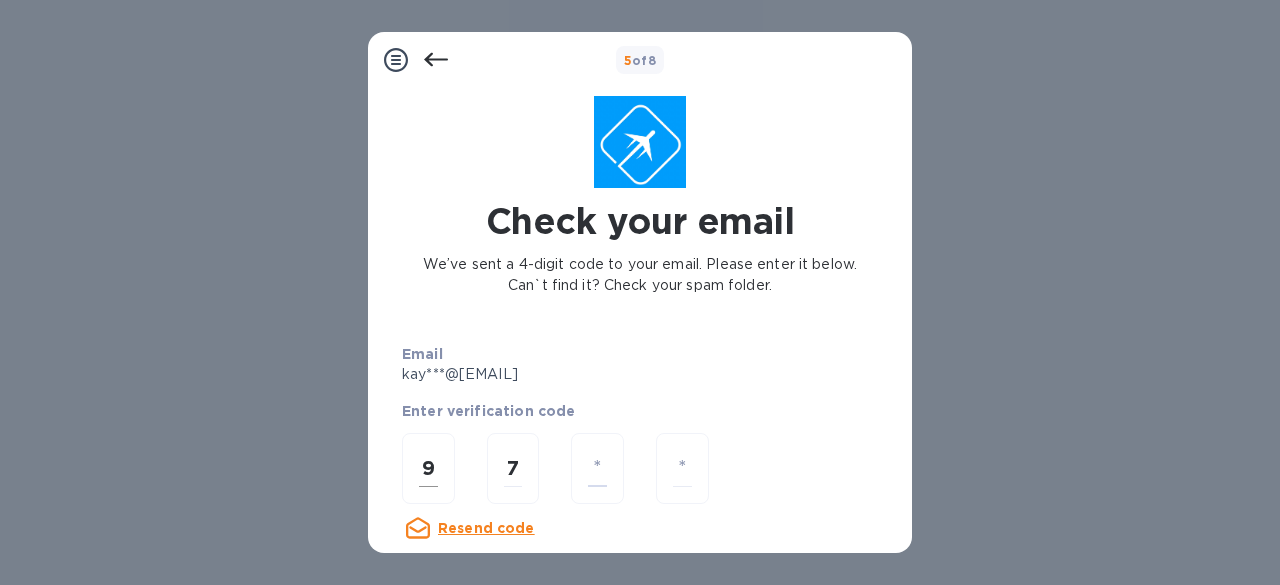 type on "9" 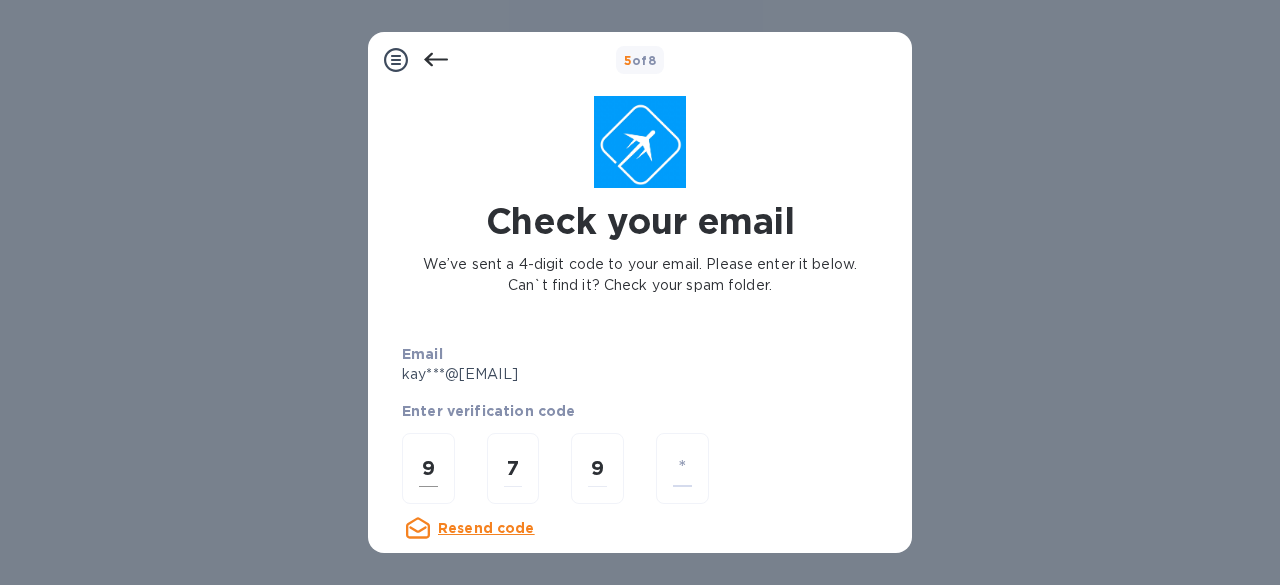 type on "1" 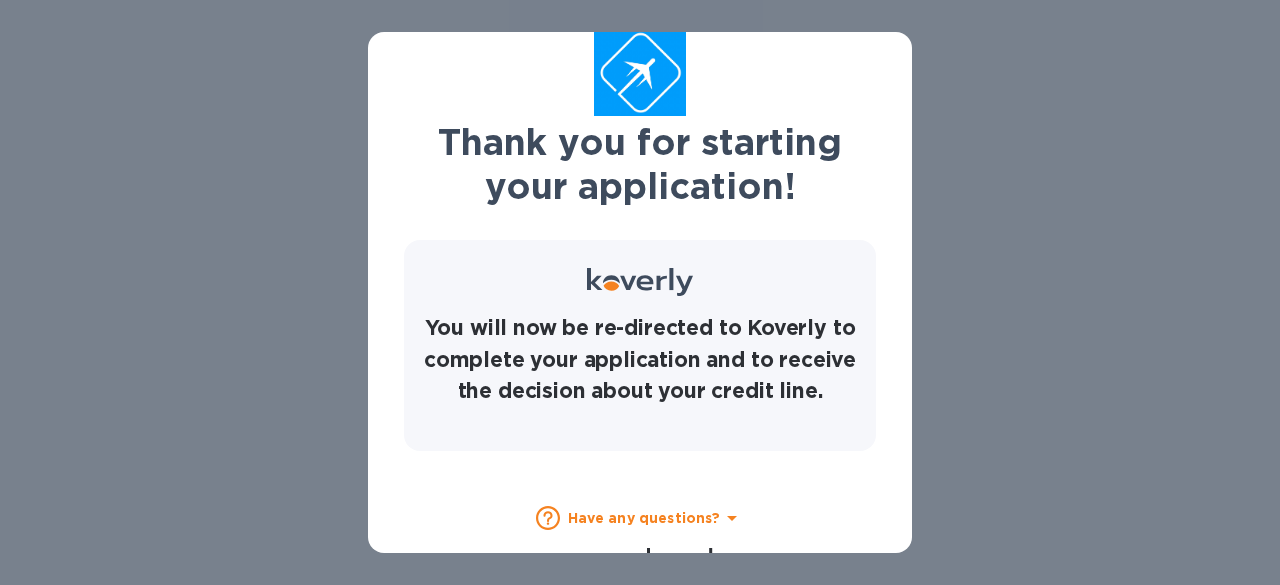 scroll, scrollTop: 100, scrollLeft: 0, axis: vertical 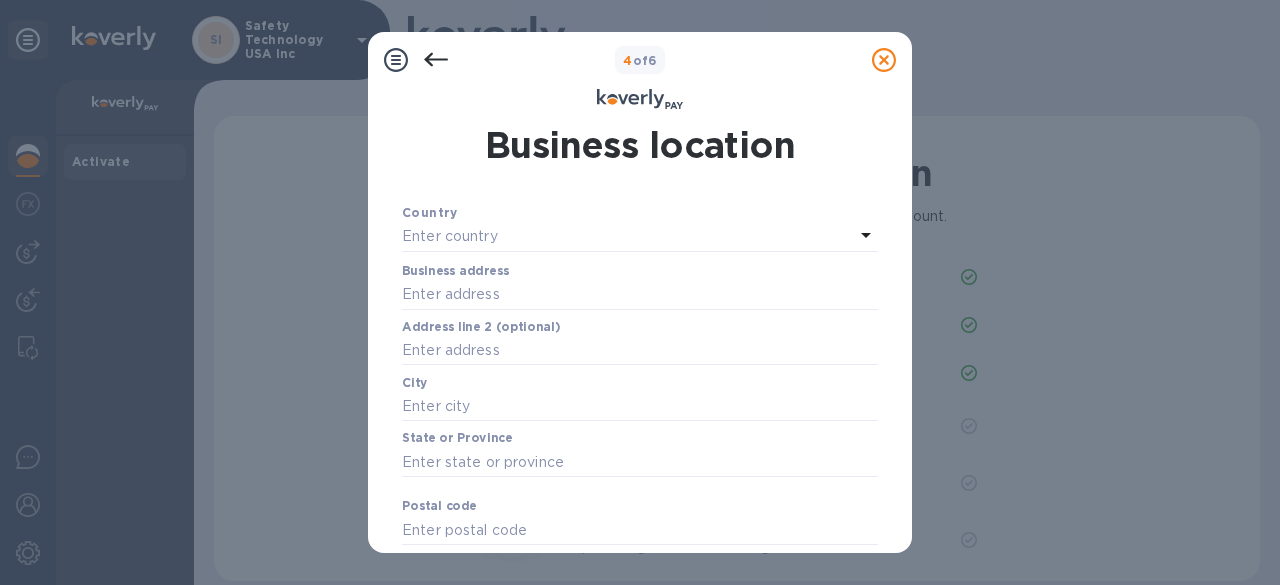 click on "Enter country" at bounding box center [450, 236] 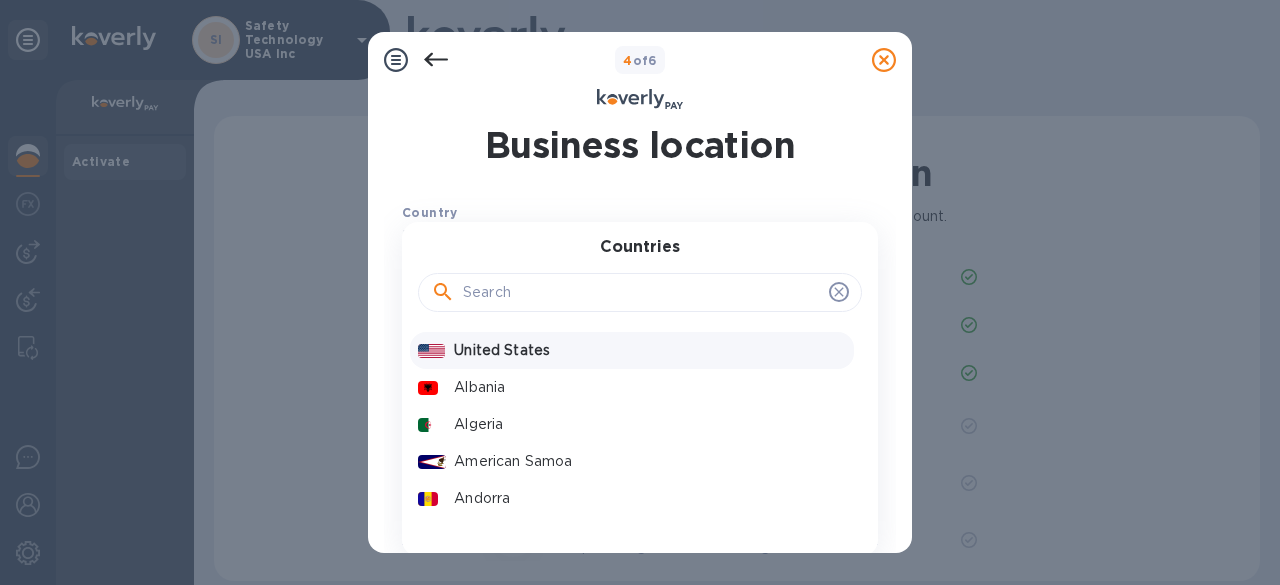 click on "United States" at bounding box center [650, 350] 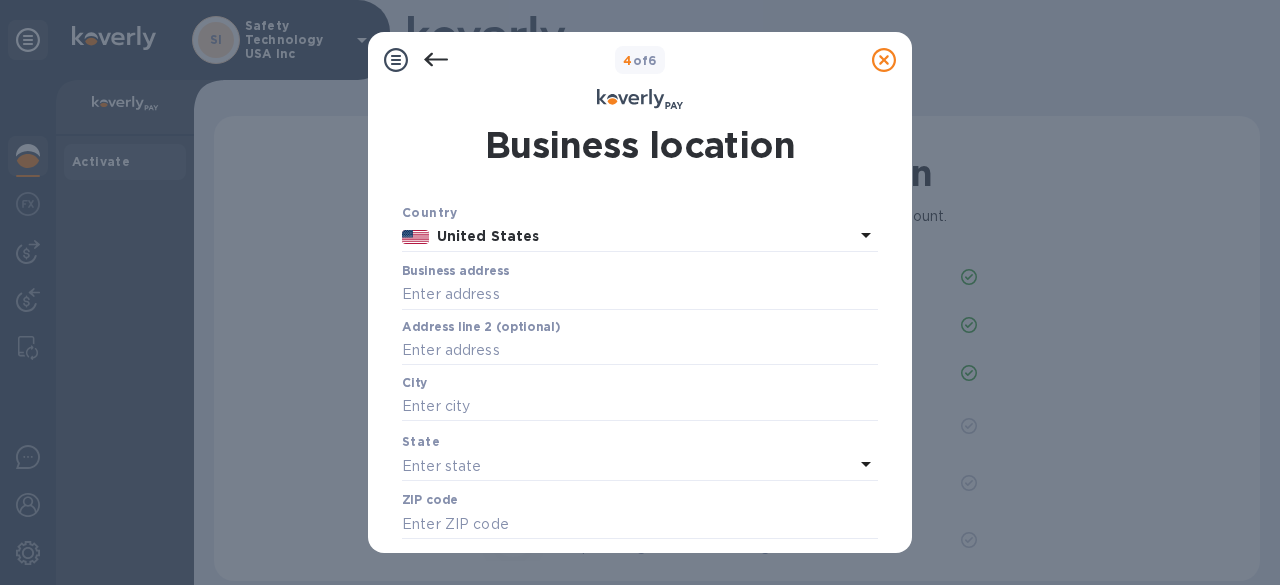click at bounding box center (640, 295) 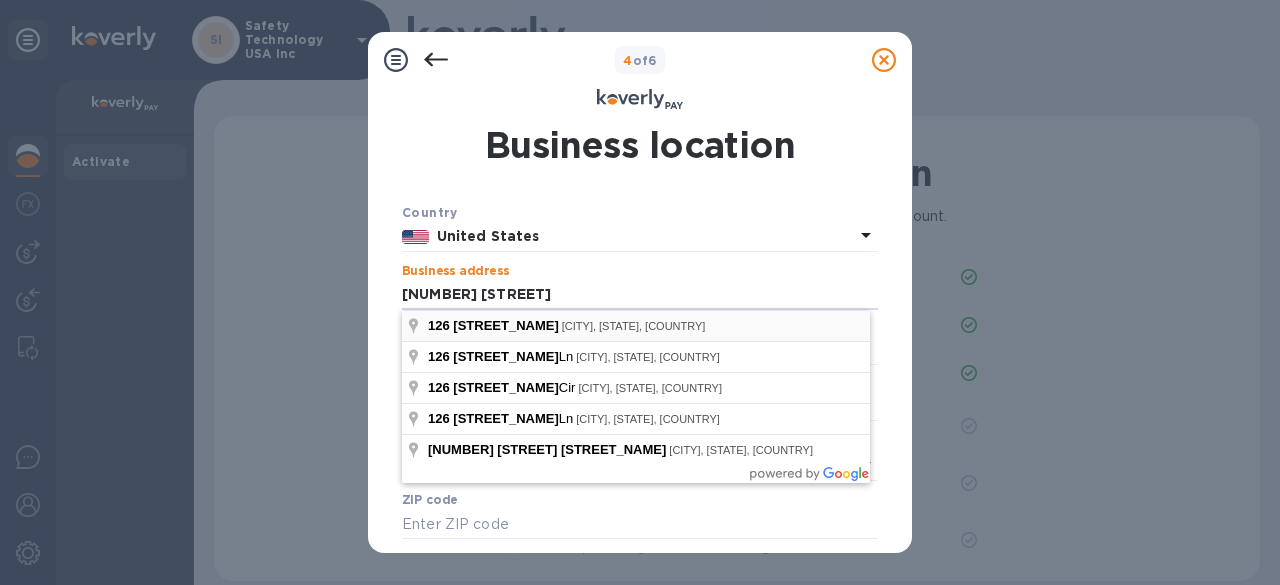 type on "126 South Mockingbird Lane" 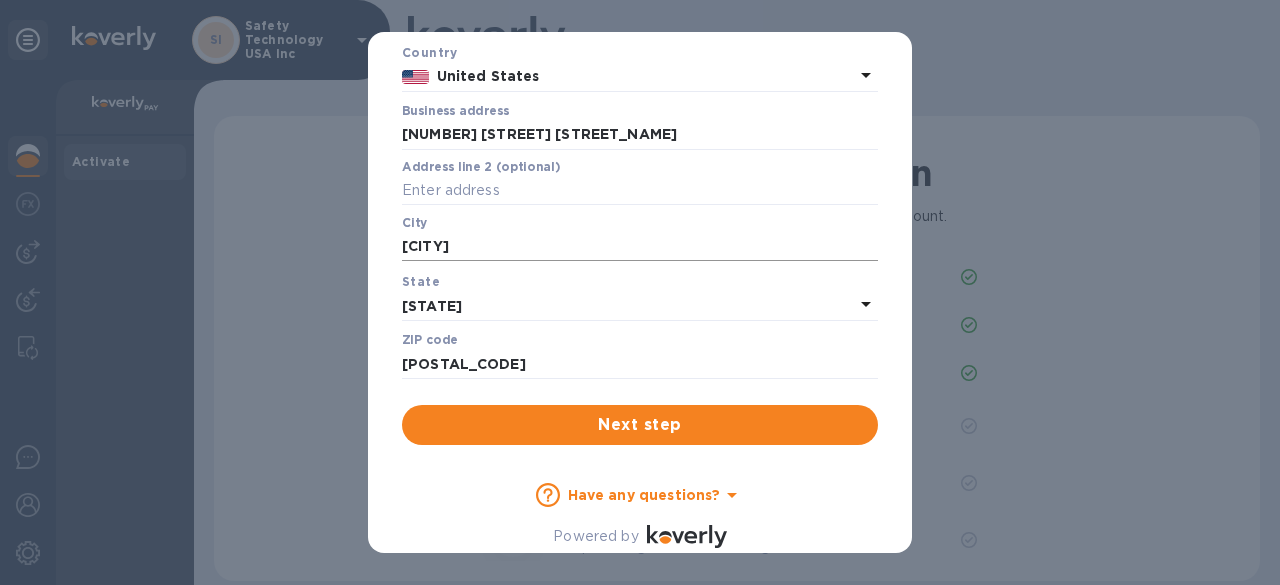 scroll, scrollTop: 160, scrollLeft: 0, axis: vertical 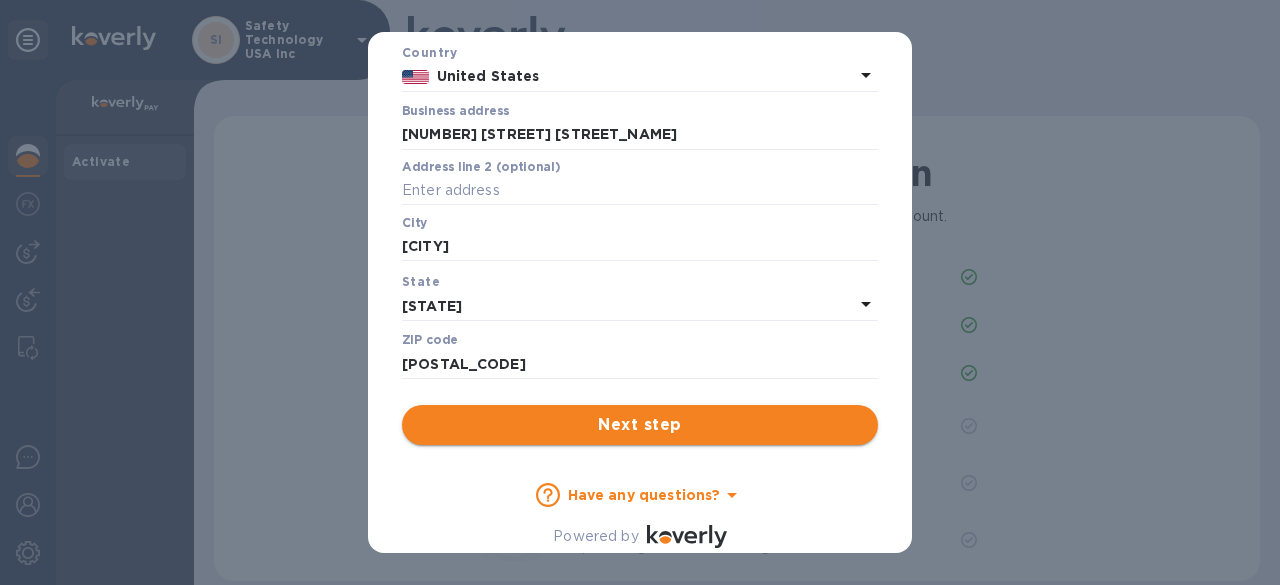 click on "Next step" at bounding box center [640, 425] 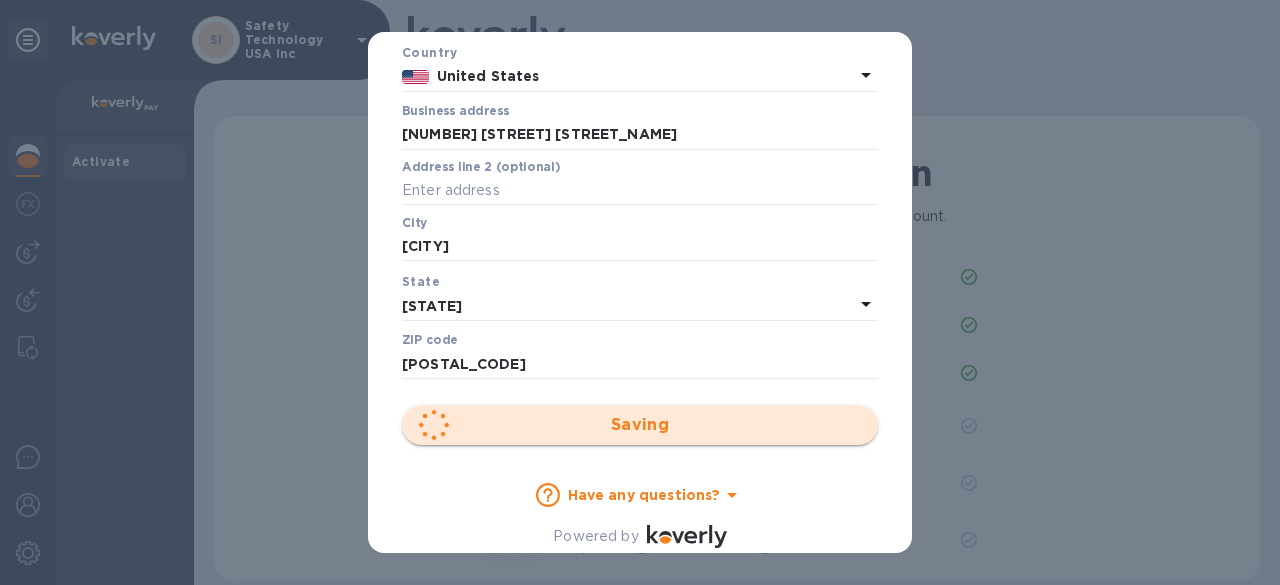 scroll, scrollTop: 0, scrollLeft: 0, axis: both 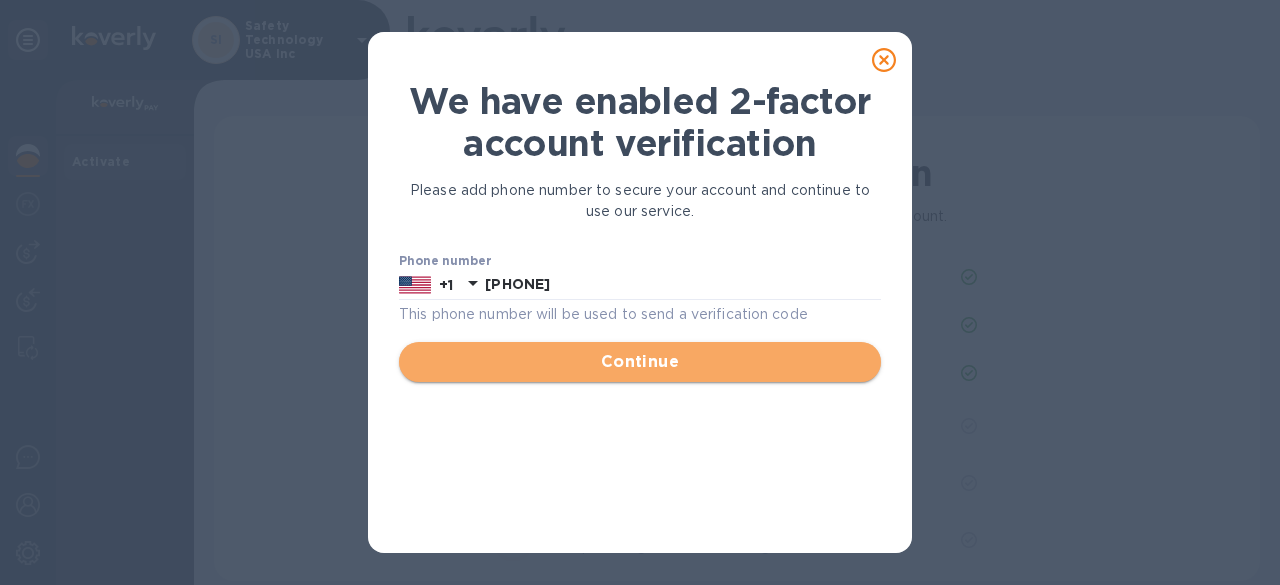 click on "Continue" at bounding box center [640, 362] 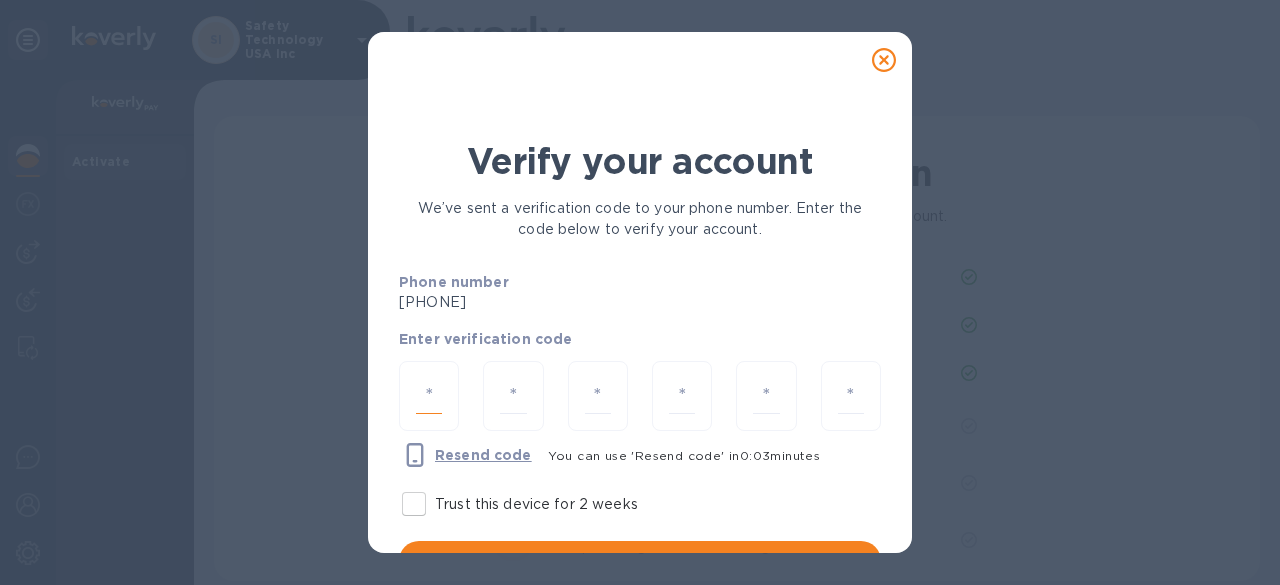 click at bounding box center [429, 396] 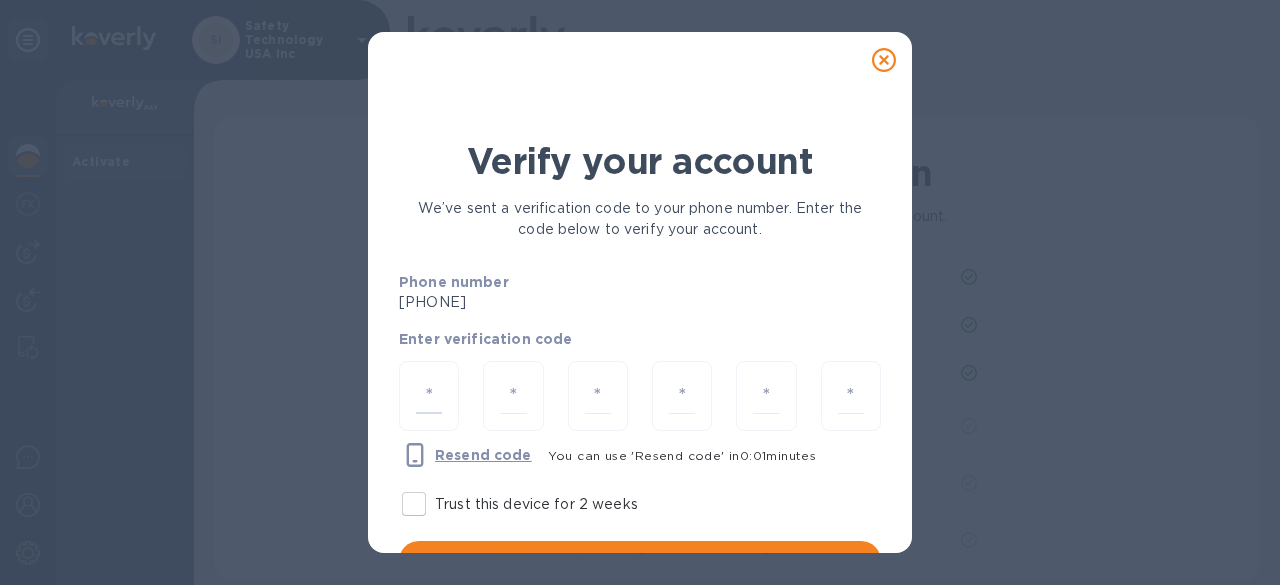 type on "9" 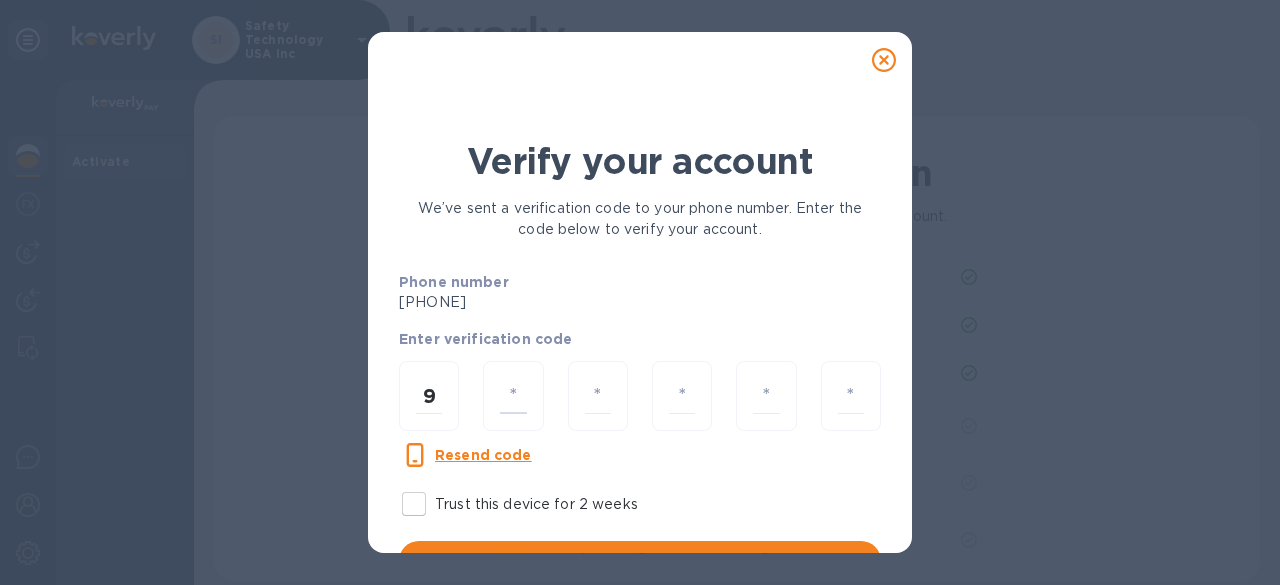 type on "1" 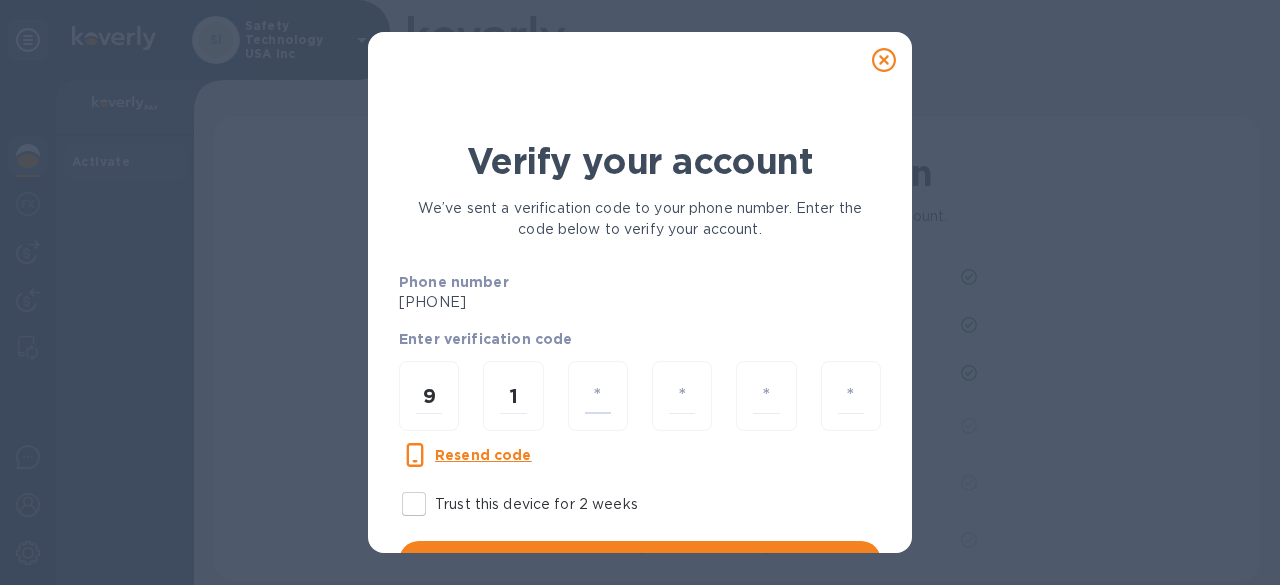 type on "7" 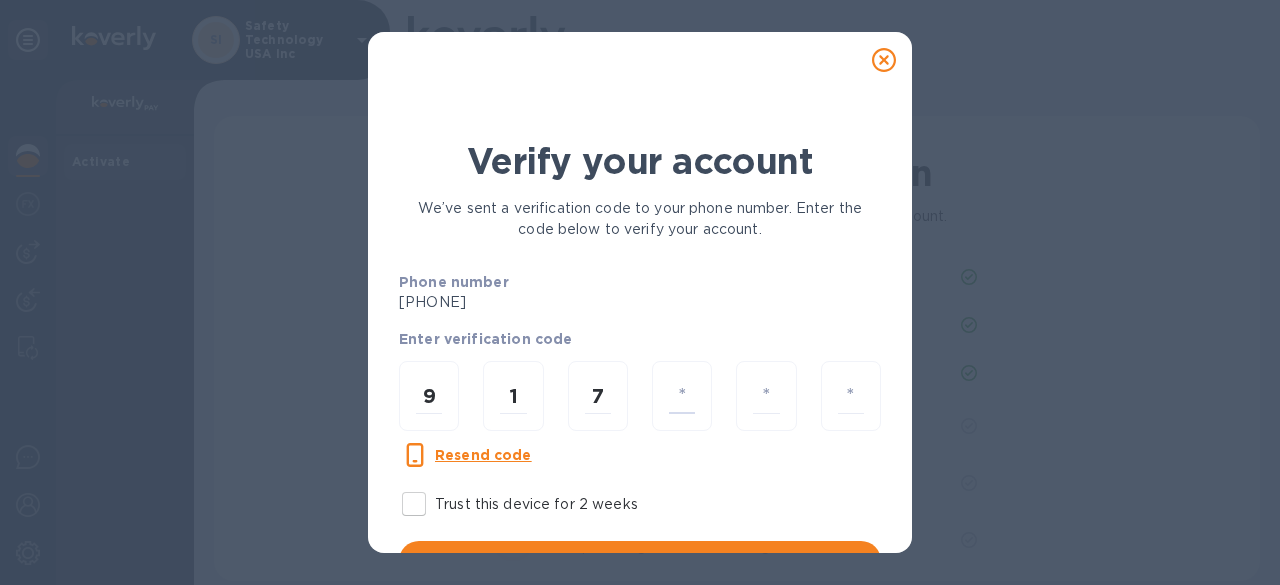 type on "3" 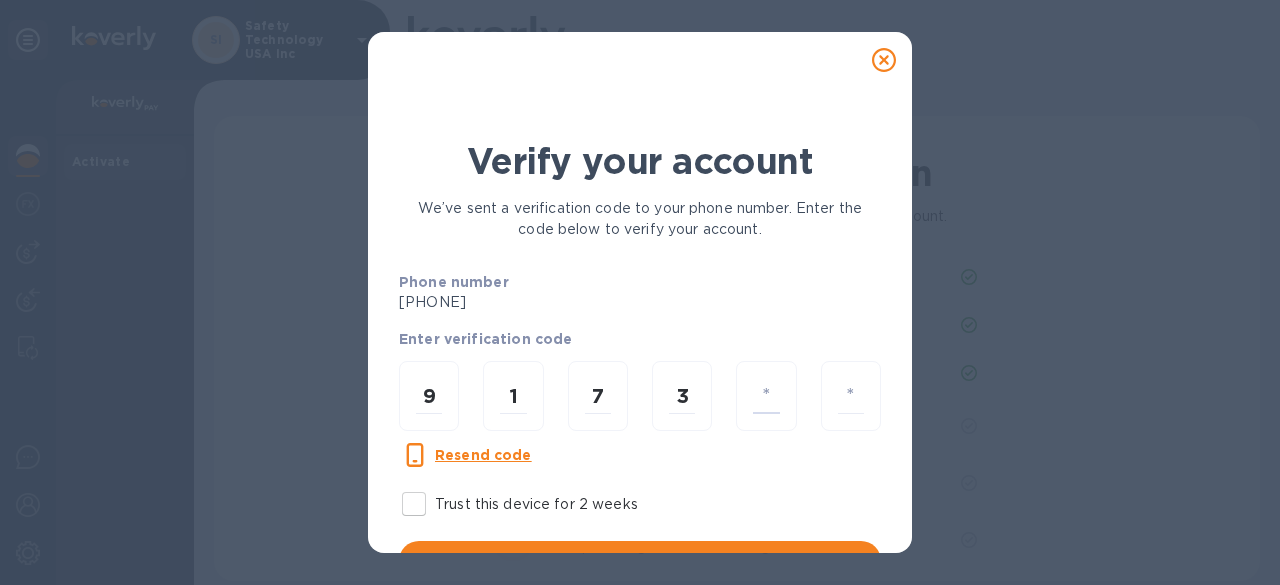type on "9" 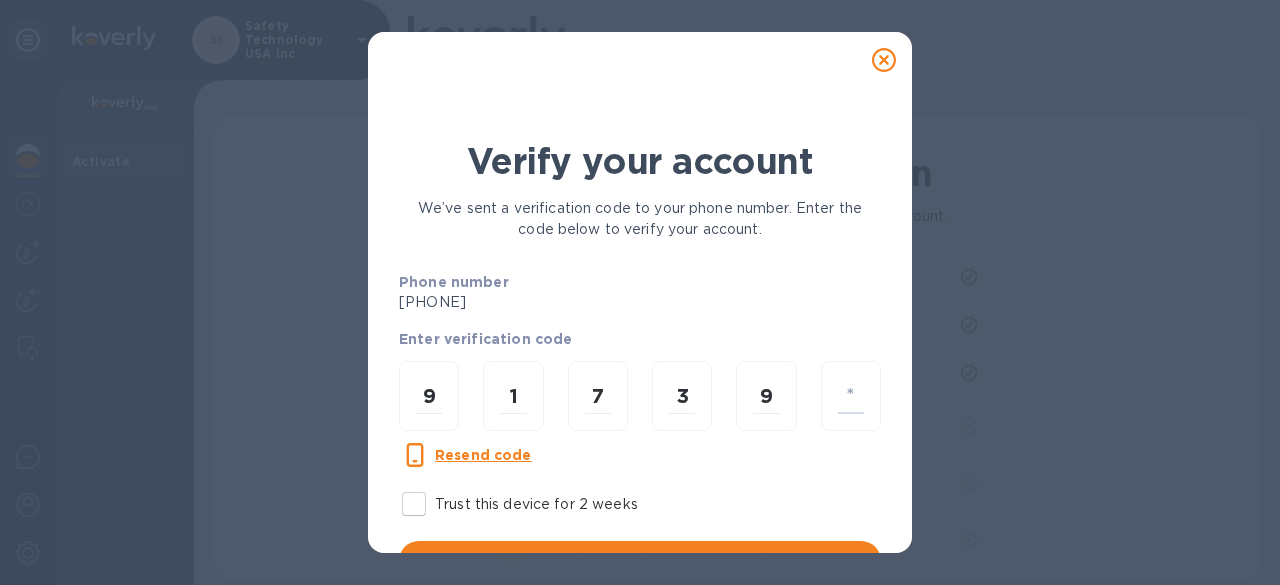 type on "4" 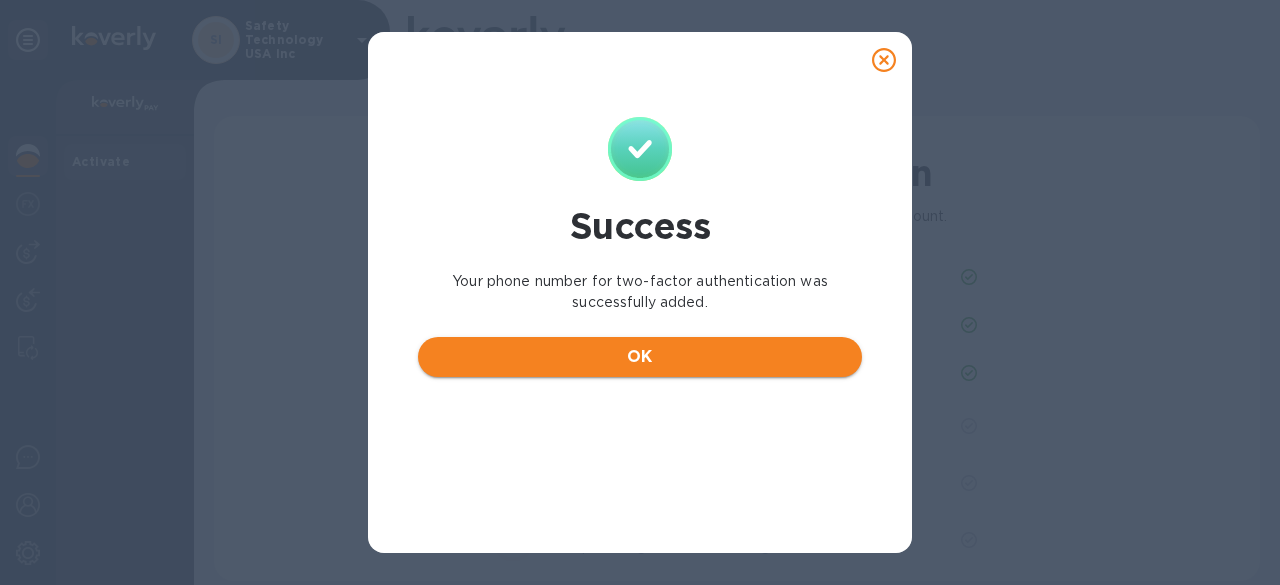 click on "OK" at bounding box center [640, 357] 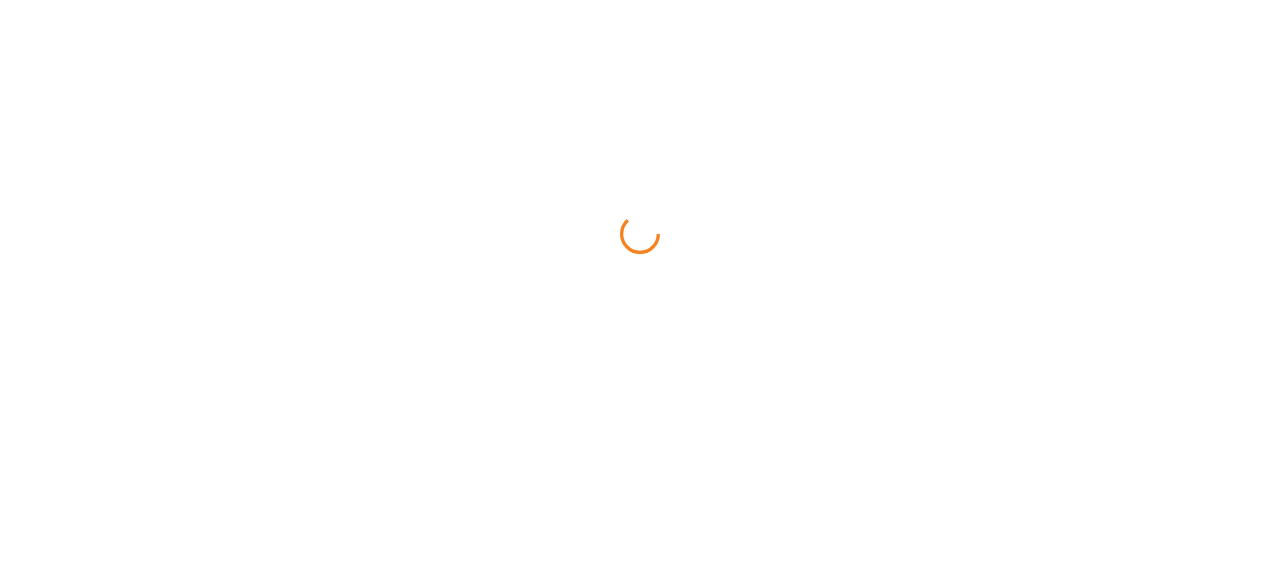 scroll, scrollTop: 0, scrollLeft: 0, axis: both 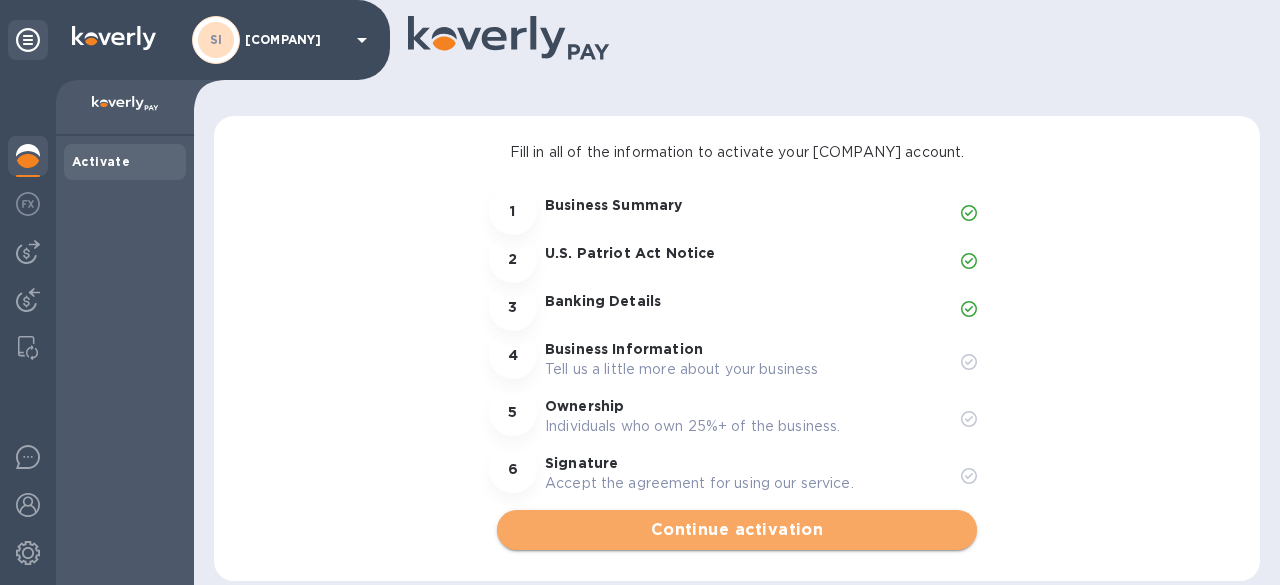 click on "Continue activation" at bounding box center (737, 530) 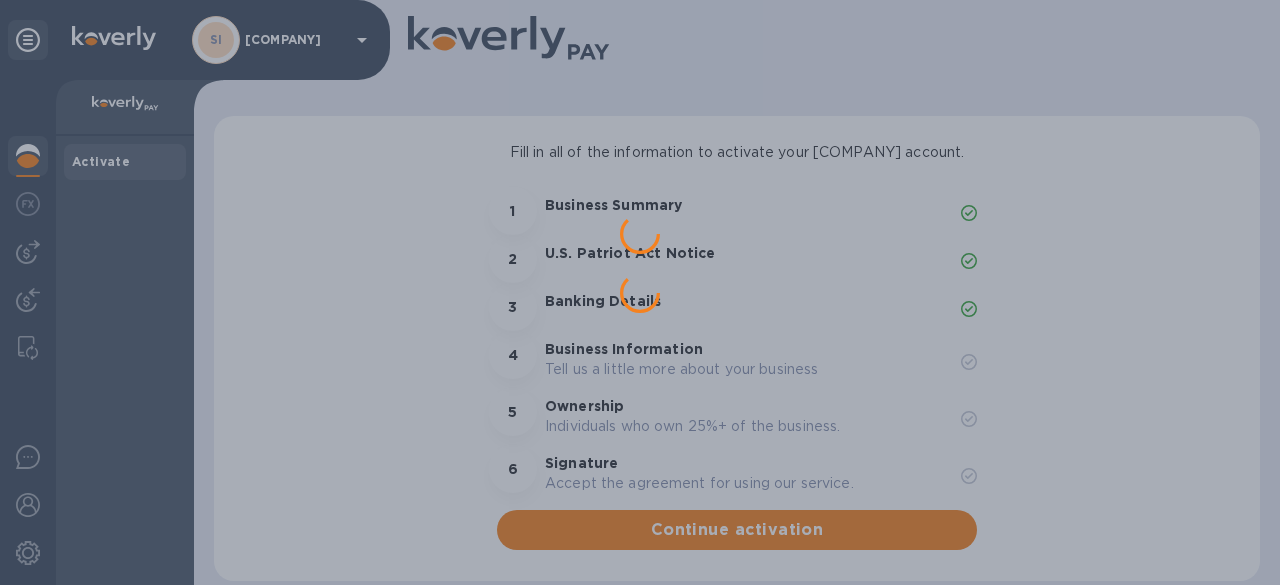 scroll, scrollTop: 0, scrollLeft: 0, axis: both 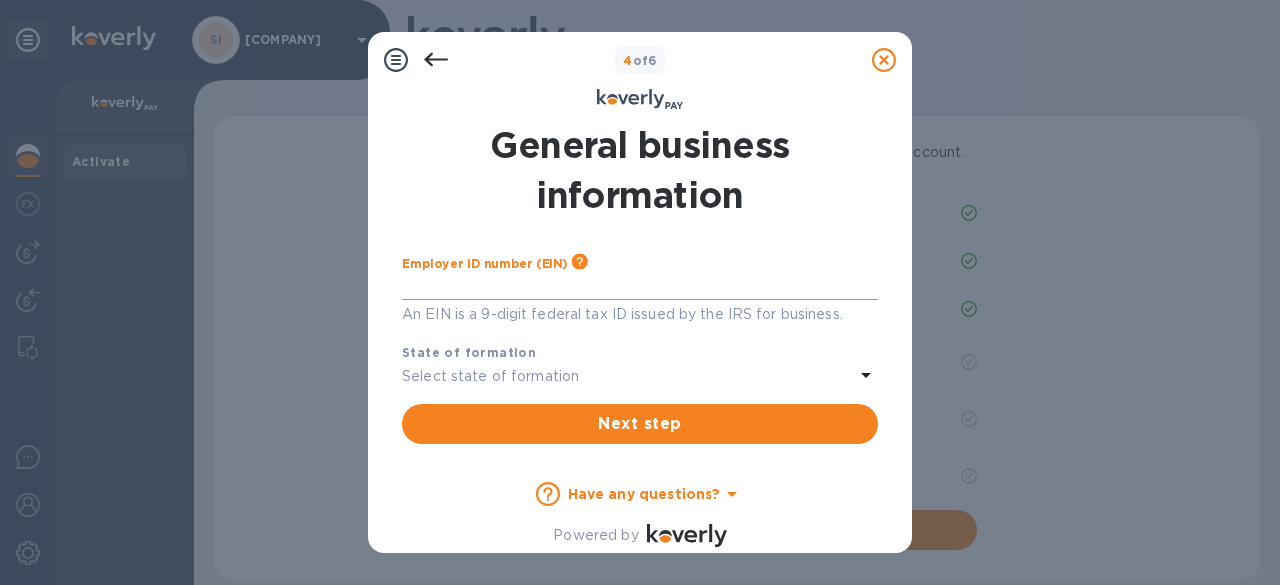 click at bounding box center [640, 285] 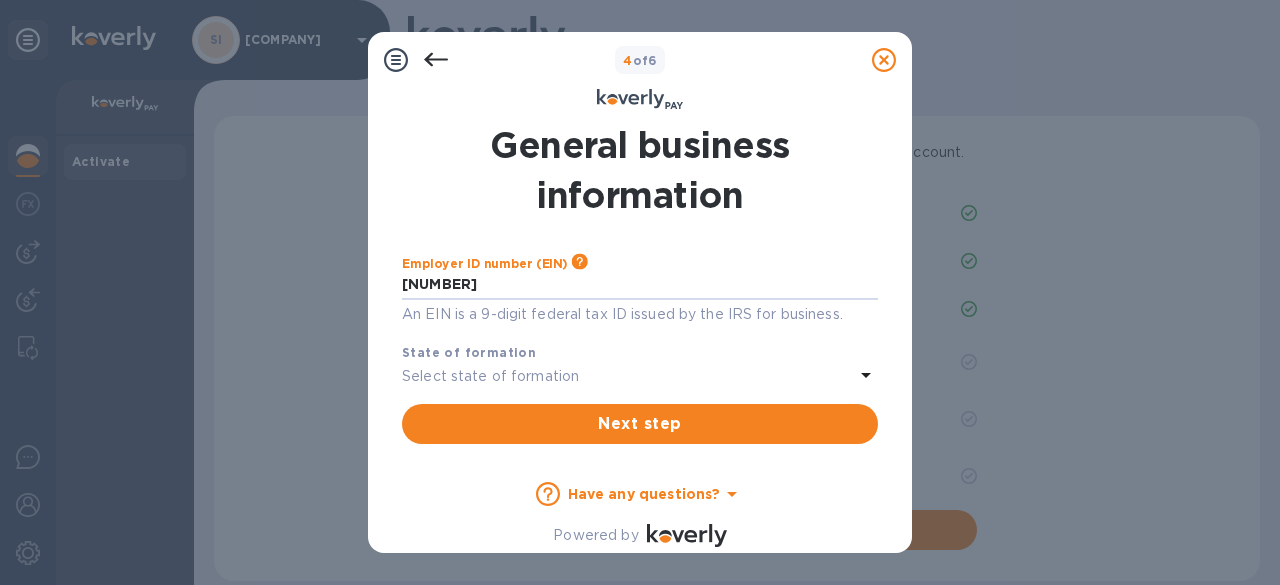 type on "***[NUMBER]" 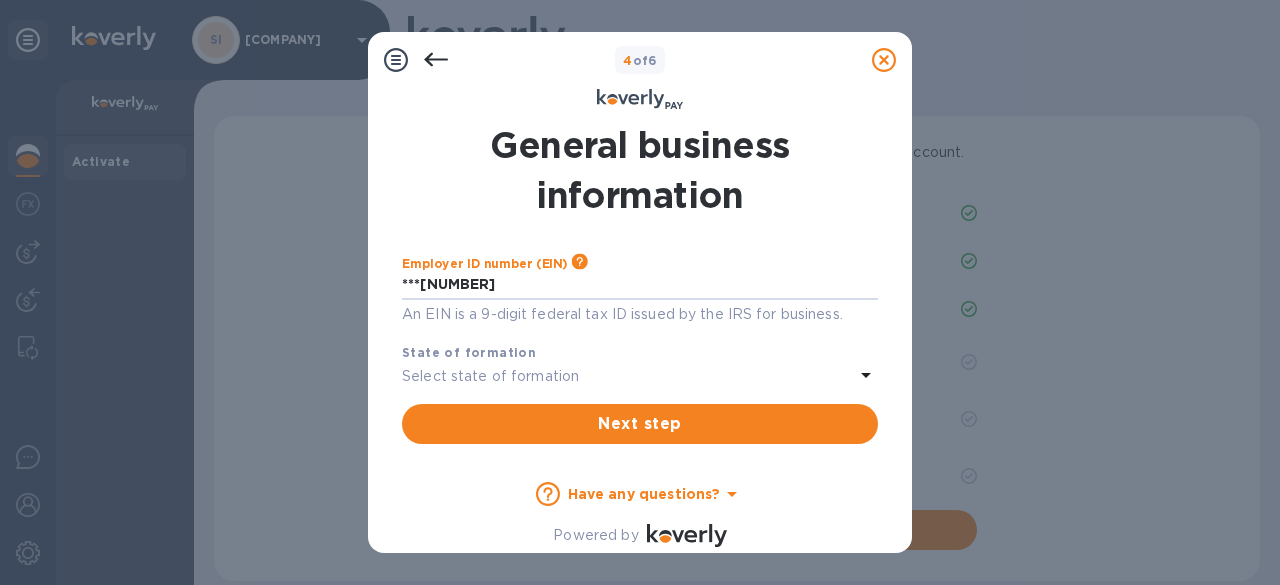 click 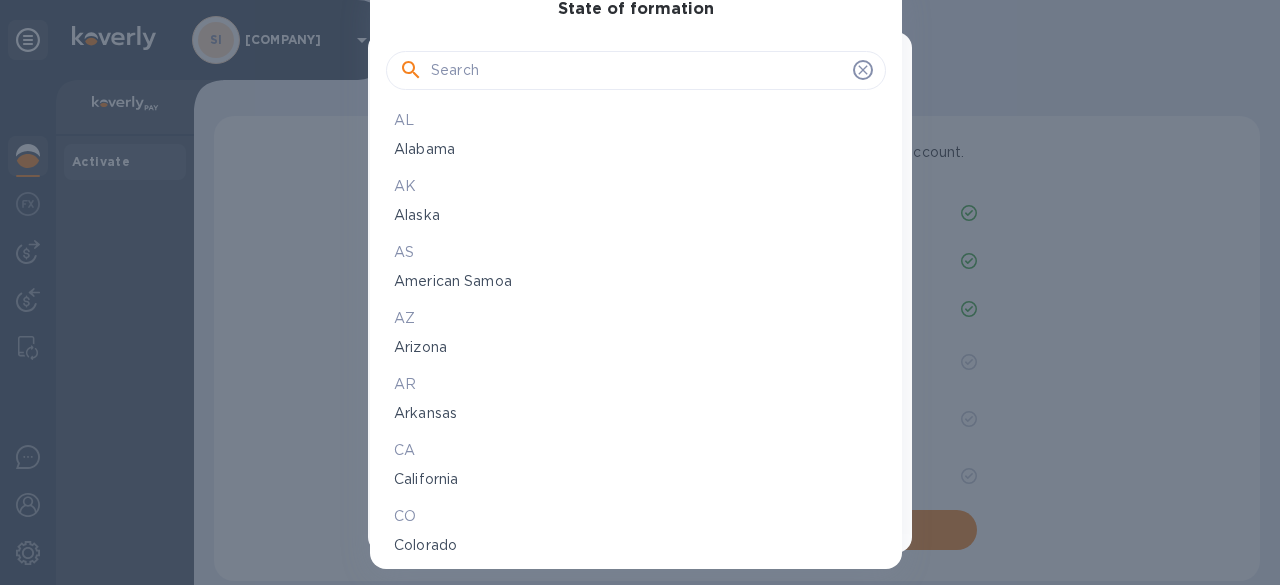 click at bounding box center [638, 71] 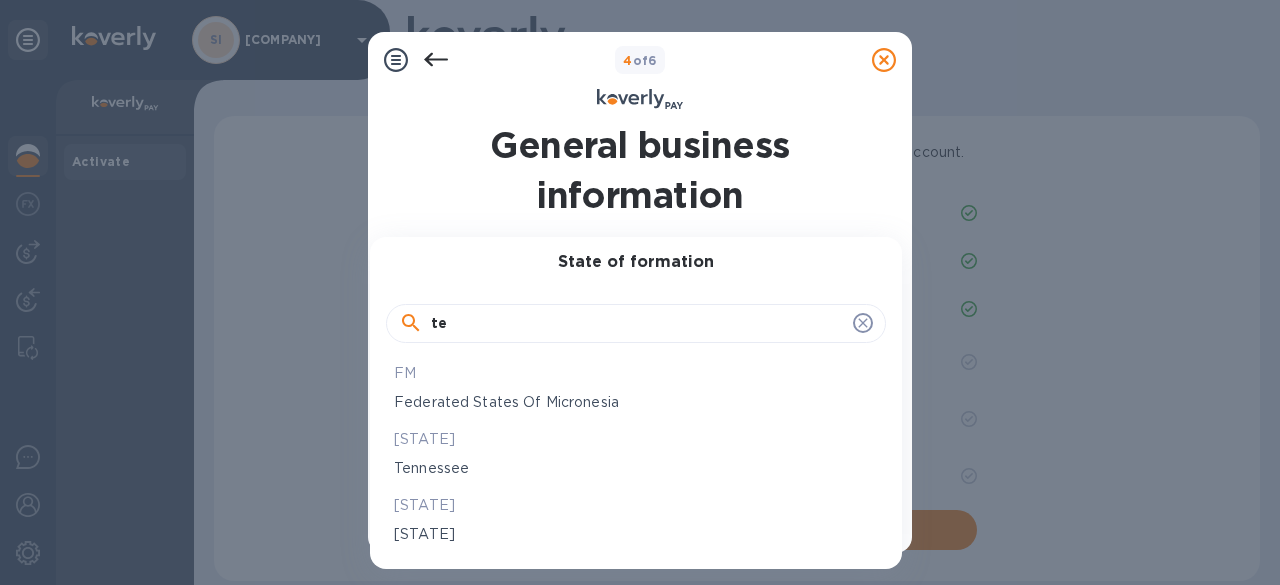 type on "te" 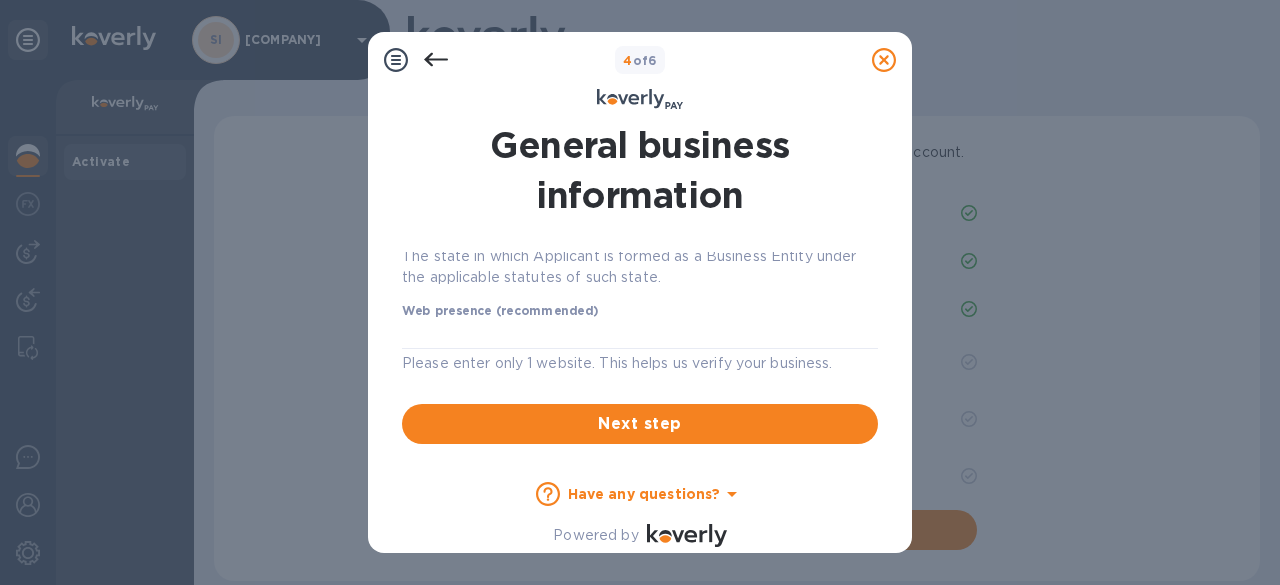 scroll, scrollTop: 162, scrollLeft: 0, axis: vertical 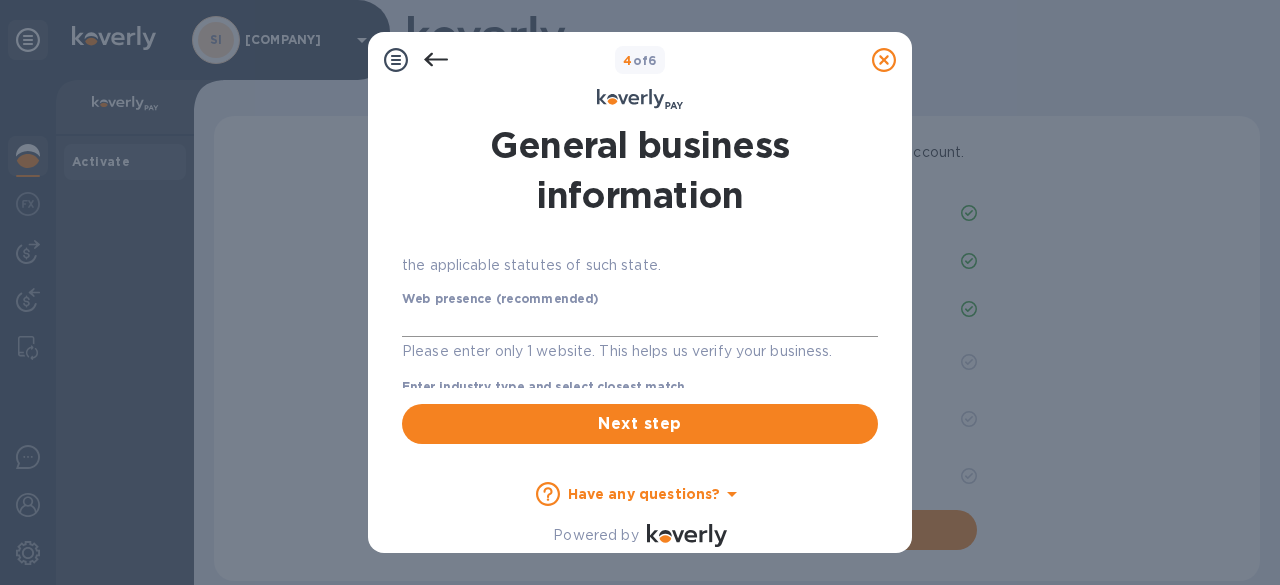 click at bounding box center (640, 323) 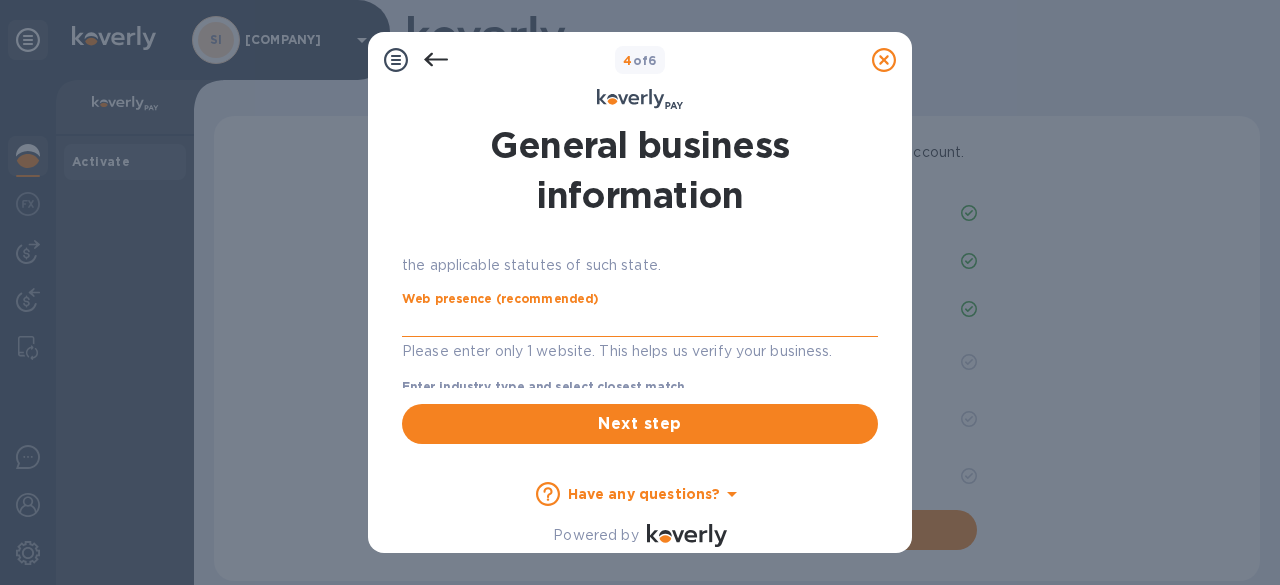 paste on "http://www.[COMPANY].com/" 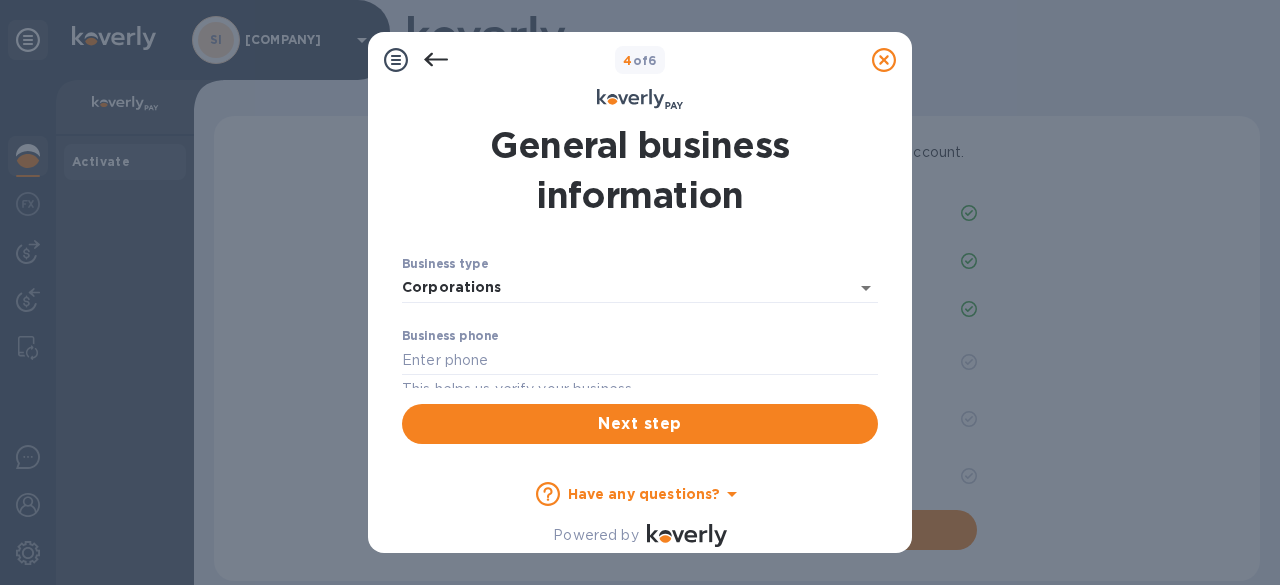 scroll, scrollTop: 362, scrollLeft: 0, axis: vertical 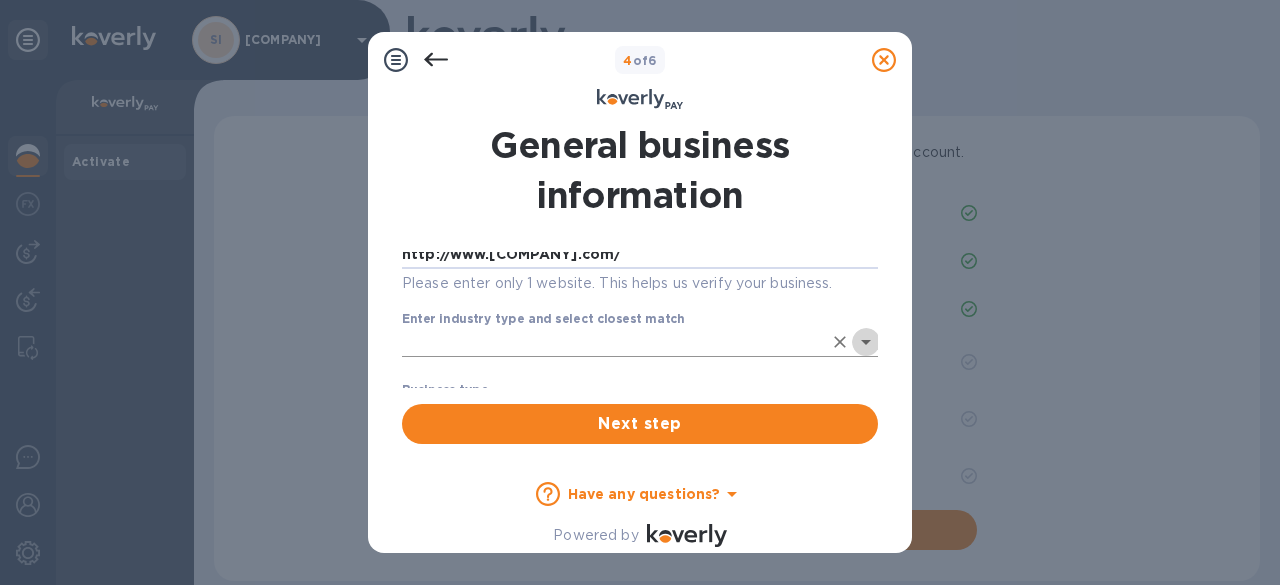click 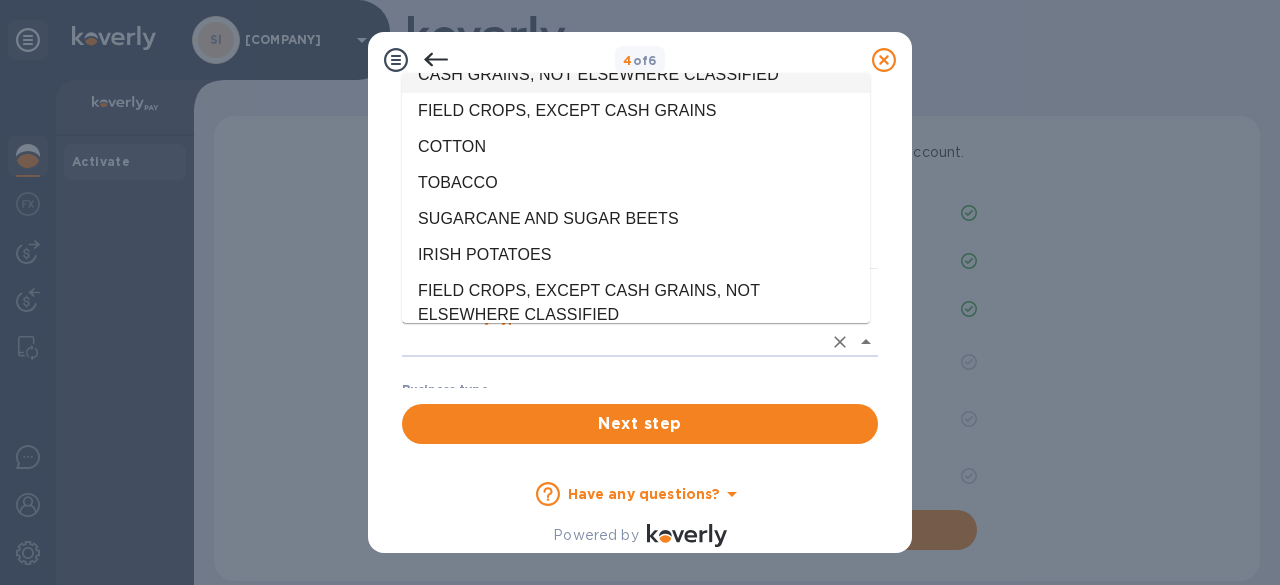 scroll, scrollTop: 280, scrollLeft: 0, axis: vertical 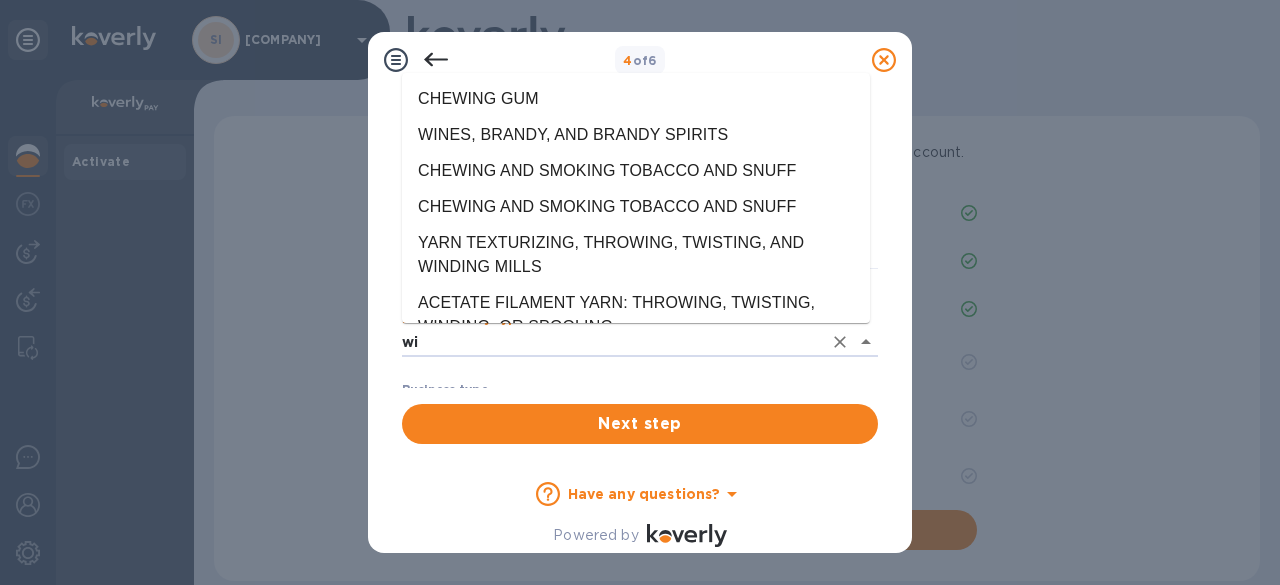type on "w" 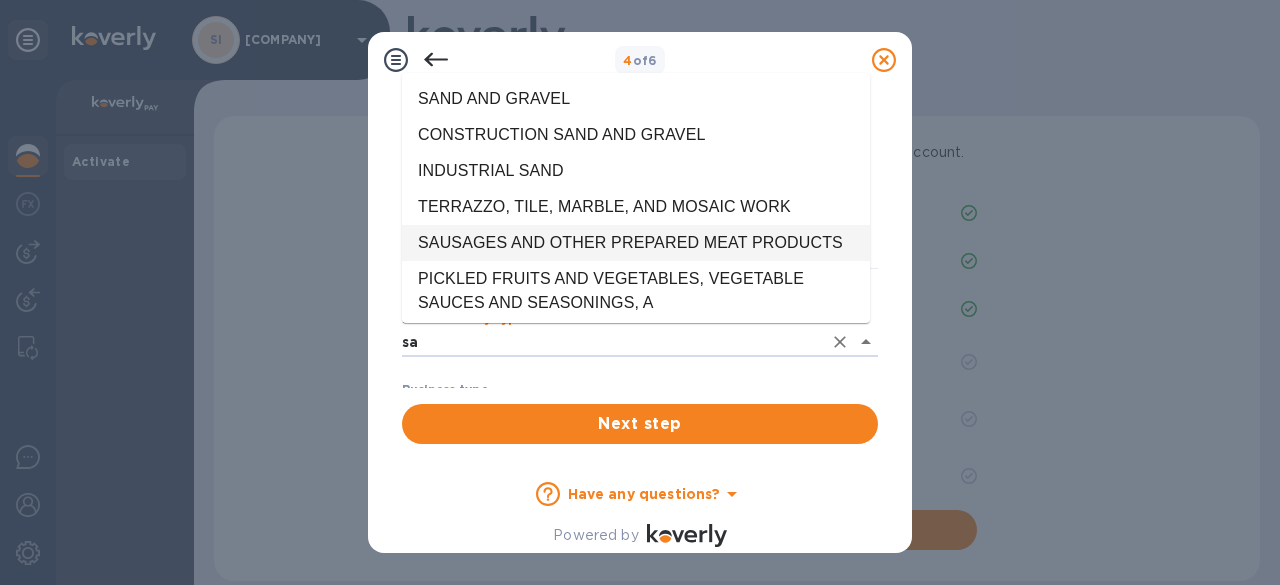type on "s" 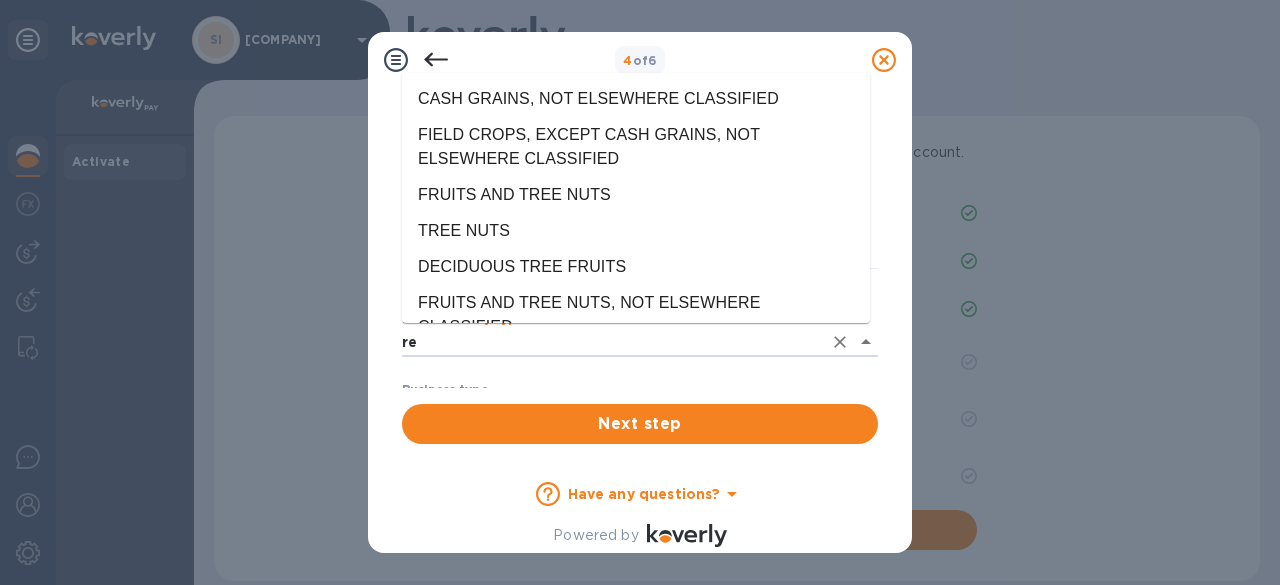 type on "r" 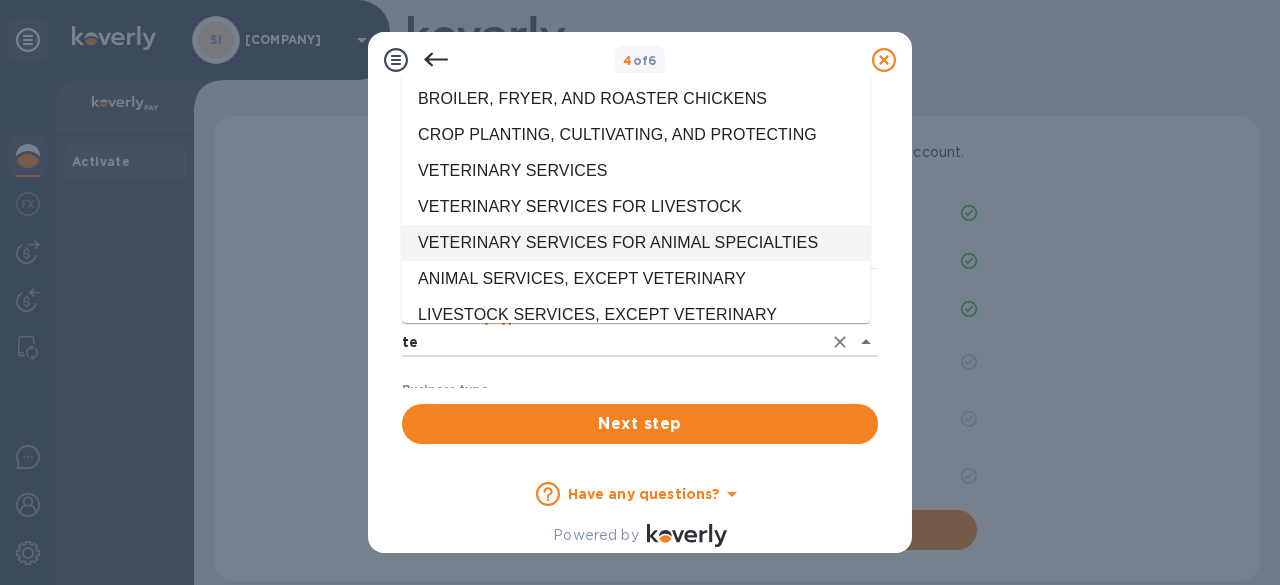 type on "t" 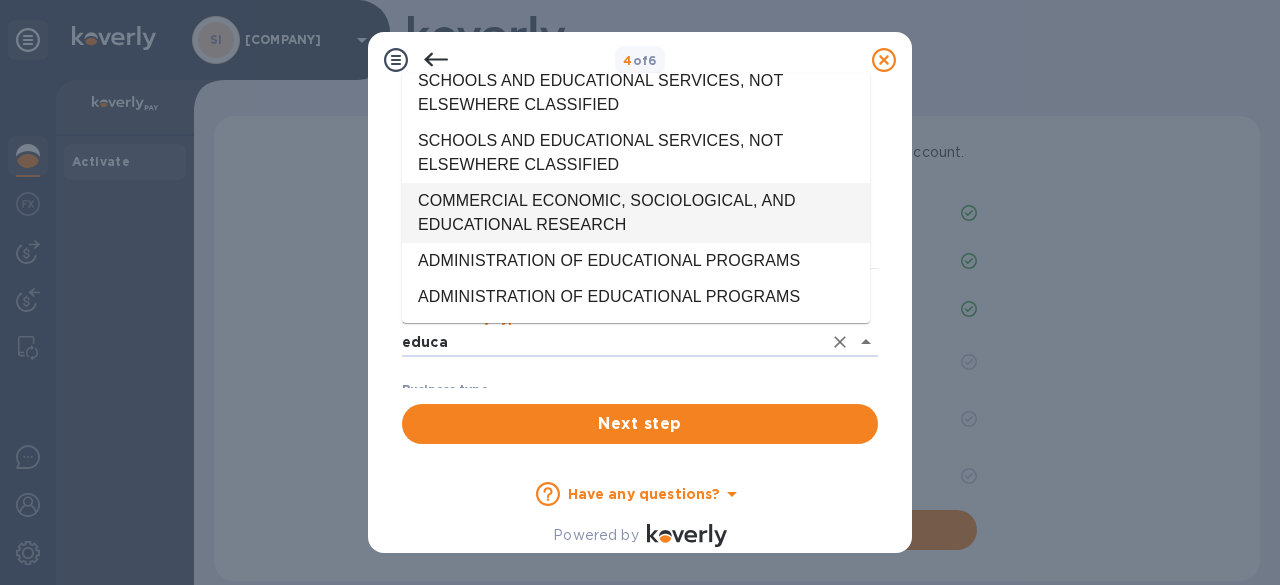 scroll, scrollTop: 74, scrollLeft: 0, axis: vertical 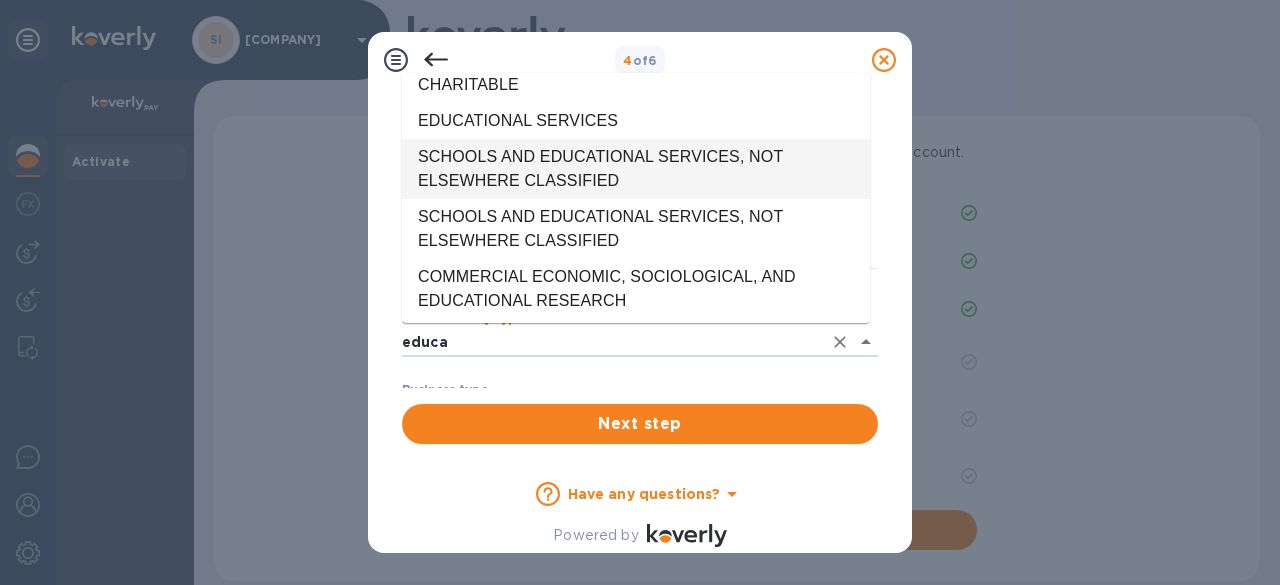 click on "SCHOOLS AND EDUCATIONAL SERVICES, NOT ELSEWHERE CLASSIFIED" at bounding box center (636, 169) 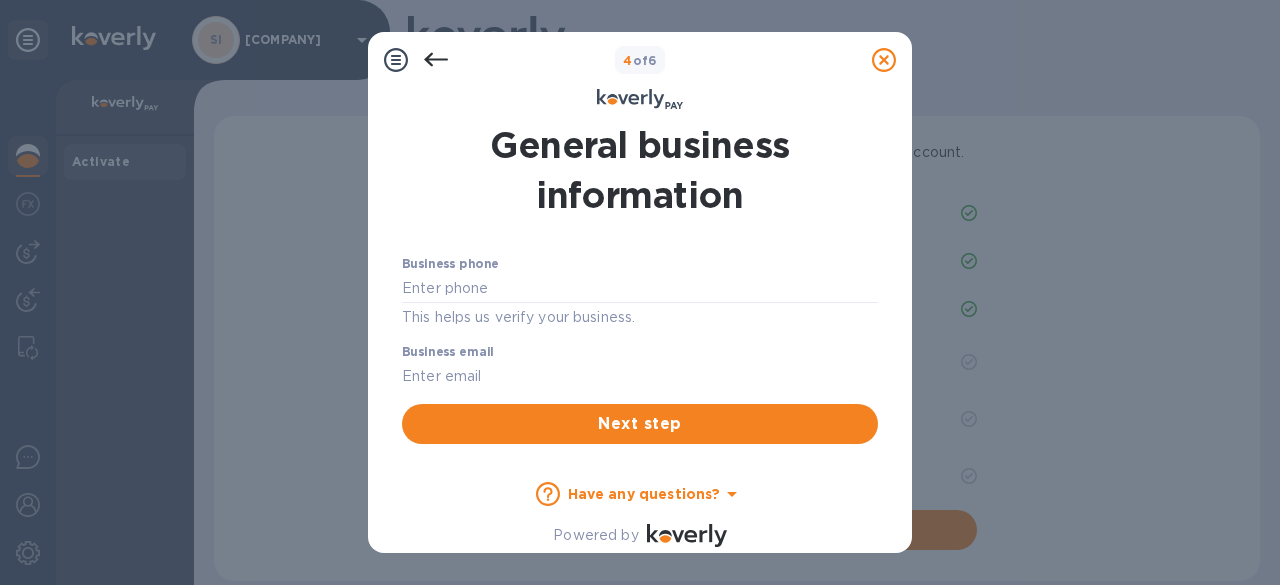 scroll, scrollTop: 436, scrollLeft: 0, axis: vertical 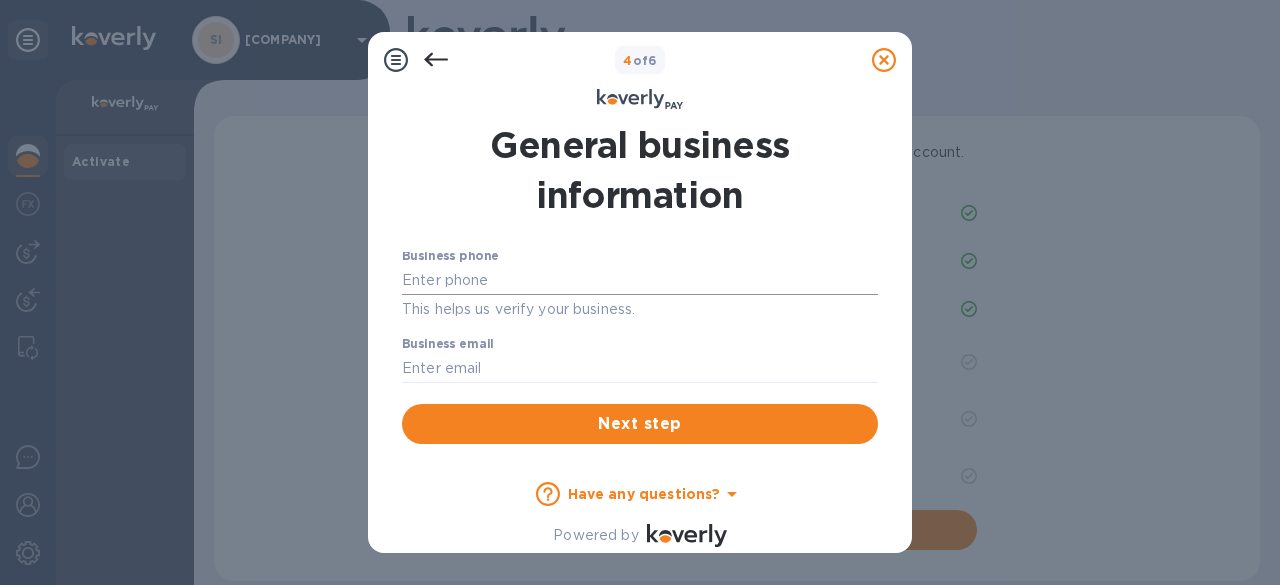 type on "SCHOOLS AND EDUCATIONAL SERVICES, NOT ELSEWHERE CLASSIFIED" 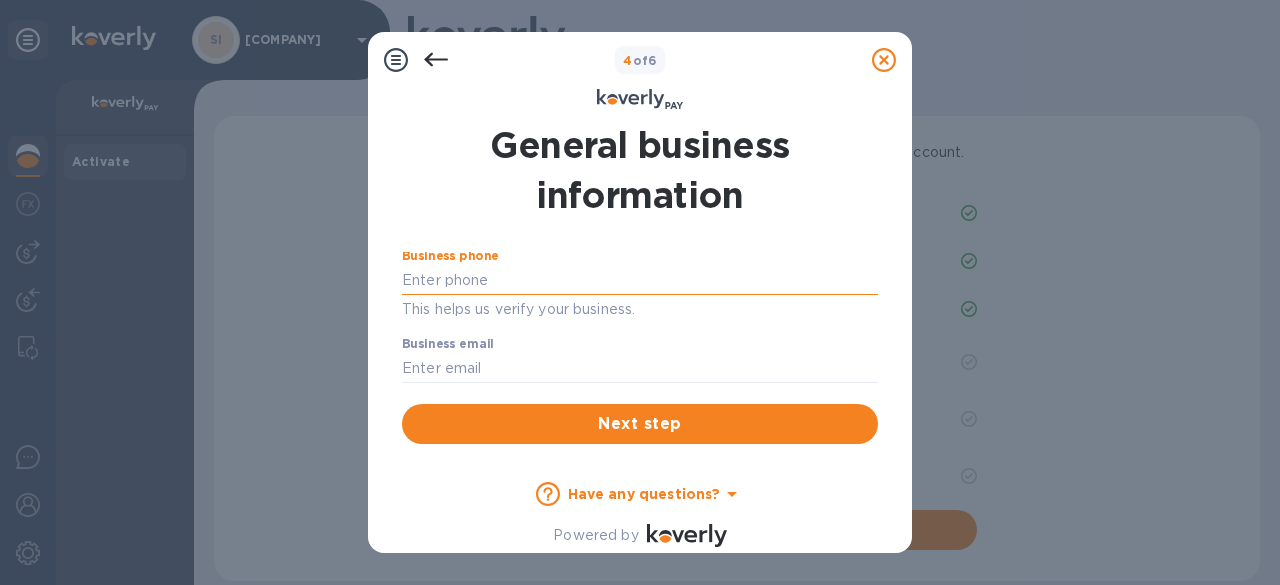 click at bounding box center (640, 280) 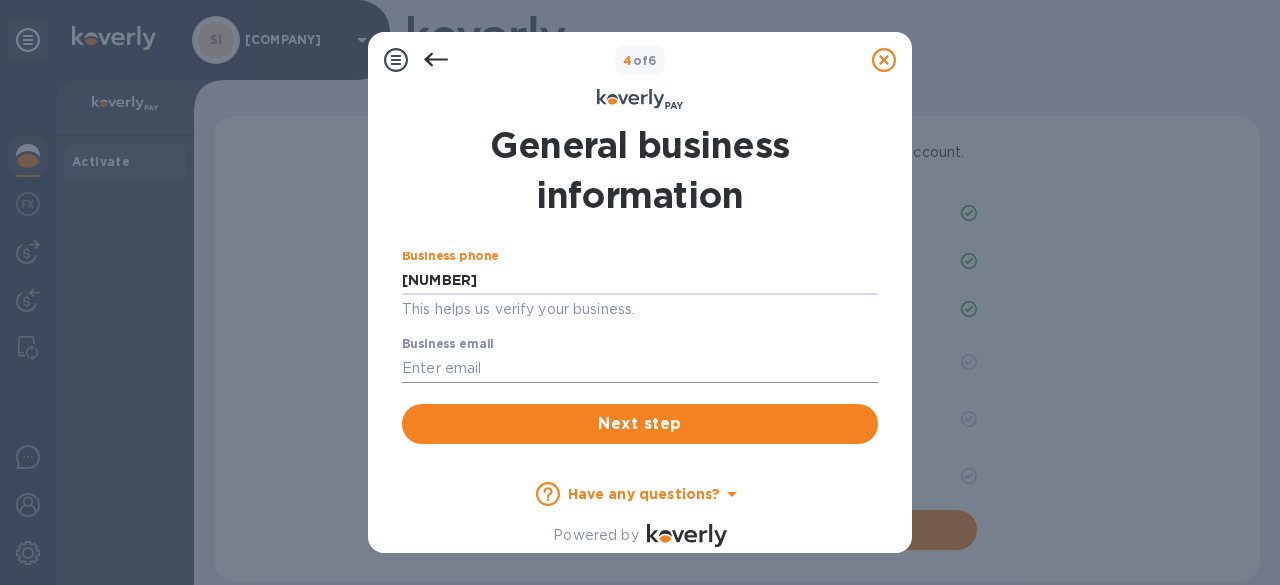 type on "[NUMBER]" 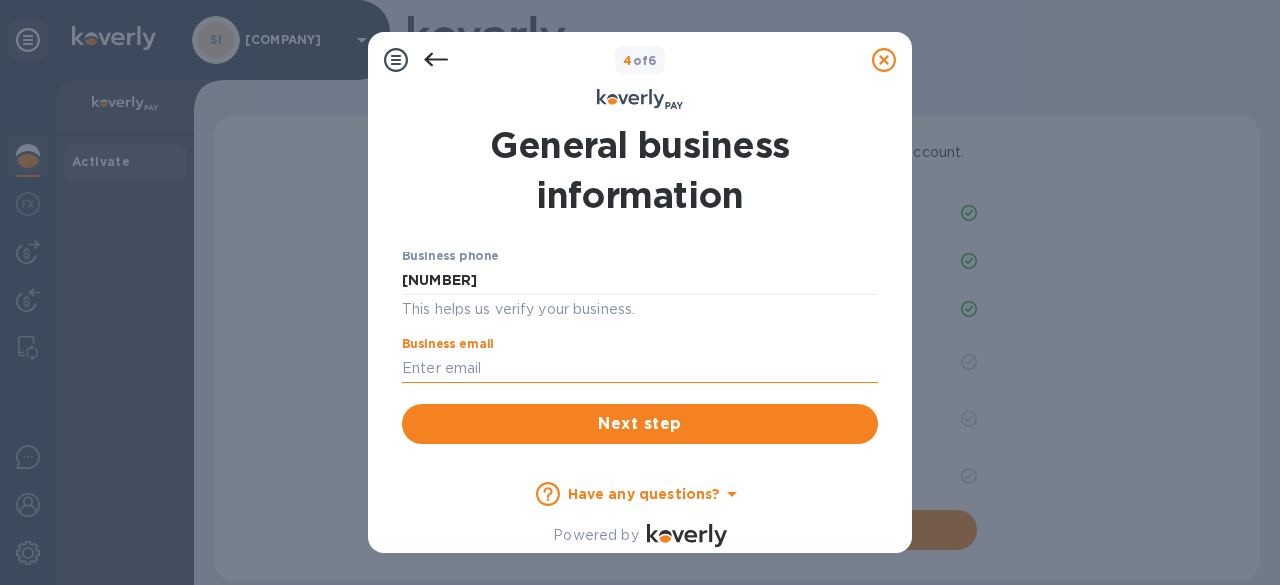 click at bounding box center (640, 368) 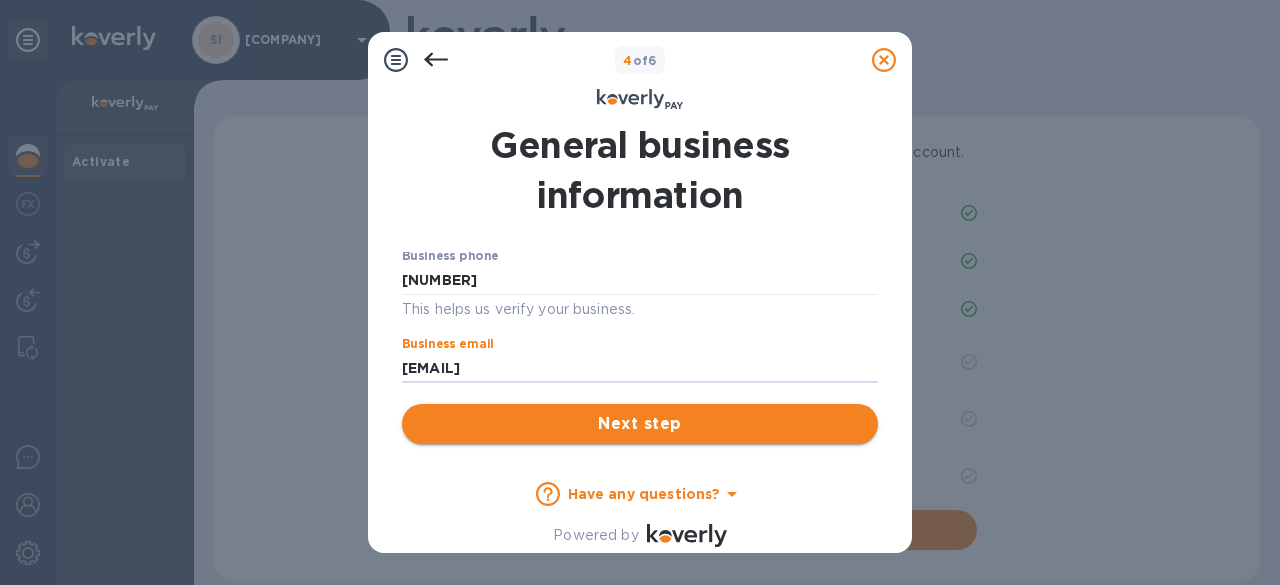 type on "[EMAIL]" 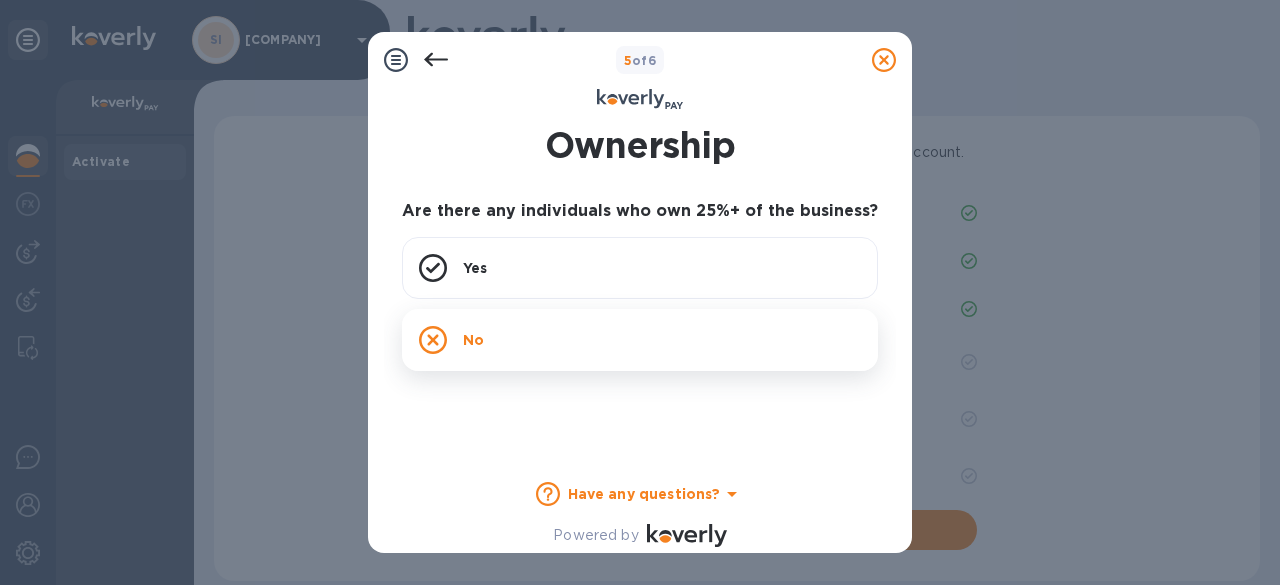 click 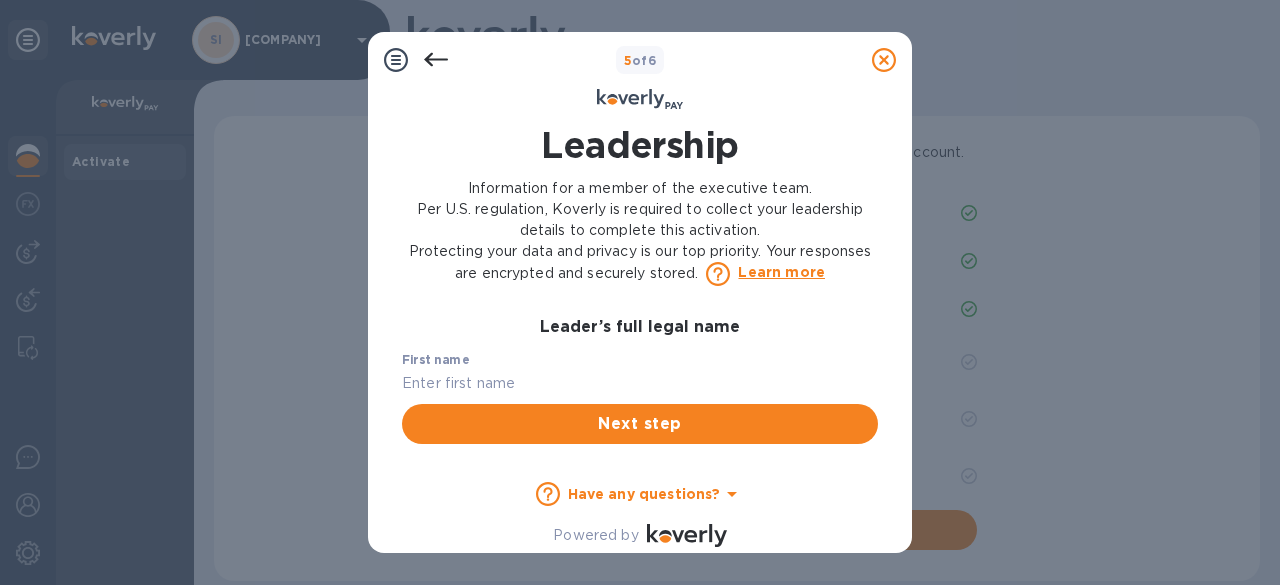 click at bounding box center [640, 384] 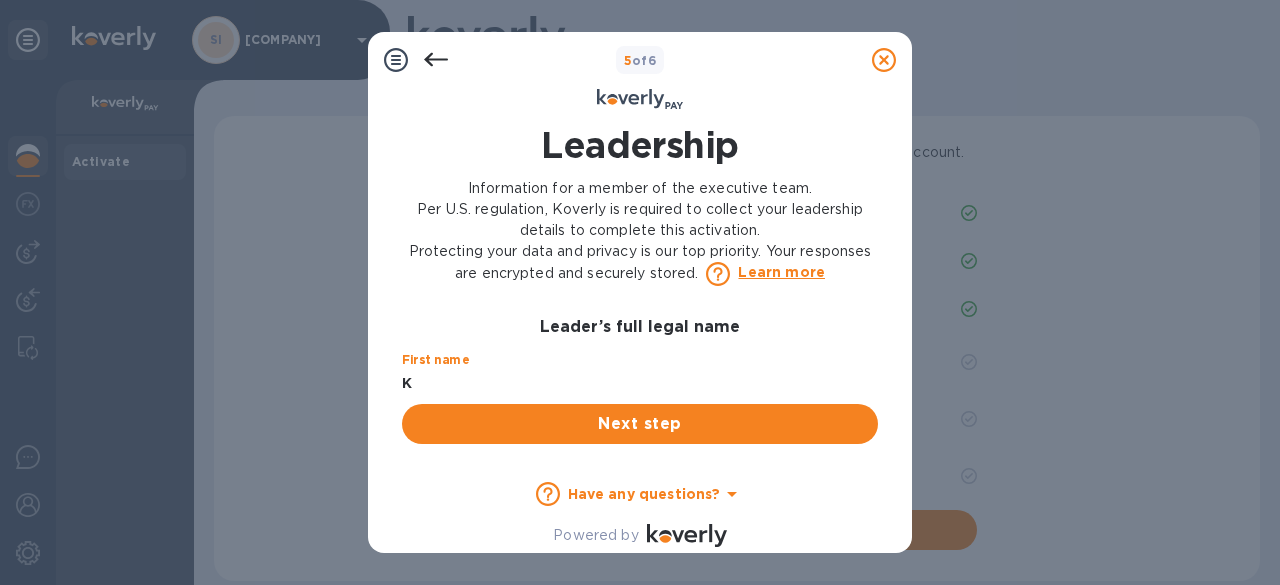 scroll, scrollTop: 2, scrollLeft: 0, axis: vertical 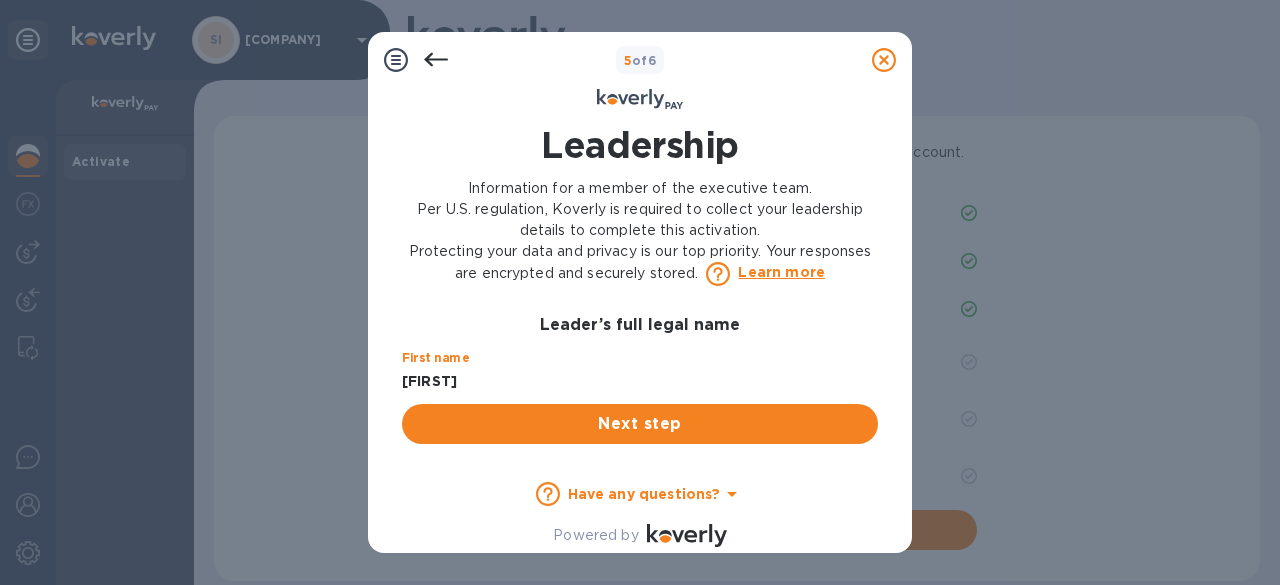 type on "[FIRST]" 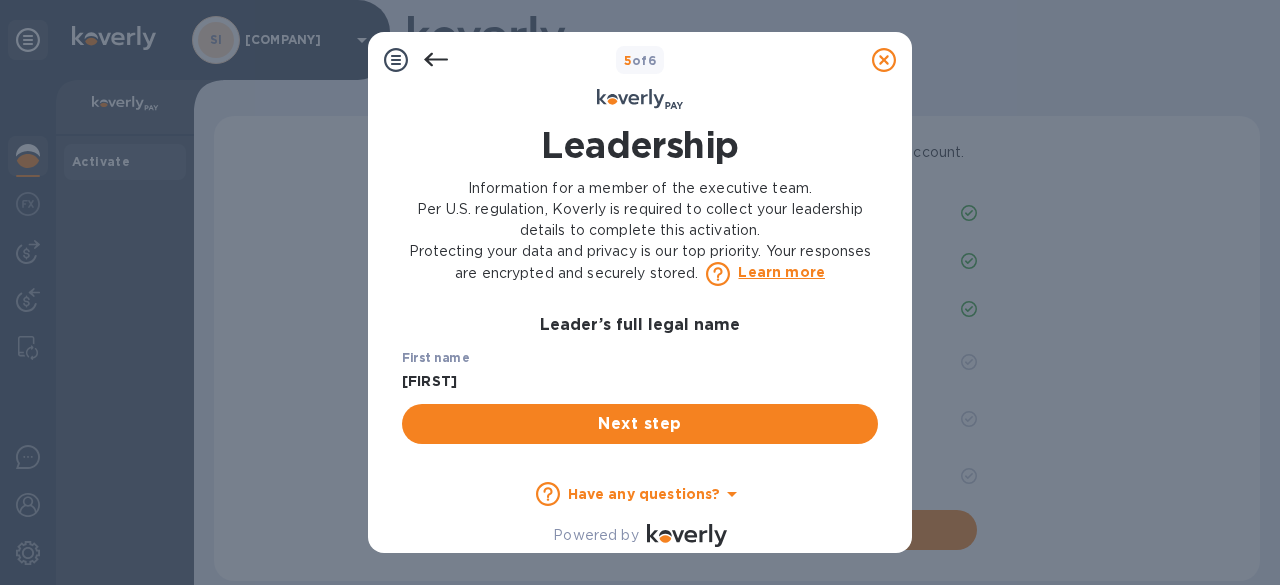 scroll, scrollTop: 102, scrollLeft: 0, axis: vertical 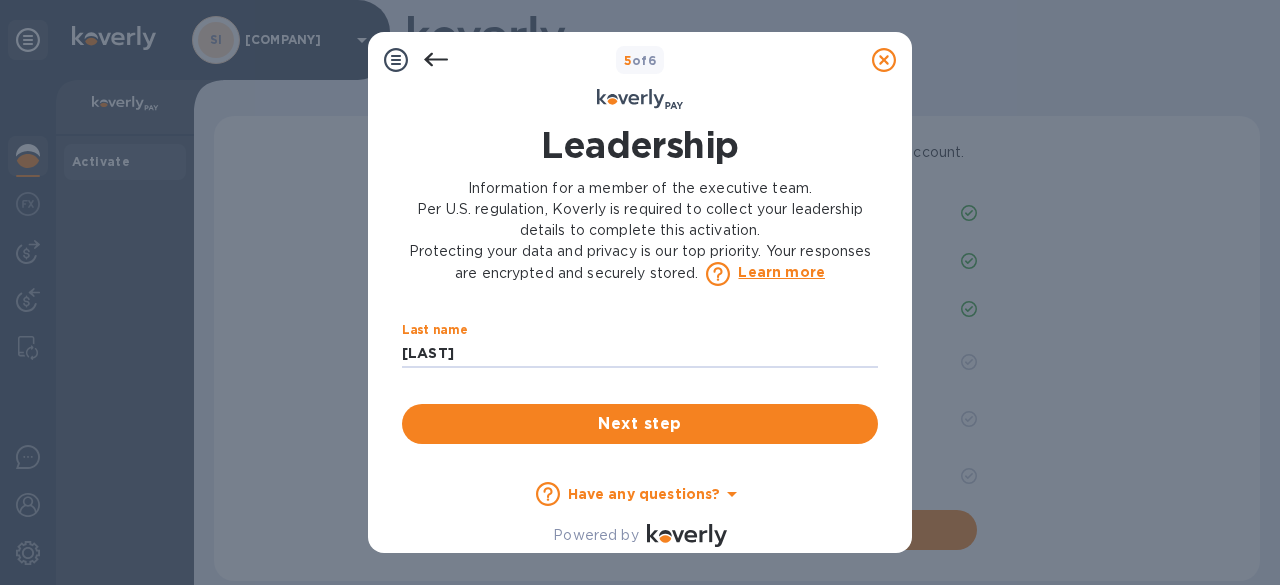 type on "[LAST]" 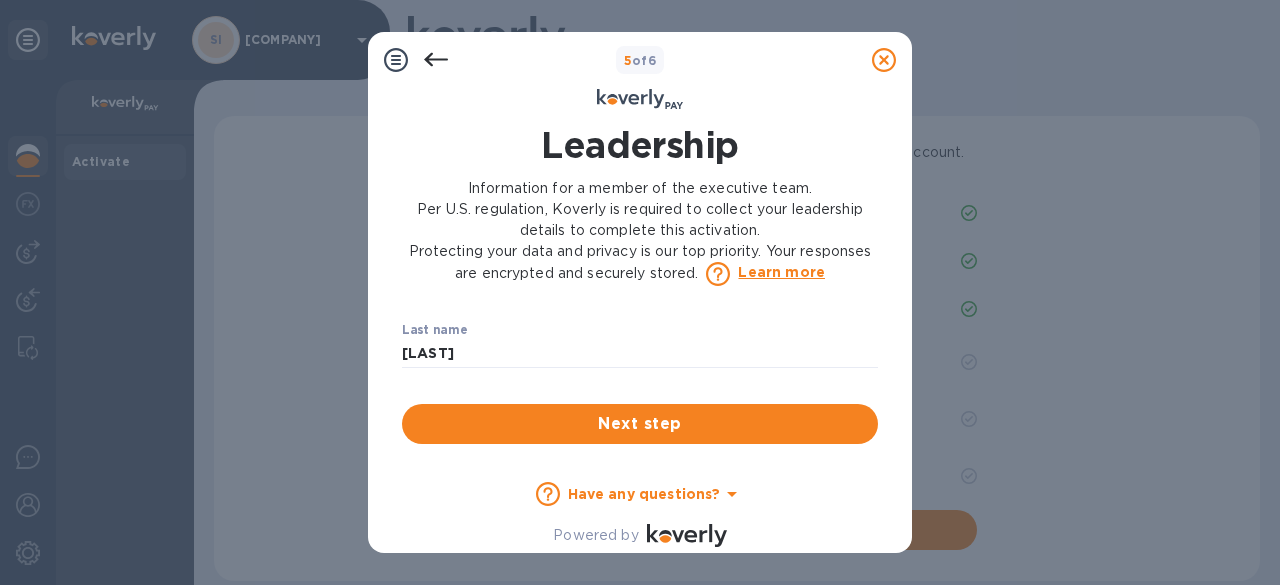 scroll, scrollTop: 174, scrollLeft: 0, axis: vertical 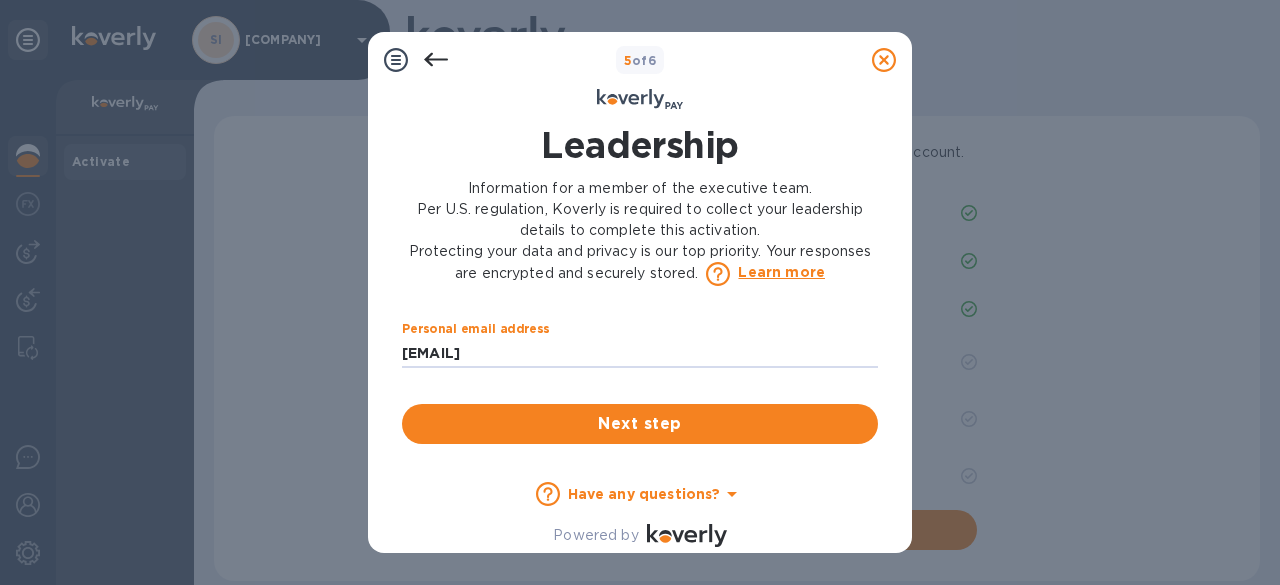 type on "[EMAIL]" 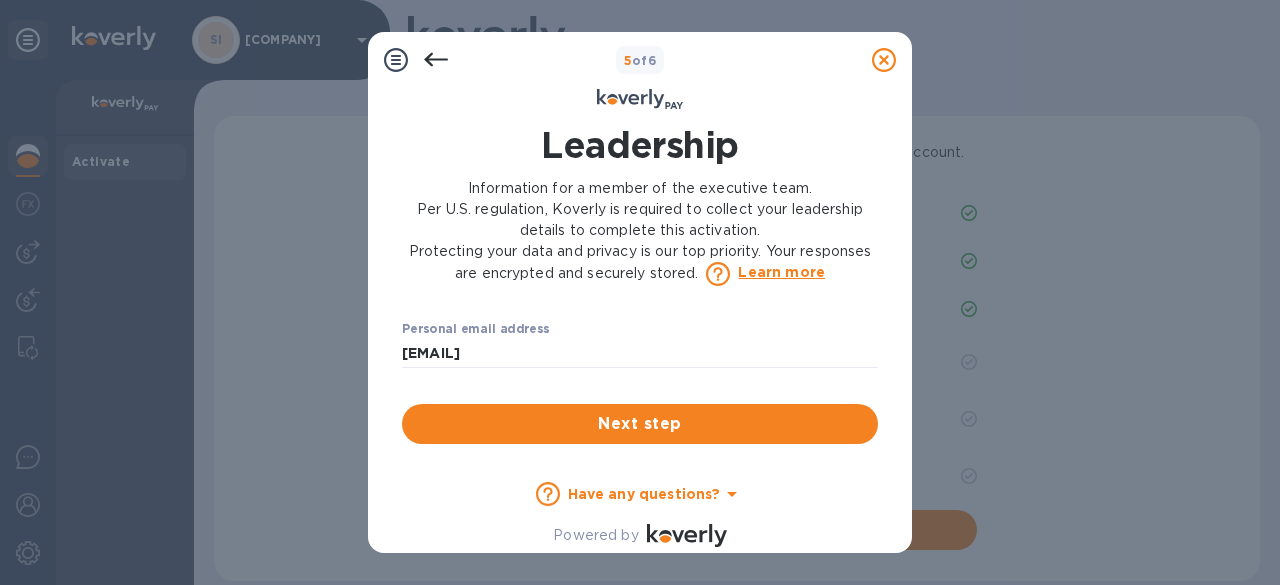 scroll, scrollTop: 611, scrollLeft: 0, axis: vertical 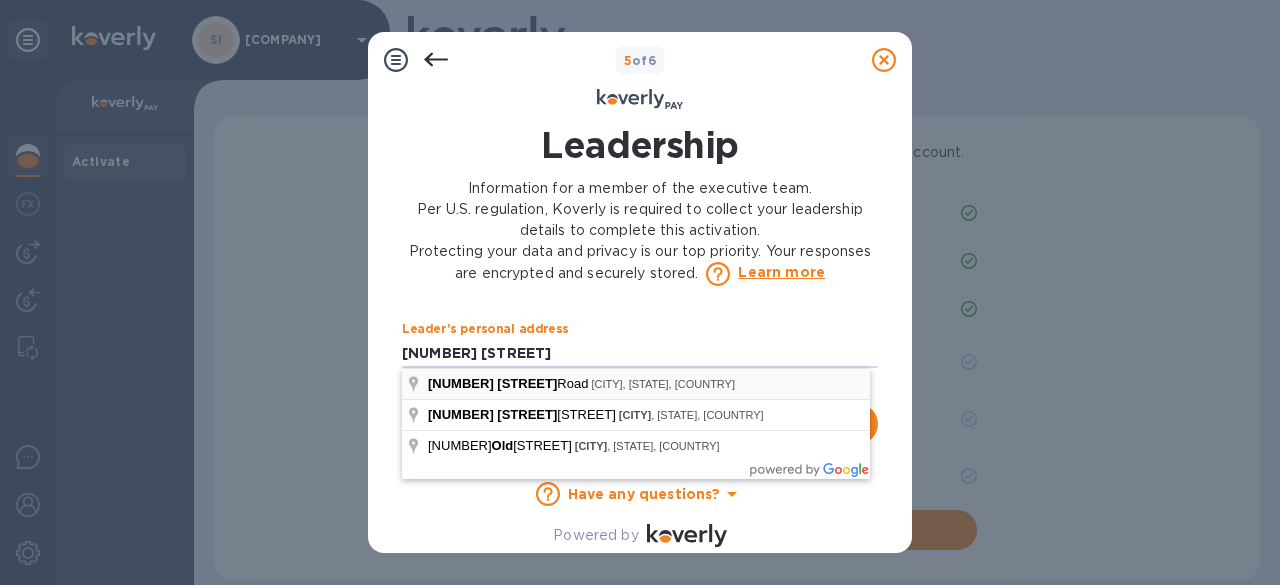 type on "[NUMBER] [STREET]" 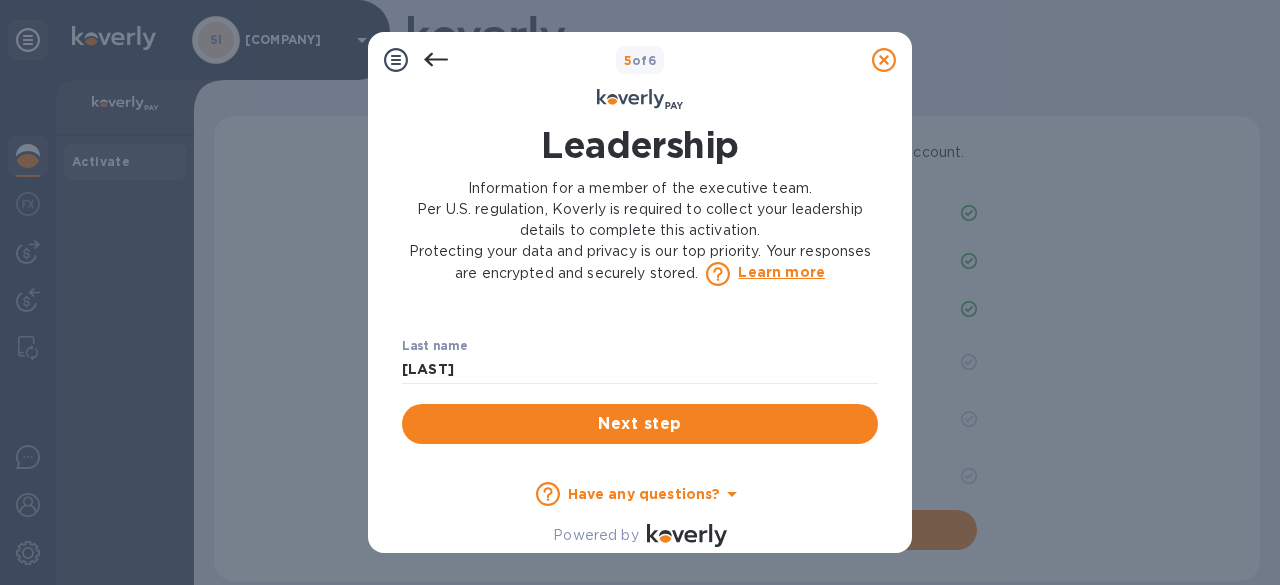 scroll, scrollTop: 11, scrollLeft: 0, axis: vertical 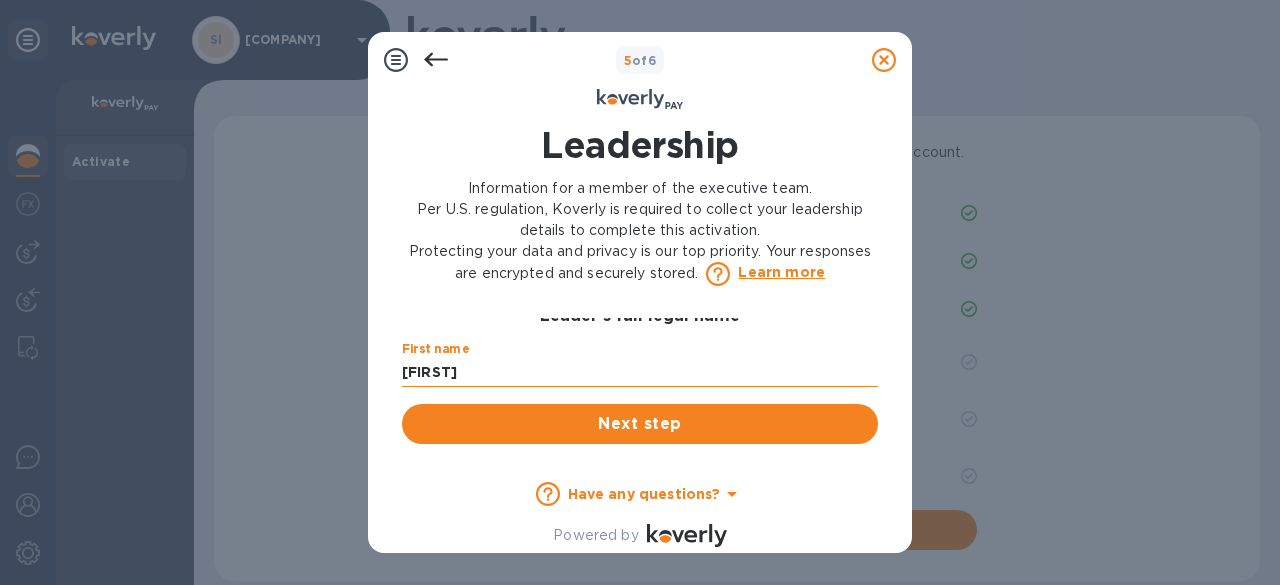 click on "[FIRST]" at bounding box center [640, 373] 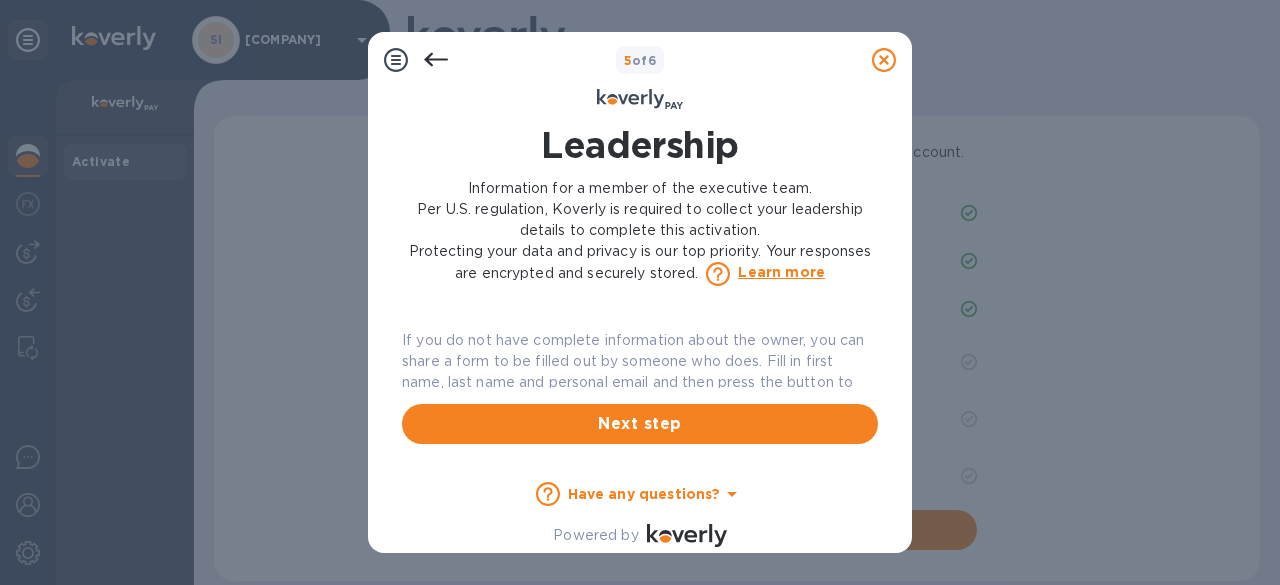 scroll, scrollTop: 211, scrollLeft: 0, axis: vertical 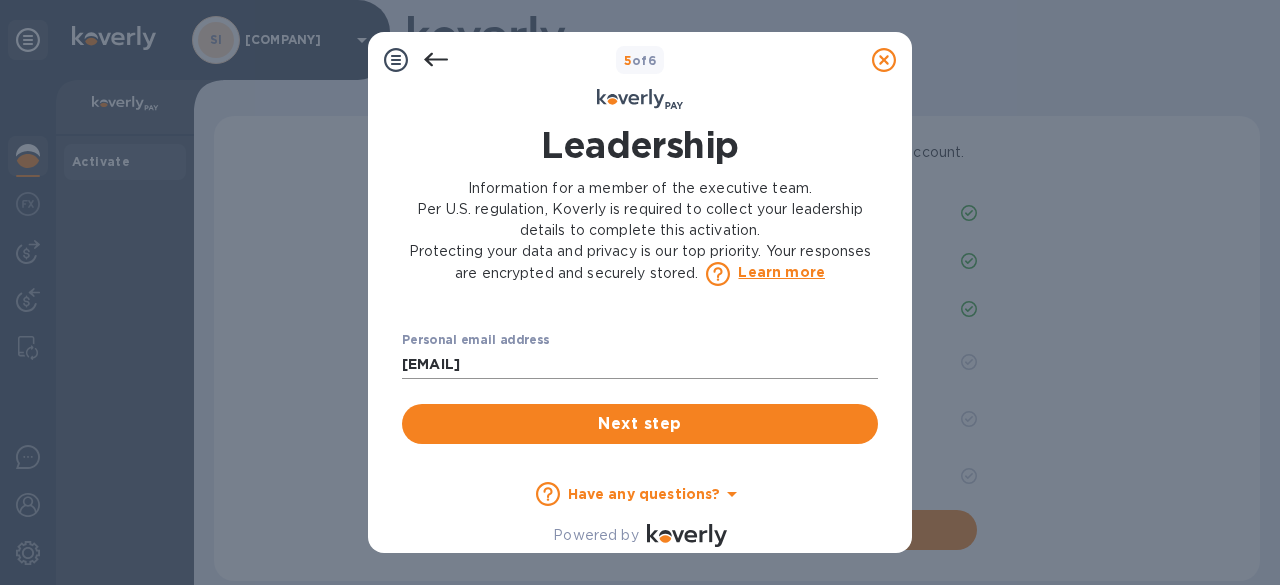 type on "[FIRST]" 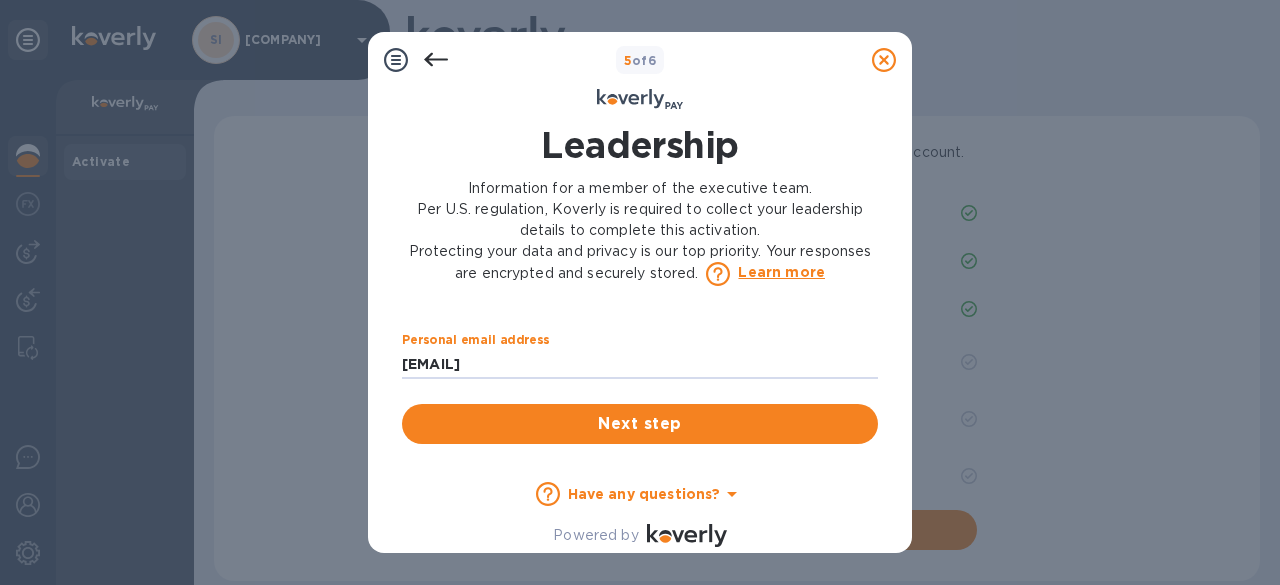 scroll, scrollTop: 611, scrollLeft: 0, axis: vertical 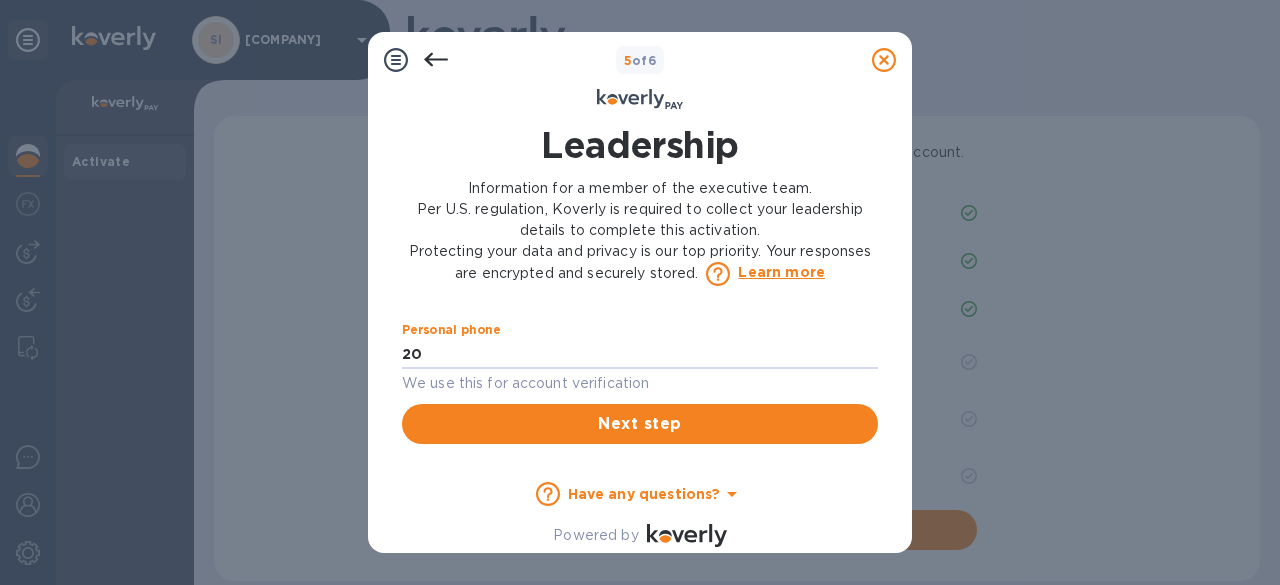 type on "***[NUMBER]" 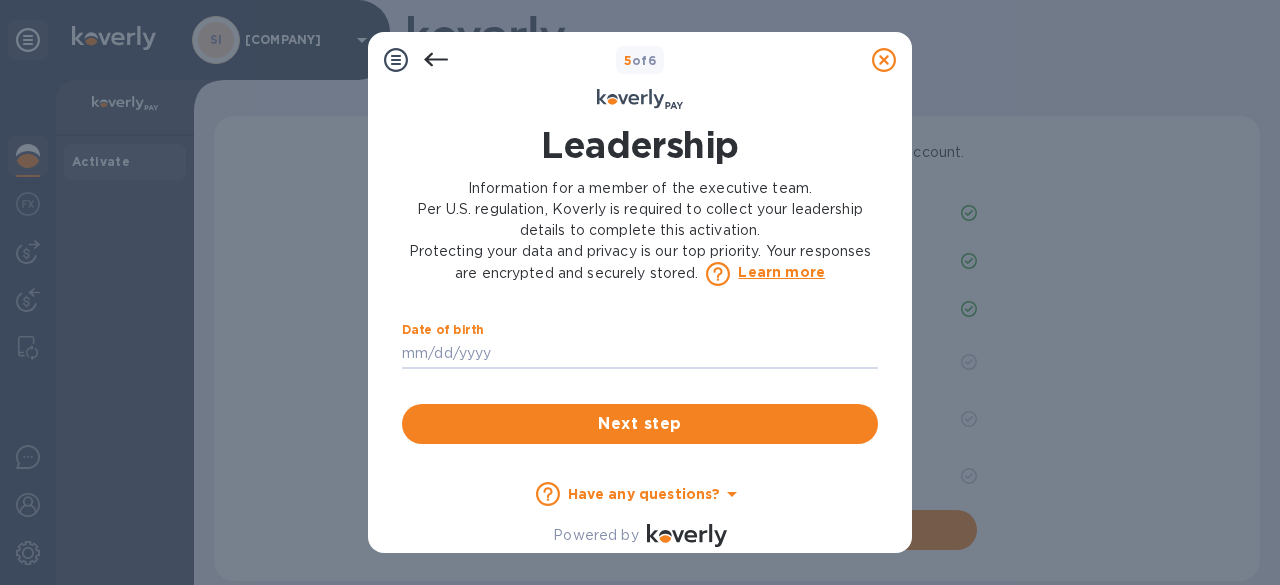 scroll, scrollTop: 1080, scrollLeft: 0, axis: vertical 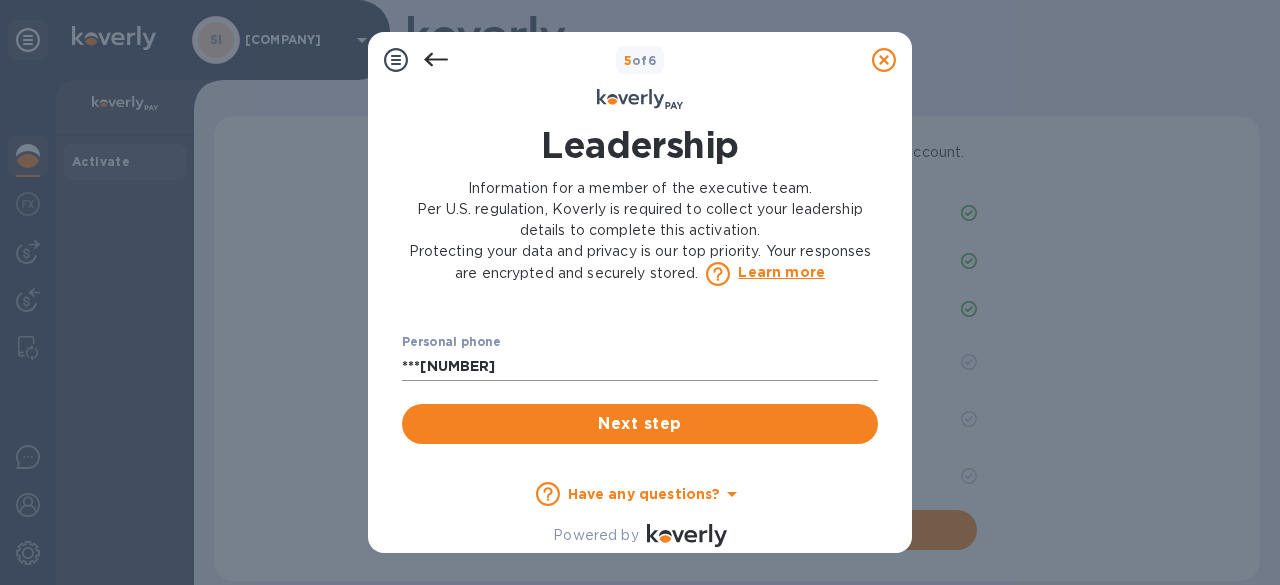 click on "***[NUMBER]" at bounding box center [640, 366] 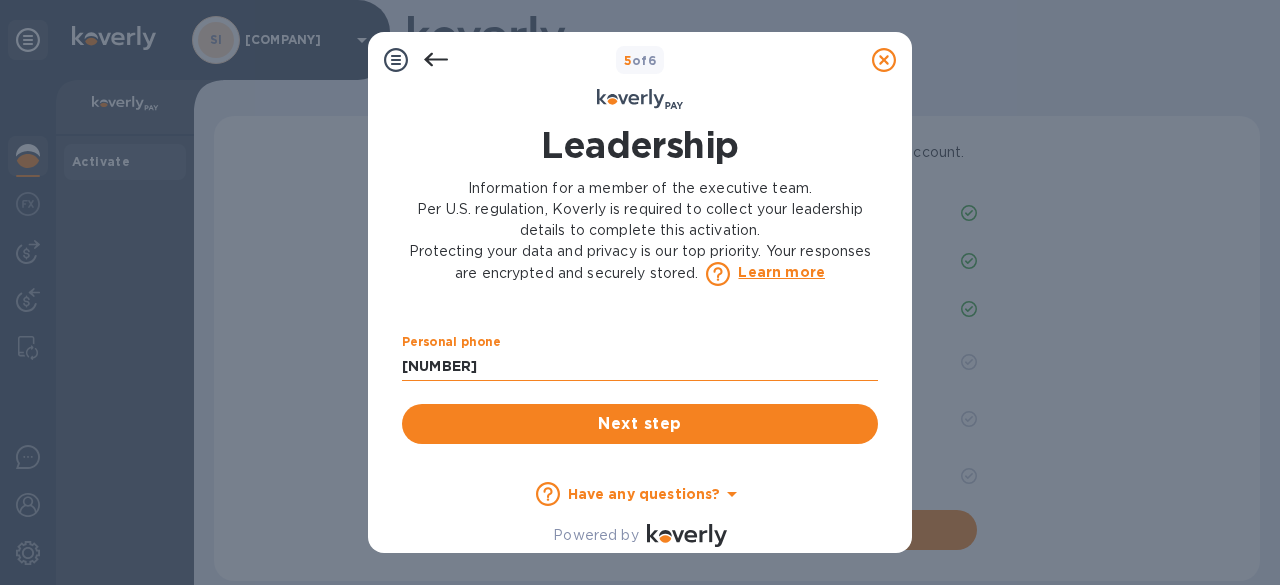 type on "***[PHONE]" 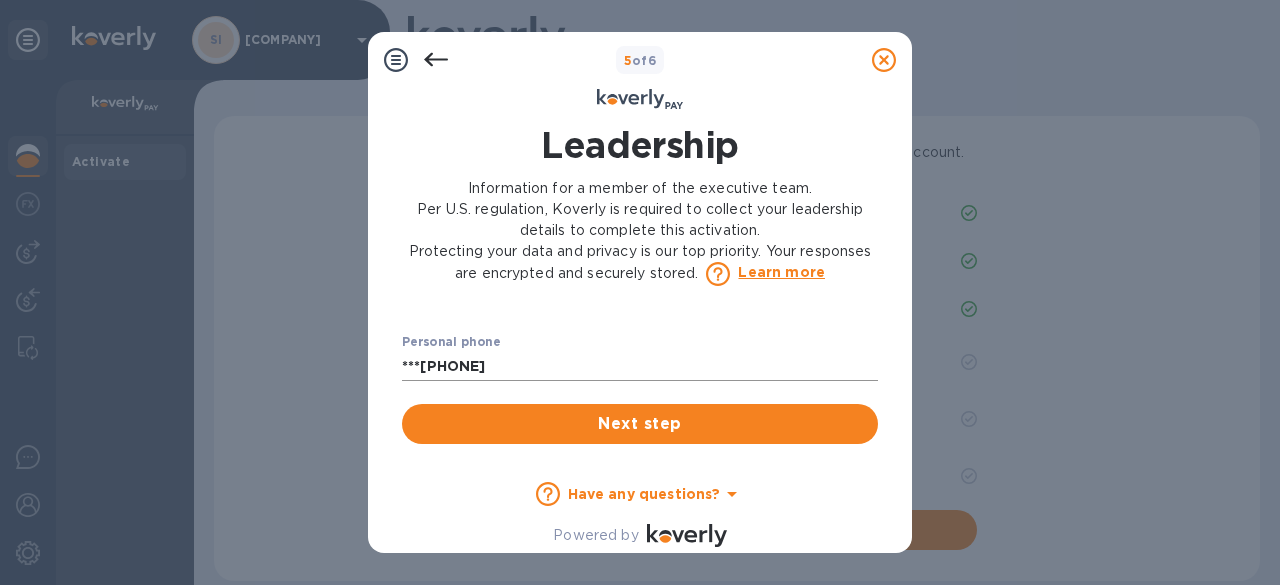 scroll, scrollTop: 1180, scrollLeft: 0, axis: vertical 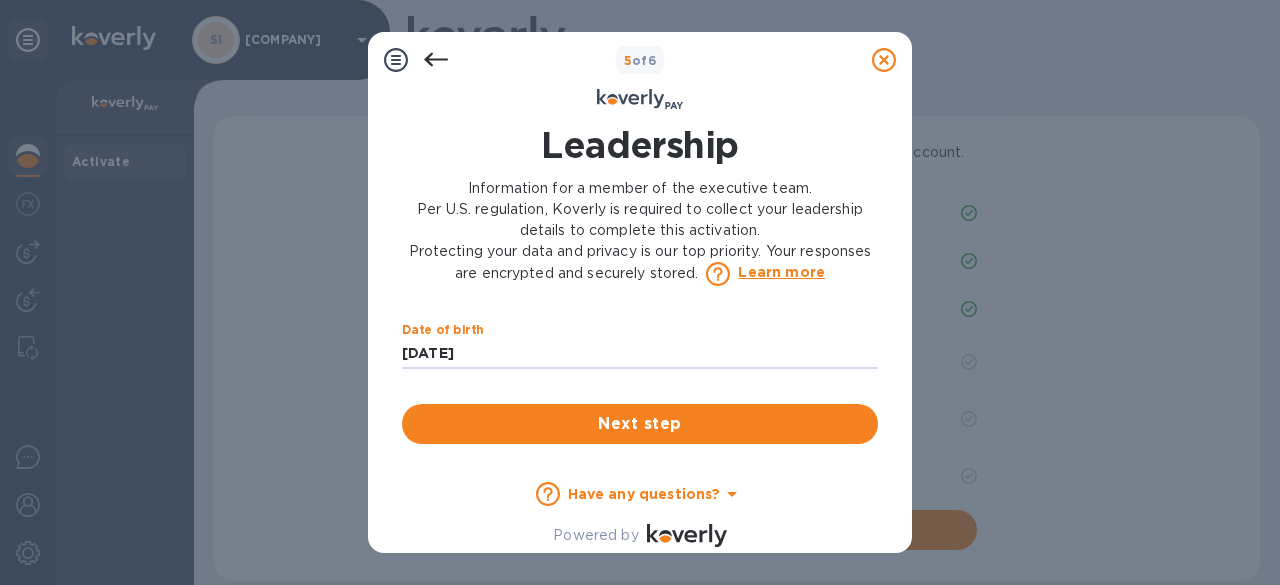 type on "***82" 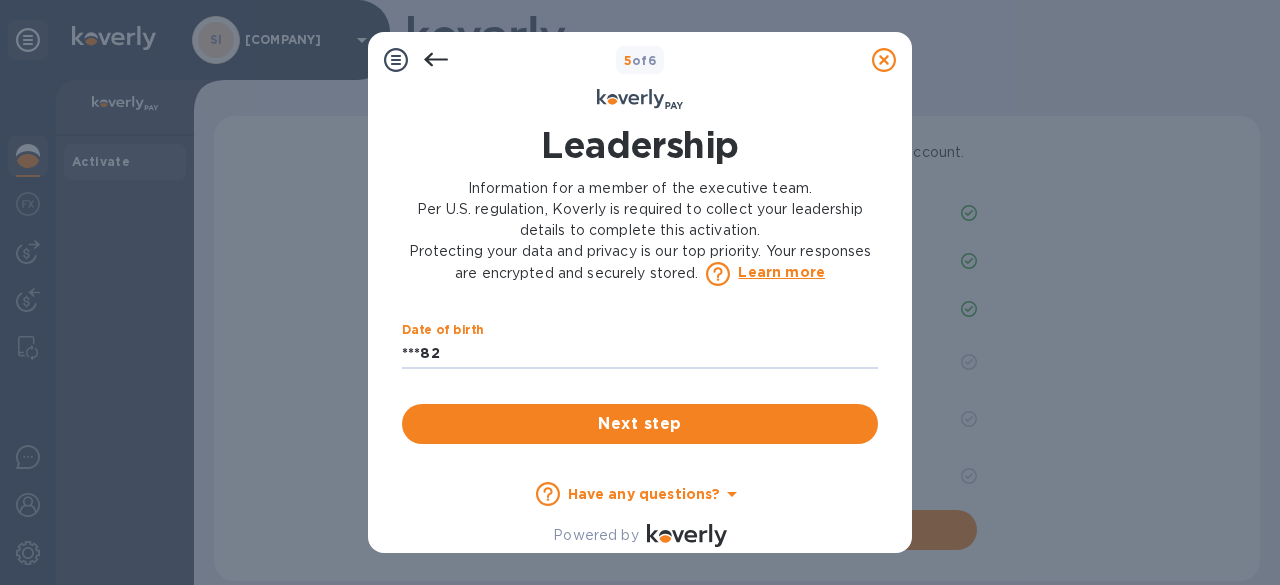 scroll, scrollTop: 1252, scrollLeft: 0, axis: vertical 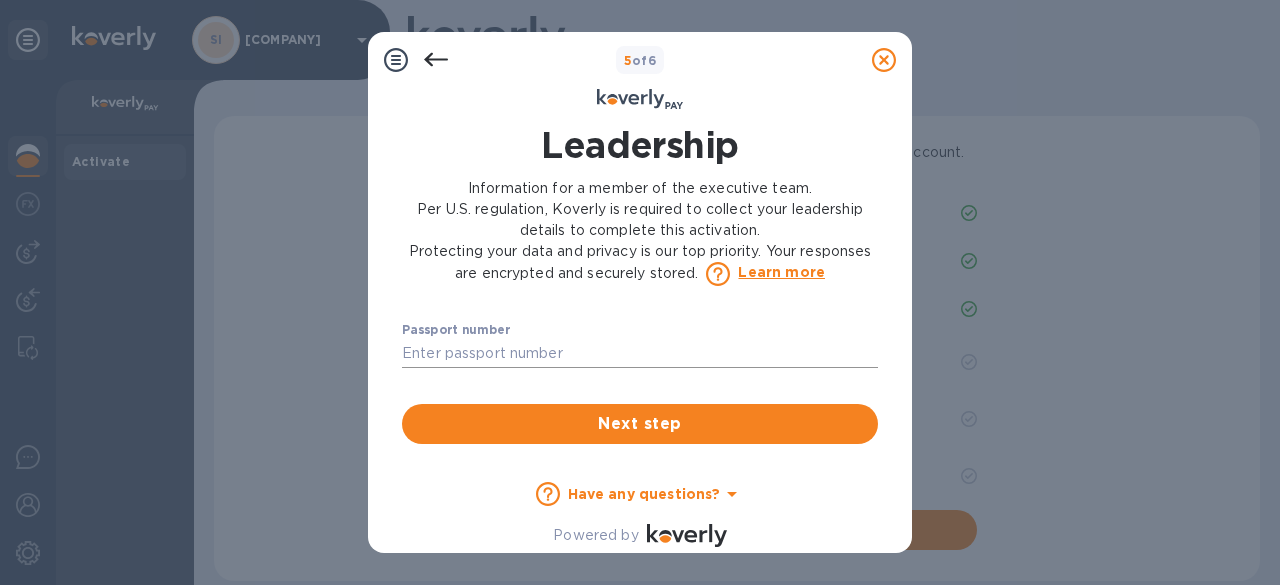click at bounding box center [640, 354] 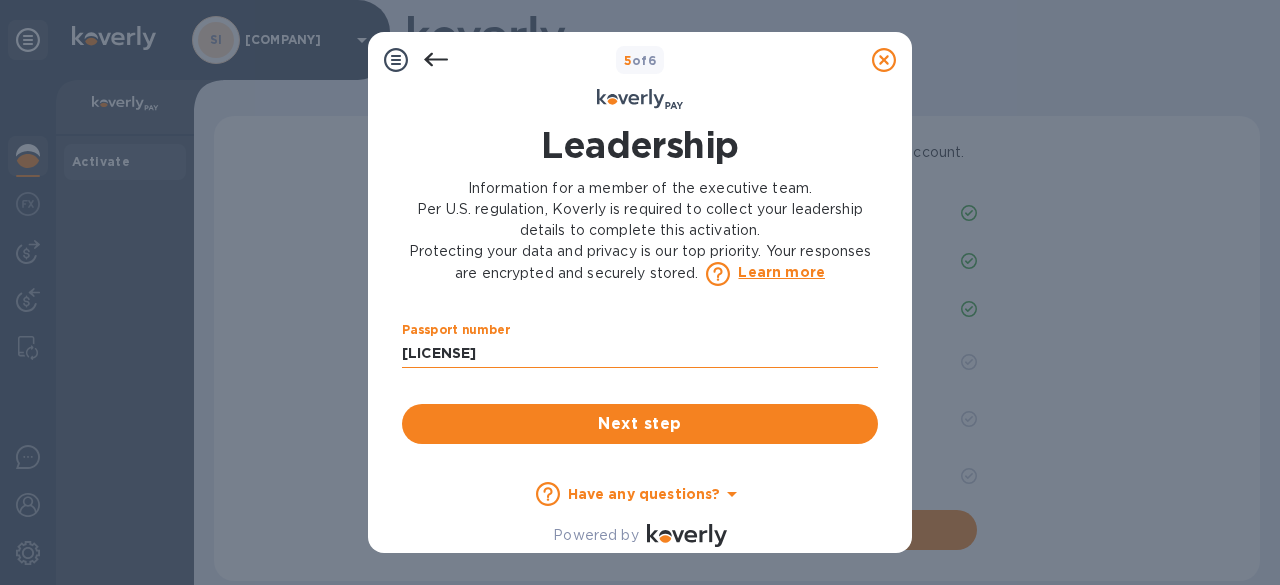 type on "***[PASSPORT]" 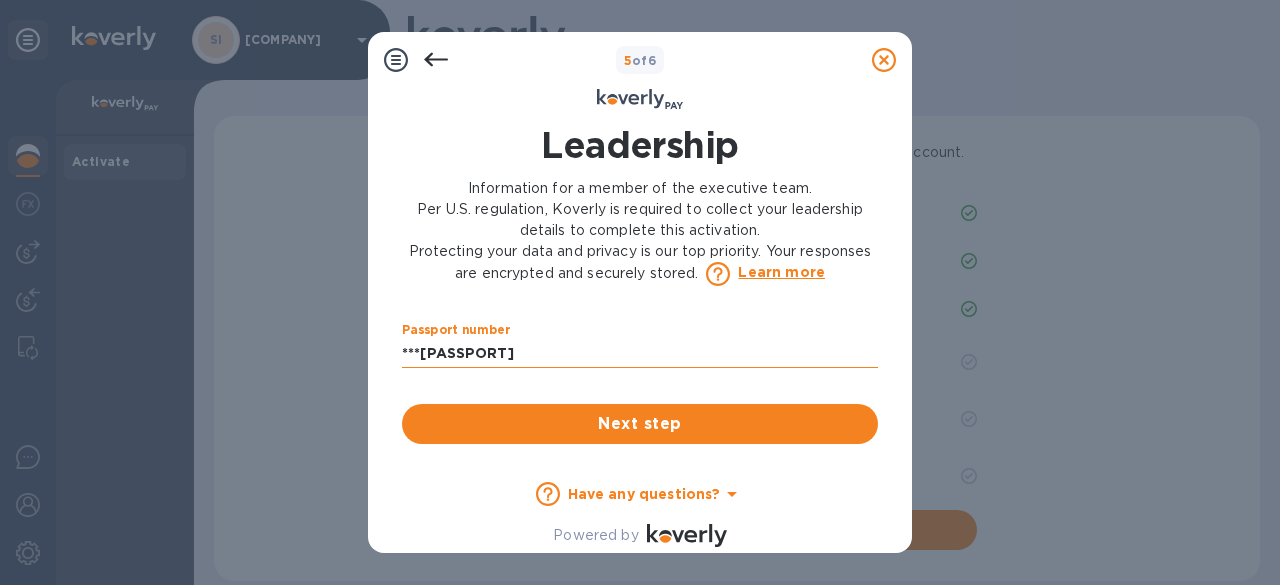 scroll, scrollTop: 1412, scrollLeft: 0, axis: vertical 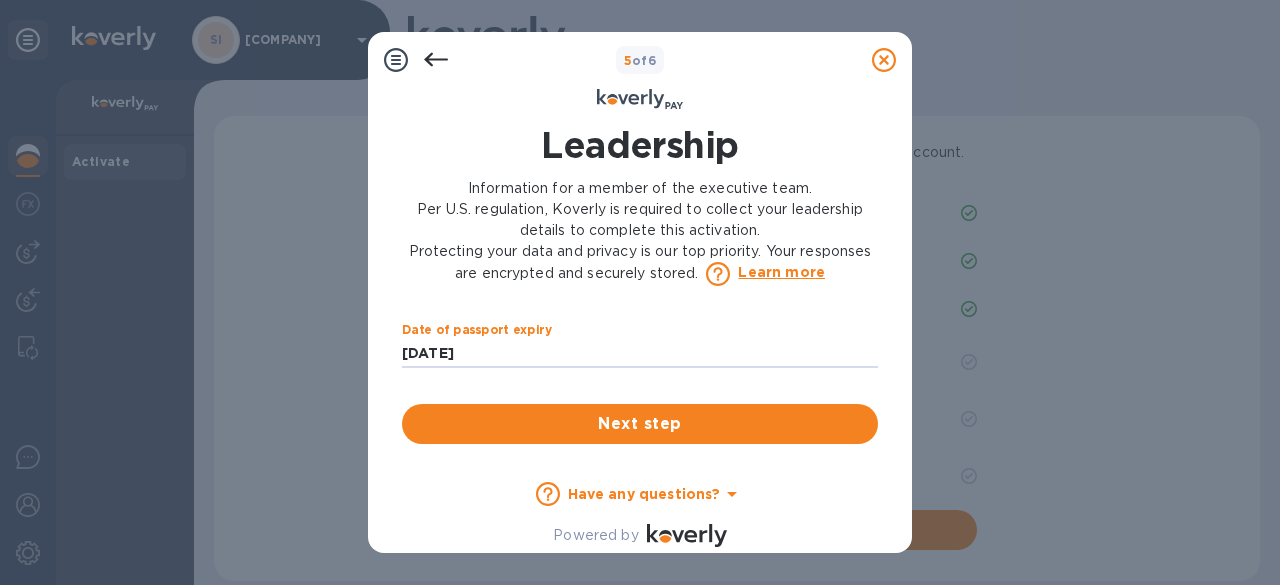 type on "***[DATE]" 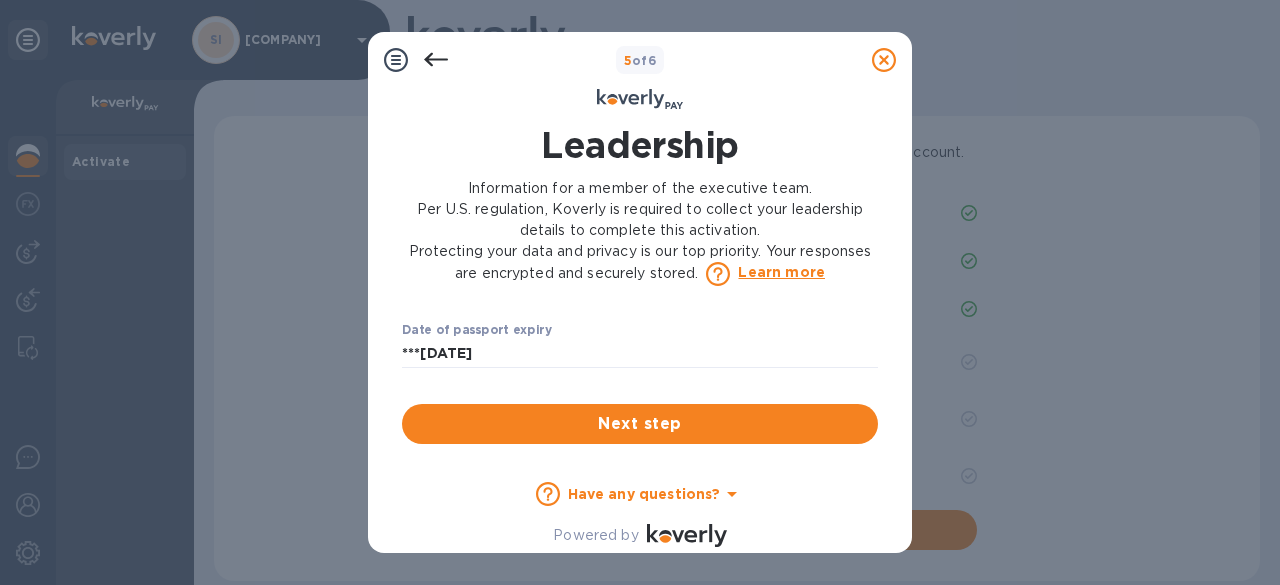 scroll, scrollTop: 1627, scrollLeft: 0, axis: vertical 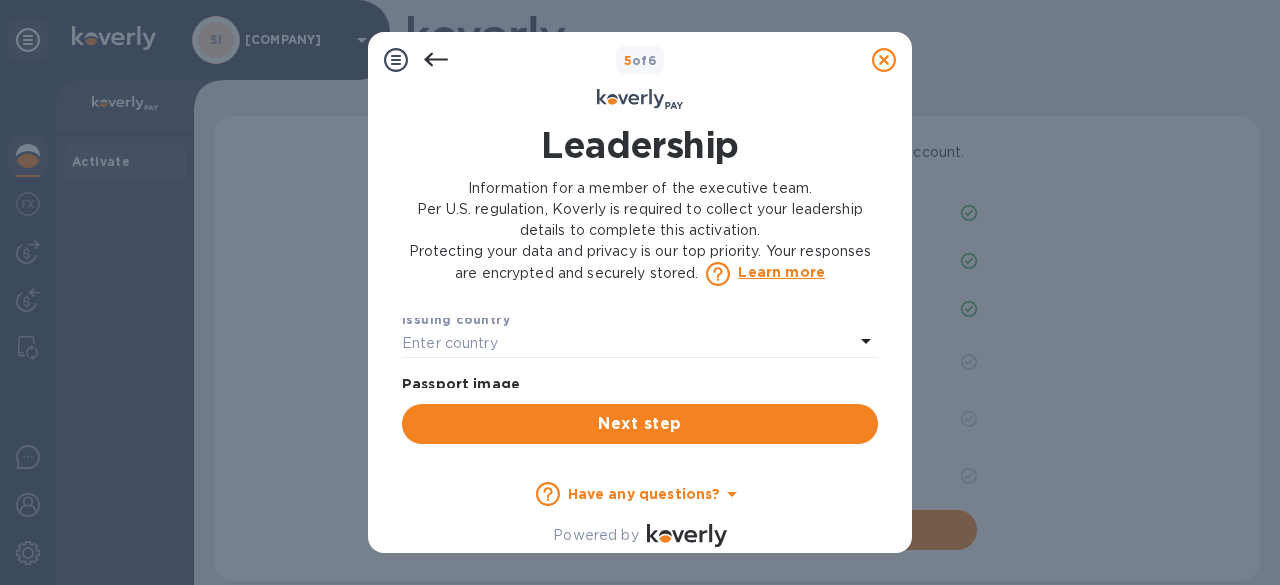 click on "Enter country" at bounding box center (628, 343) 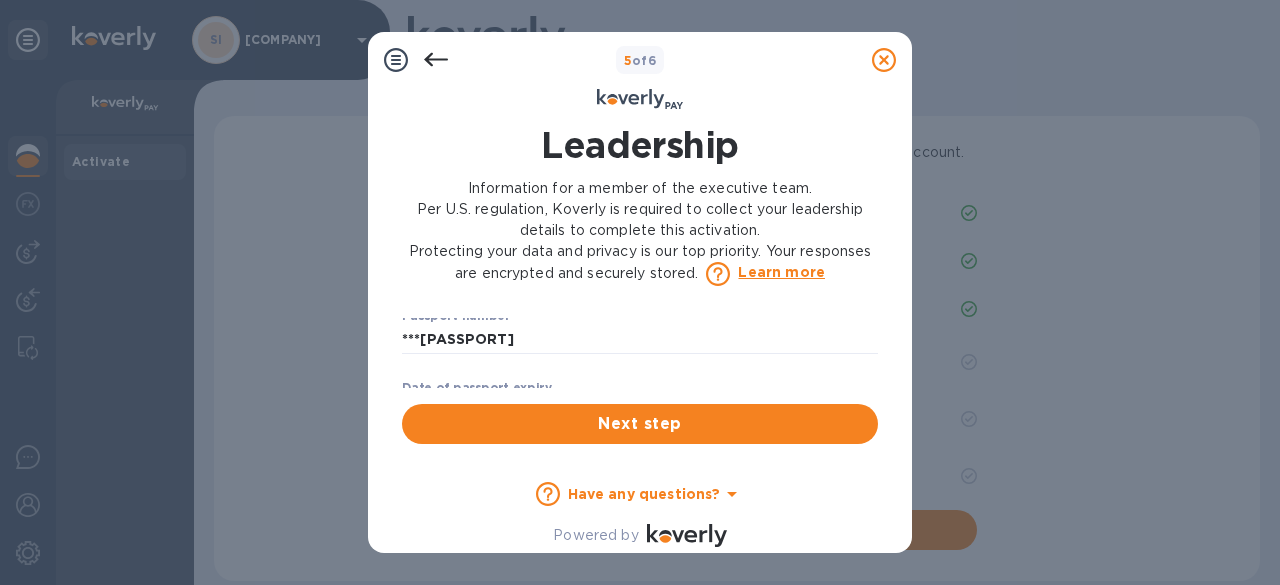 scroll, scrollTop: 1398, scrollLeft: 0, axis: vertical 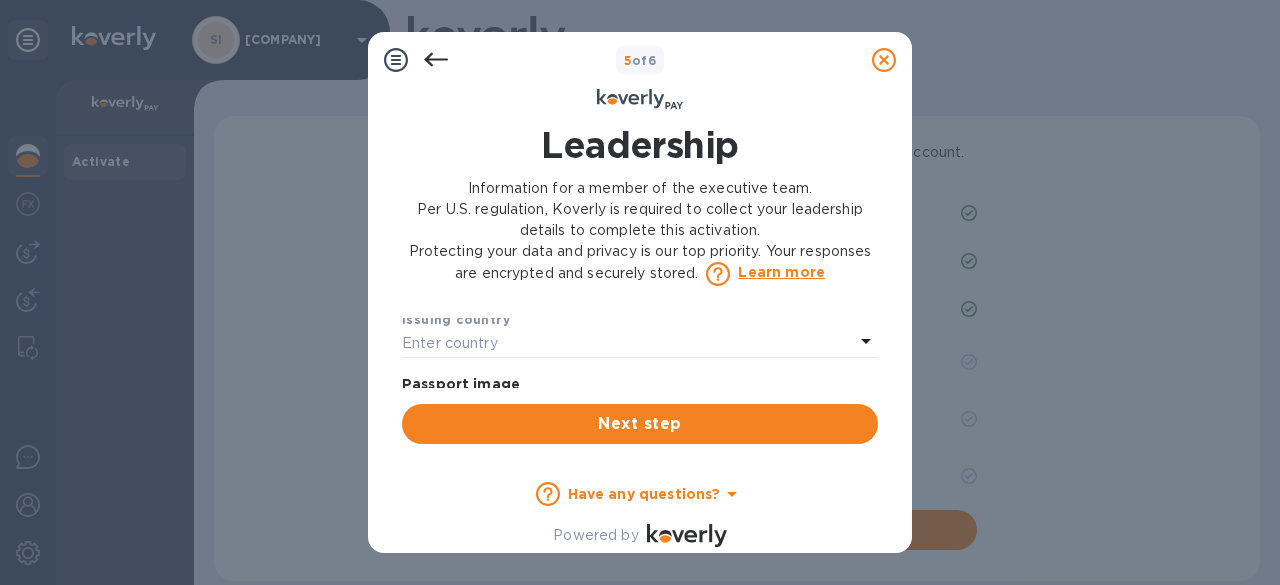 click on "Enter country" at bounding box center [628, 343] 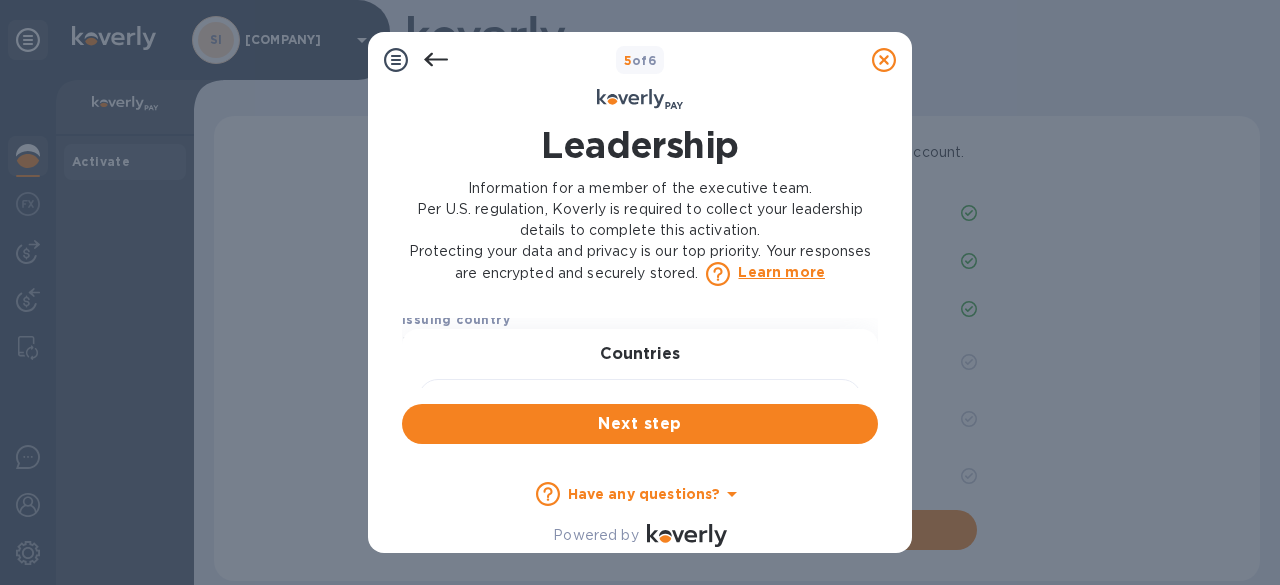 scroll, scrollTop: 1598, scrollLeft: 0, axis: vertical 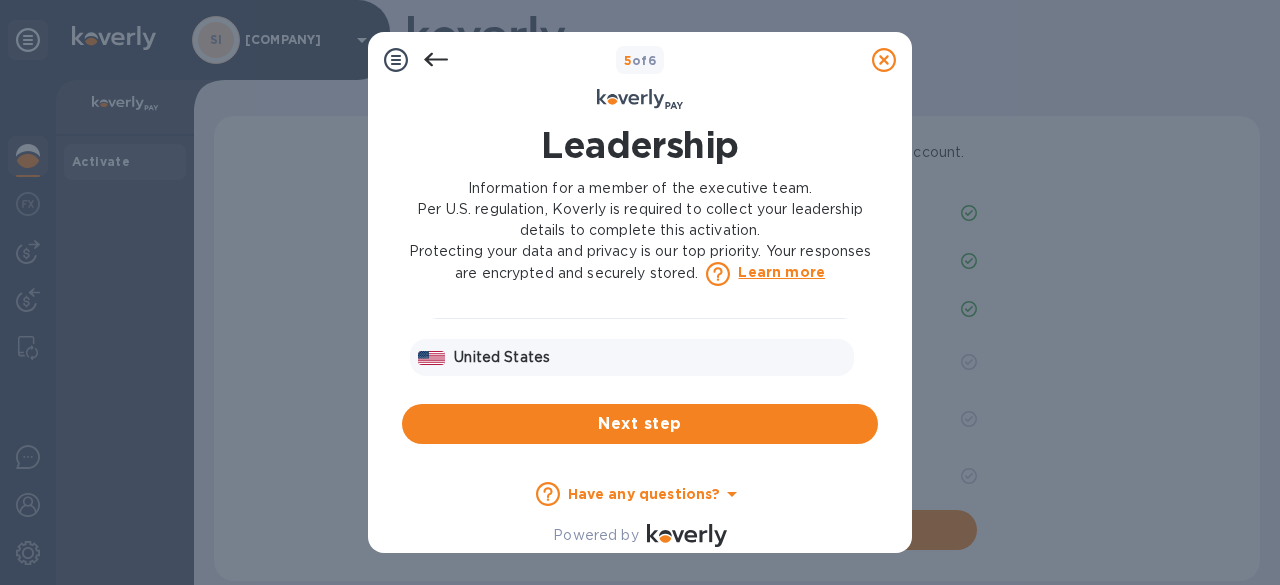 click on "United States" at bounding box center (650, 357) 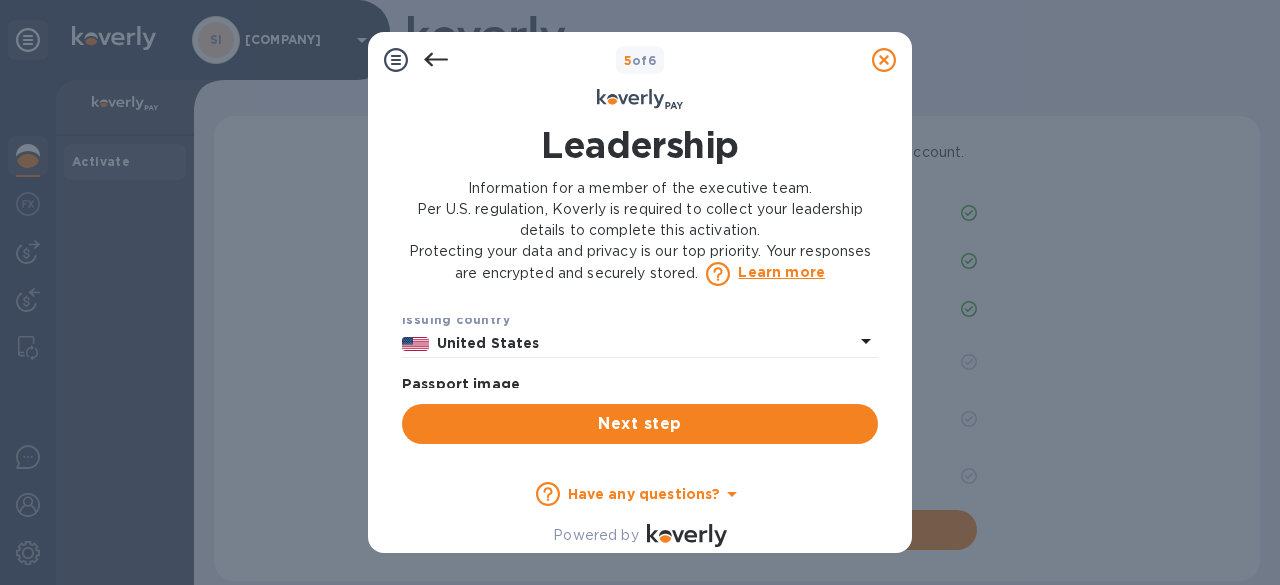 scroll, scrollTop: 1598, scrollLeft: 0, axis: vertical 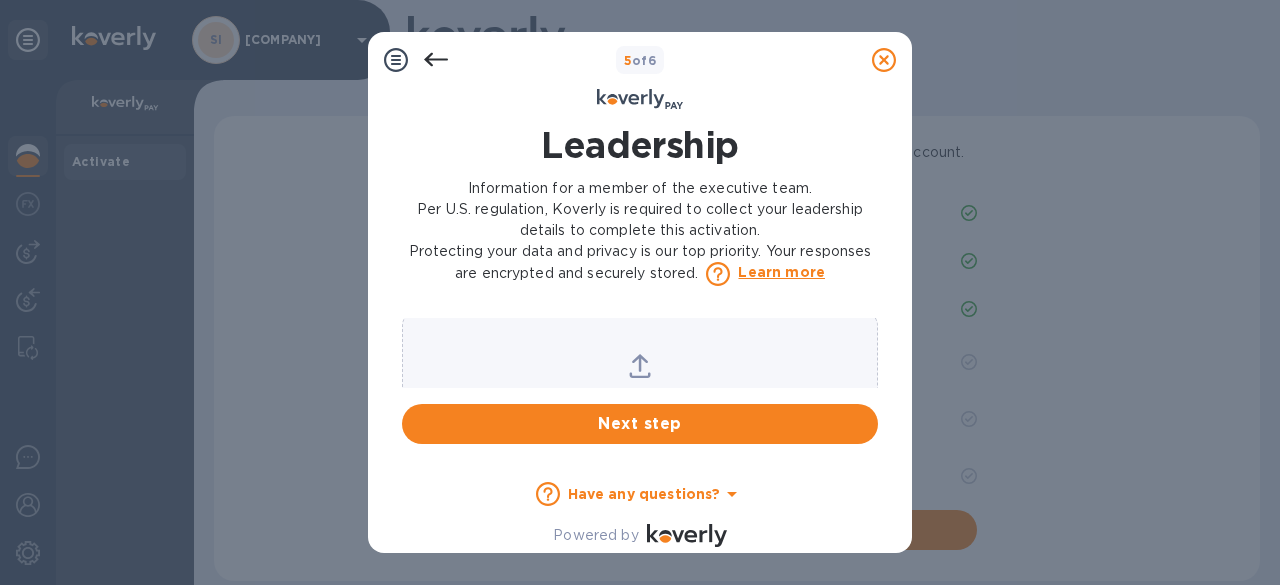 click on "Choose an image and drag it here" at bounding box center [640, 382] 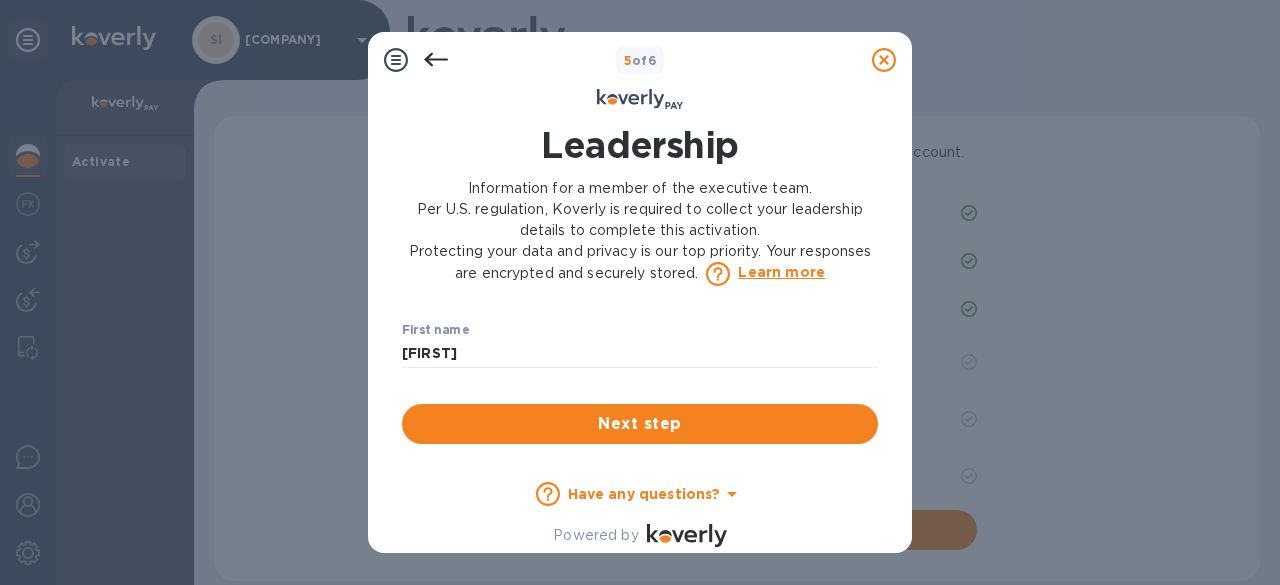 scroll, scrollTop: 0, scrollLeft: 0, axis: both 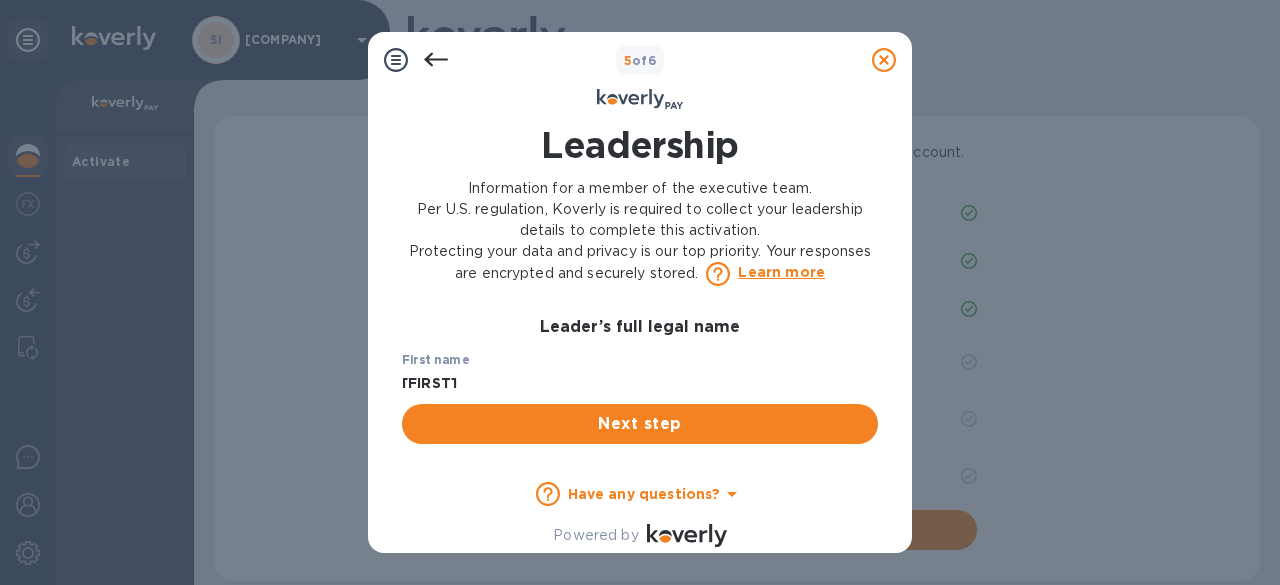 click on "[FIRST]" at bounding box center [640, 384] 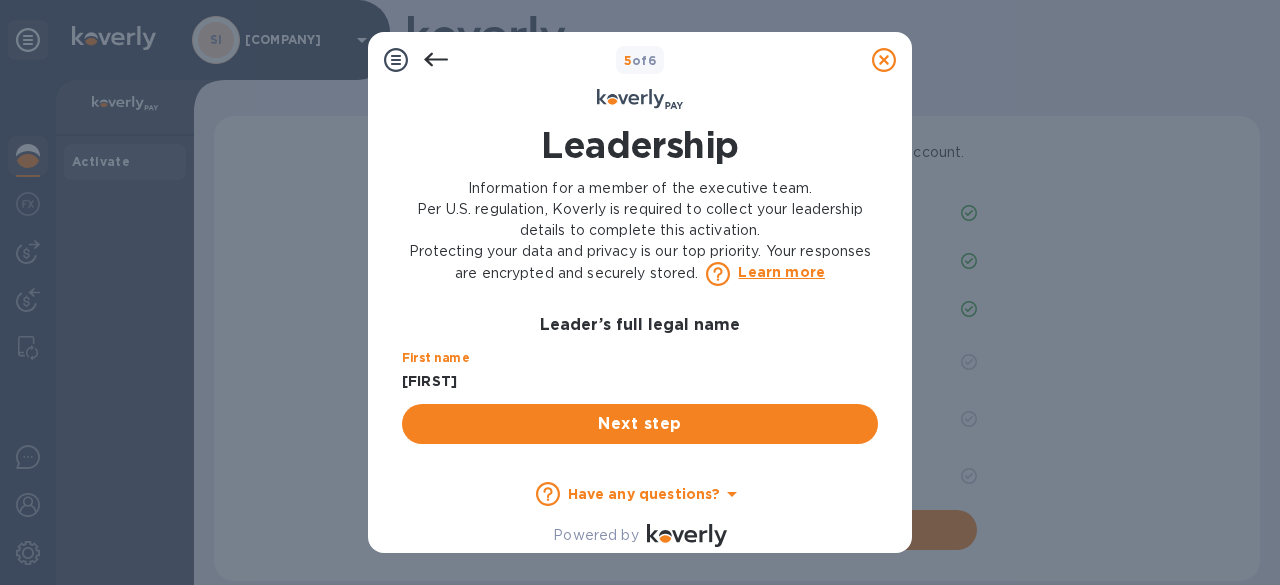 scroll, scrollTop: 0, scrollLeft: 0, axis: both 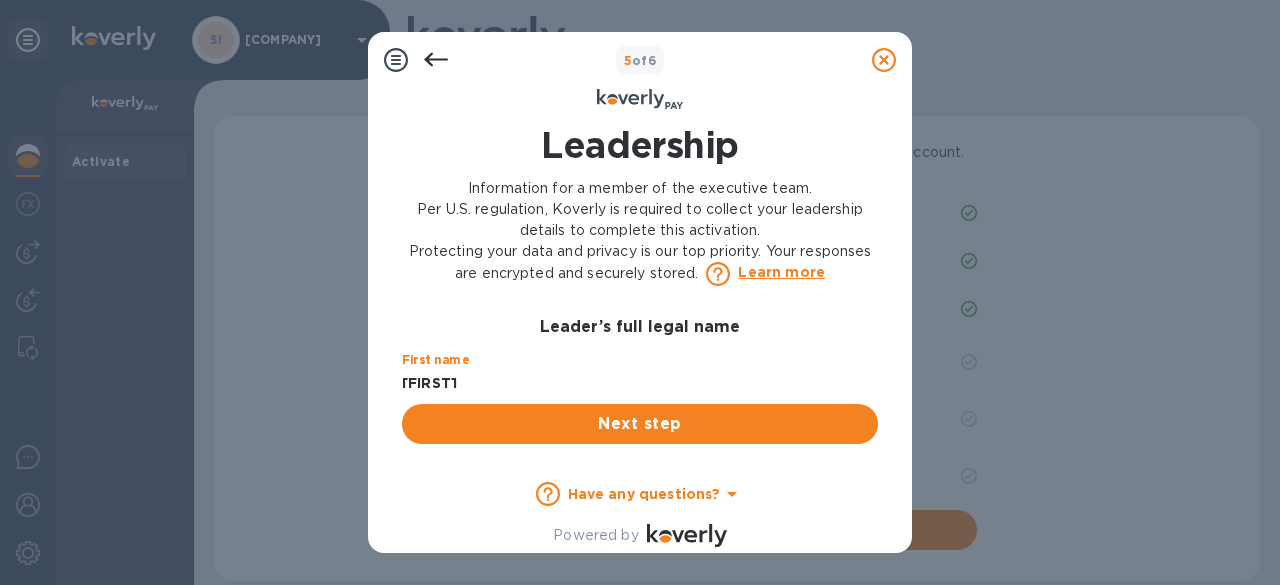 type on "[FIRST]" 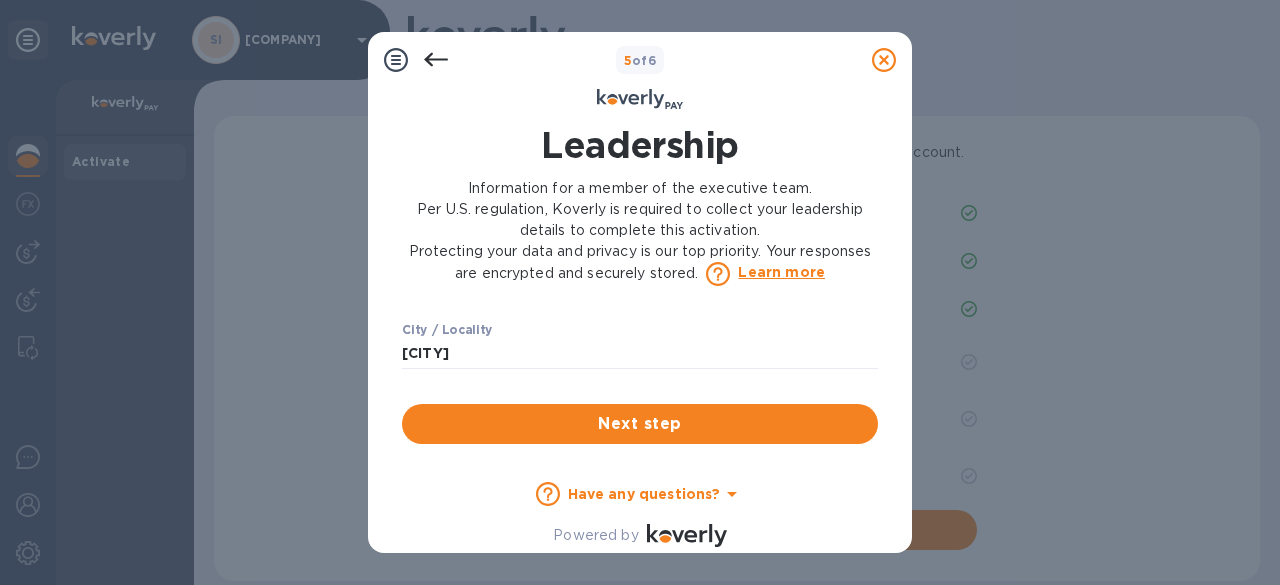 scroll, scrollTop: 898, scrollLeft: 0, axis: vertical 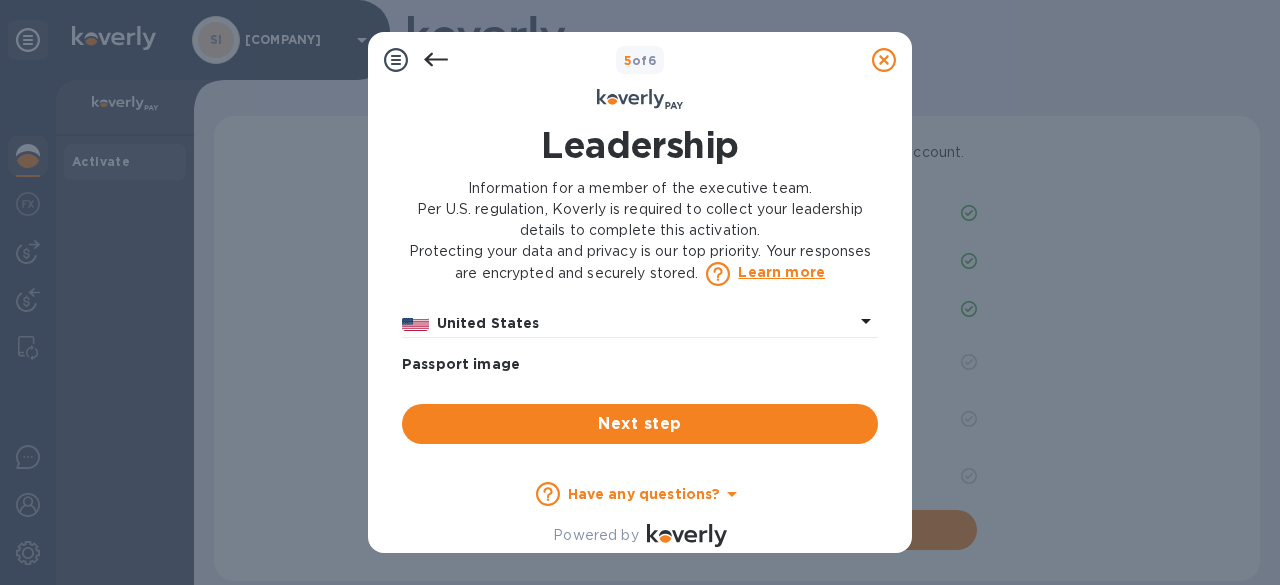 click on "Passport image" at bounding box center (640, 364) 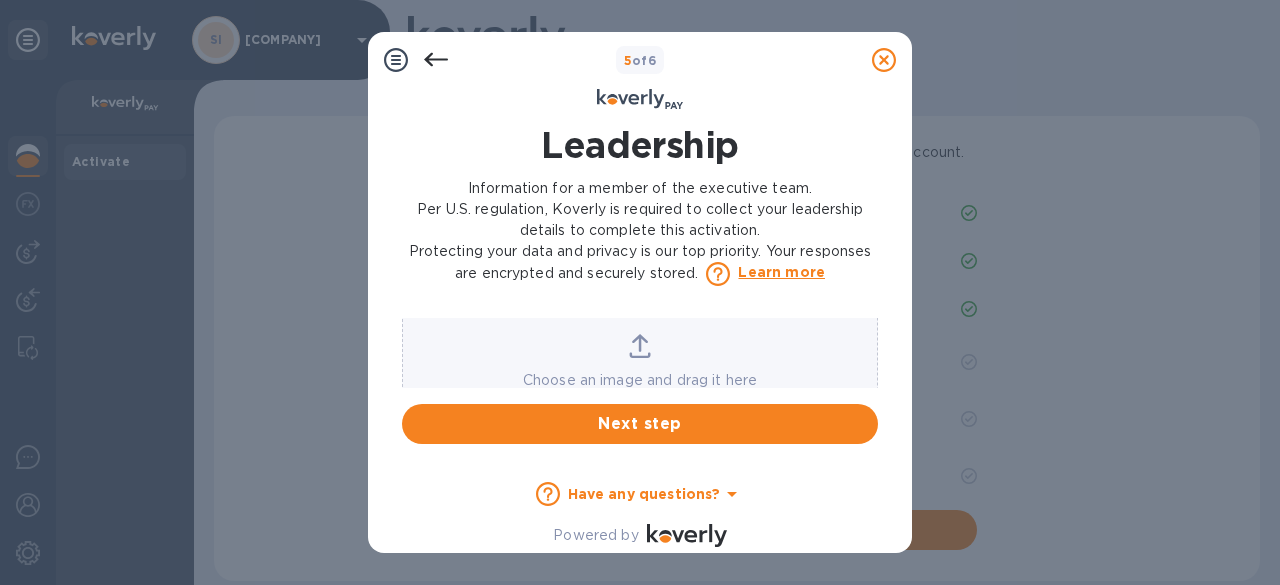 click on "Choose an image and drag it here" at bounding box center [640, 362] 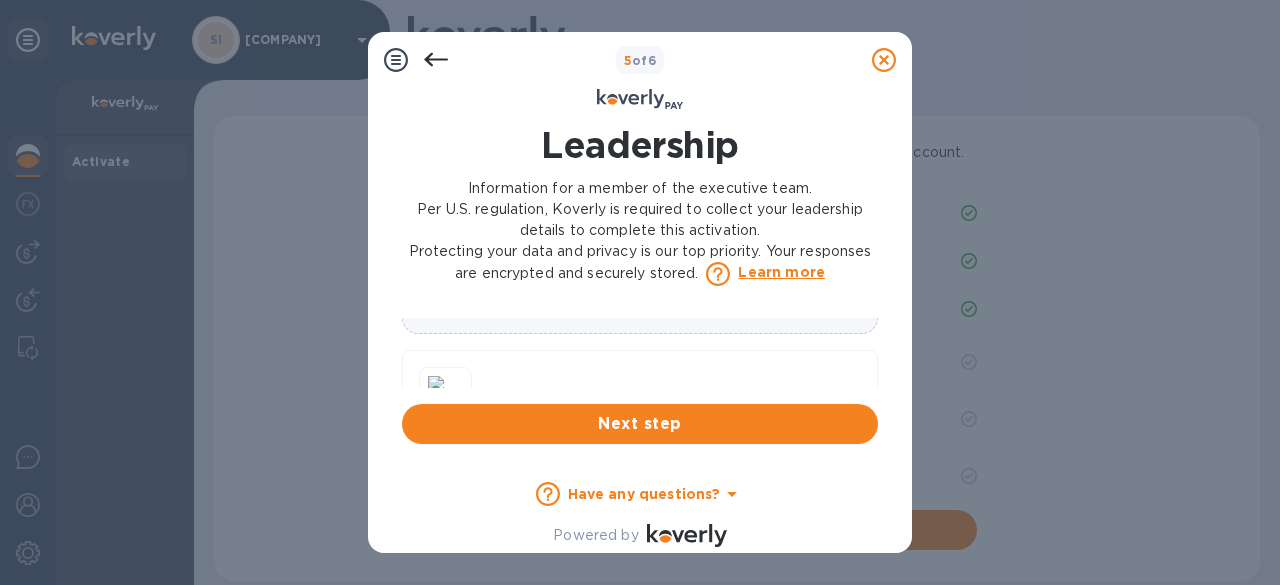 scroll, scrollTop: 1801, scrollLeft: 0, axis: vertical 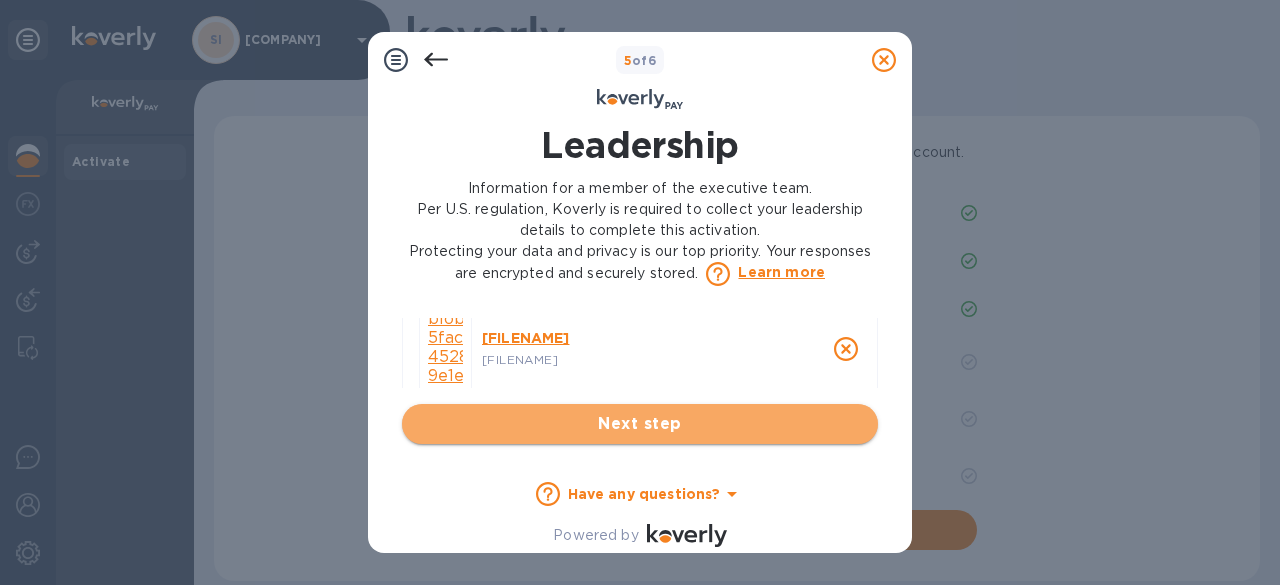 click on "Next step" at bounding box center (640, 424) 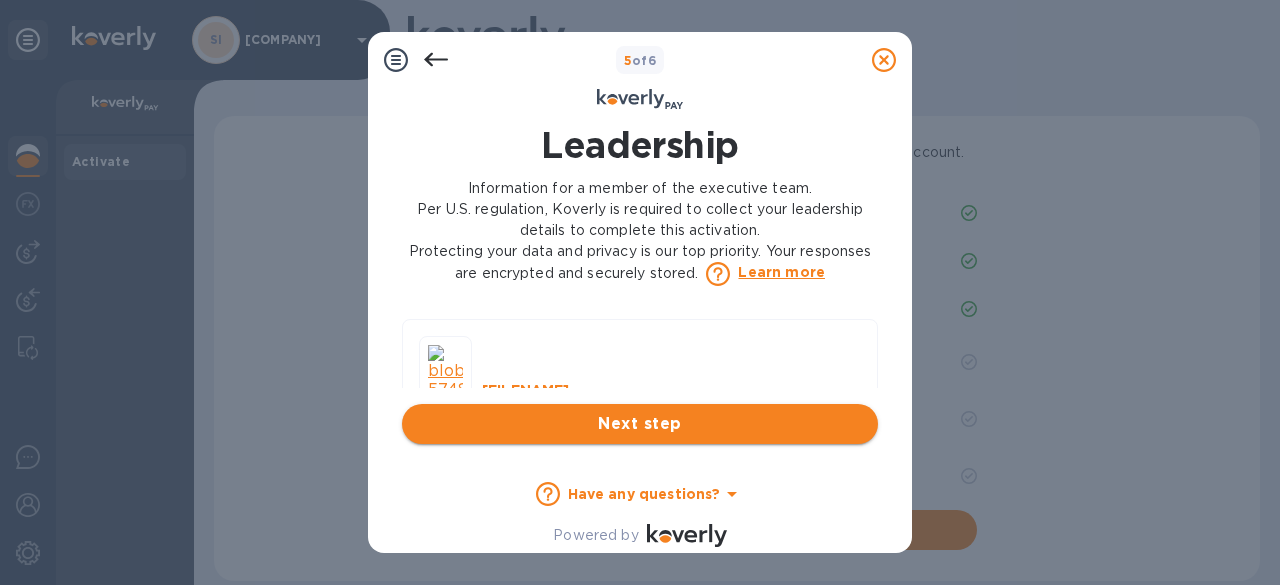 scroll, scrollTop: 1854, scrollLeft: 0, axis: vertical 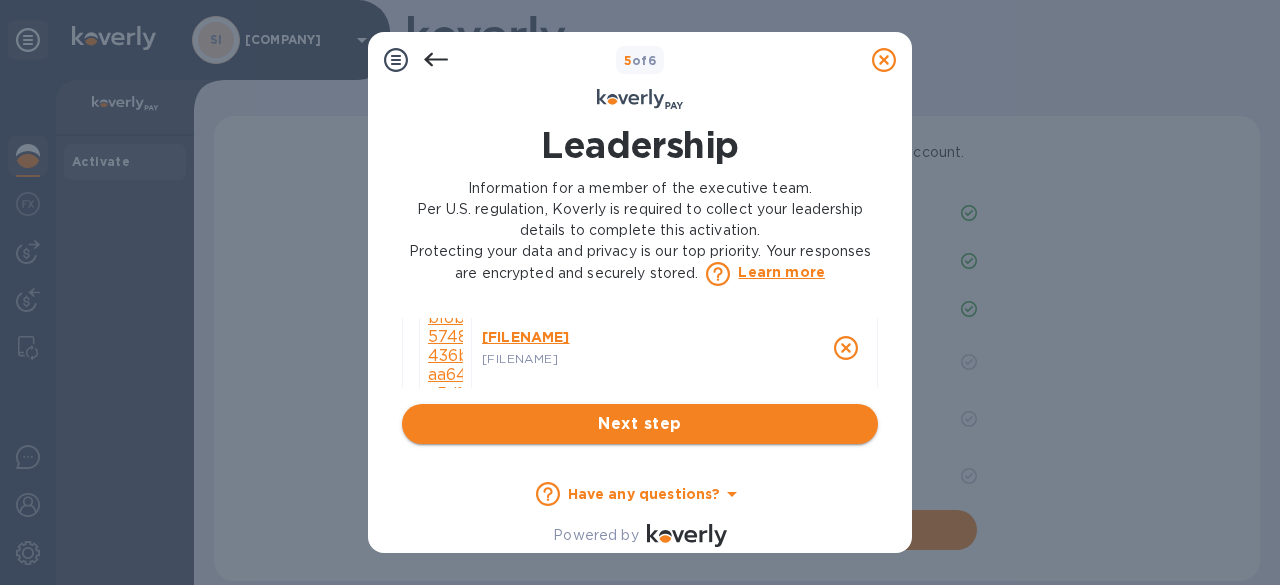 click on "Next step" at bounding box center (640, 424) 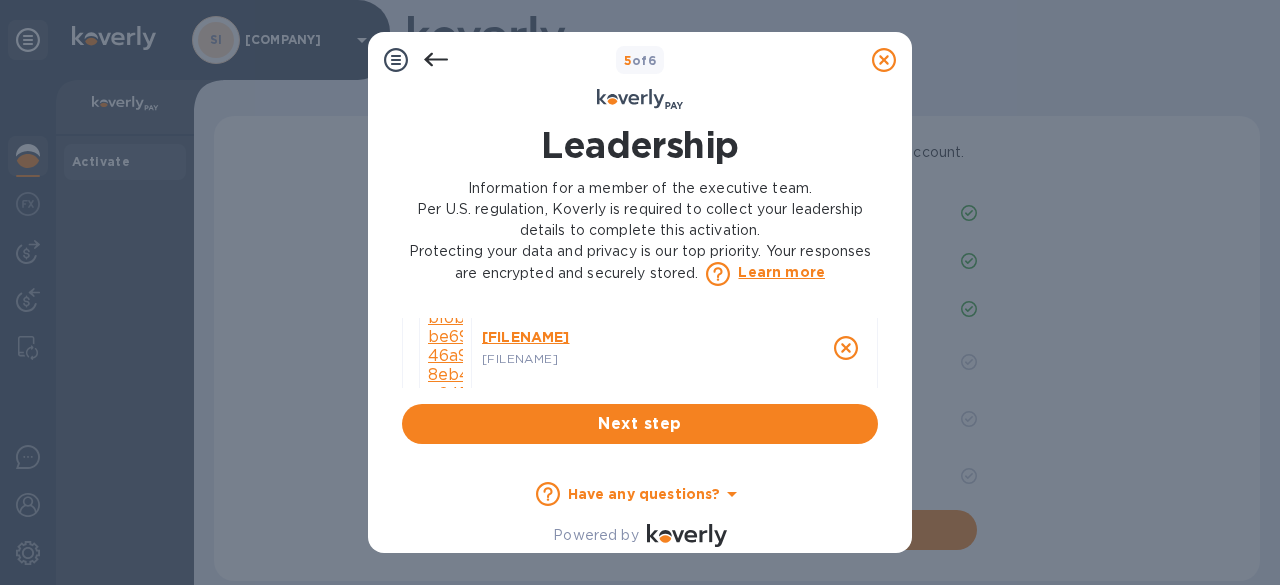 click on "[FIRST] [LAST] [FIRST] [LAST] [EMAIL] If you do not have complete information about the owner, you can share a form to be filled out by someone who does. Fill in first name, last name and personal email and then press the button to generate. Generate link Nationality and country Nationality Enter country Nationality is required field Current country residence Enter country Country is required field Leader’s personal address Leader’s personal address [NUMBER] [STREET] Address line 2 (optional) Address line 3 (optional) City / Locality [CITY] State / Province [STATE] Postal code [POSTAL_CODE] Let’s make sure you’re you Personal phone ***[PHONE] We use this for account verification Date of birth ***[DATE] Social security number (optional) This doesn't impact your credit score Passport number ***[PASSPORT] Date of passport expiry ***[DATE] Issuing country [COUNTRY] Passport image Choose an image and drag it here jpeg" at bounding box center (640, 353) 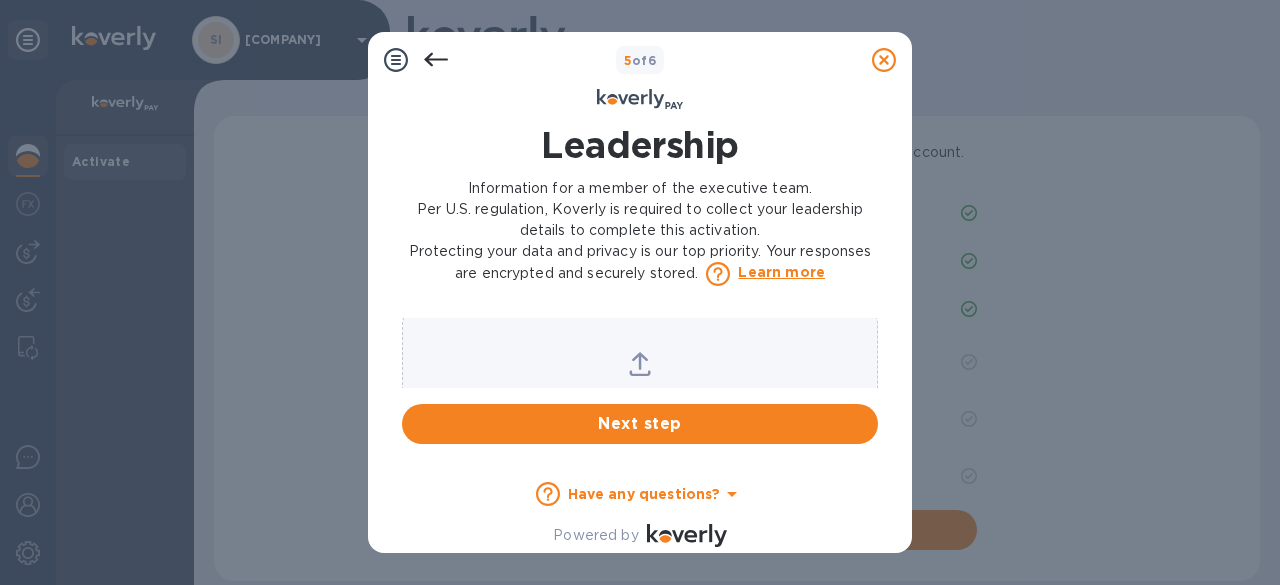 scroll, scrollTop: 1384, scrollLeft: 0, axis: vertical 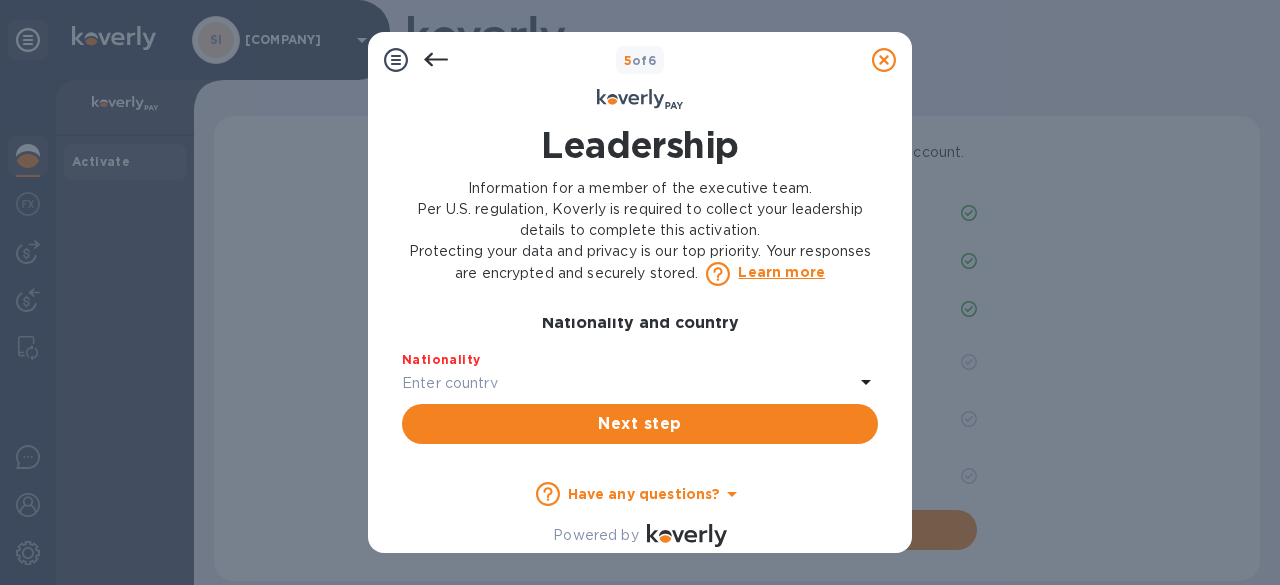 click 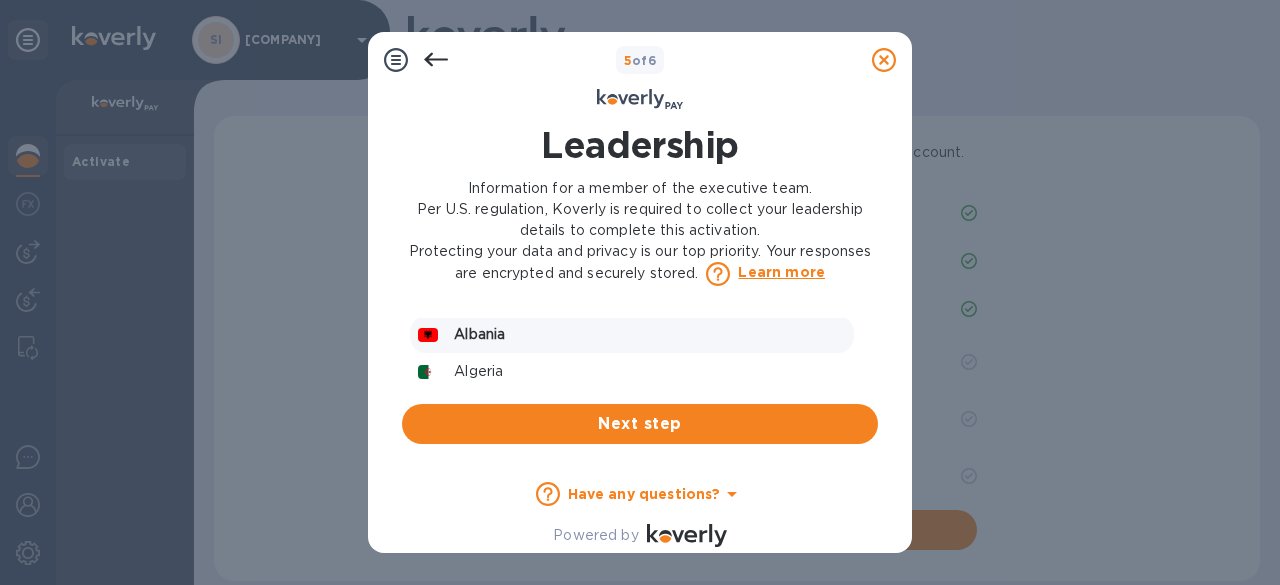 scroll, scrollTop: 502, scrollLeft: 0, axis: vertical 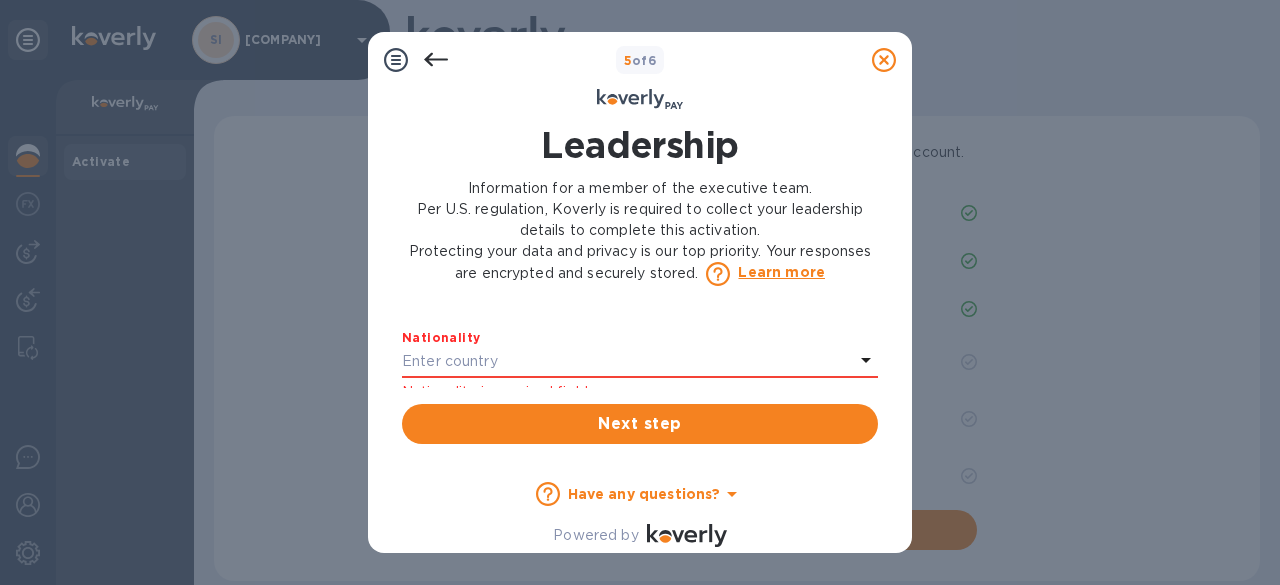 click on "Enter country" at bounding box center [628, 362] 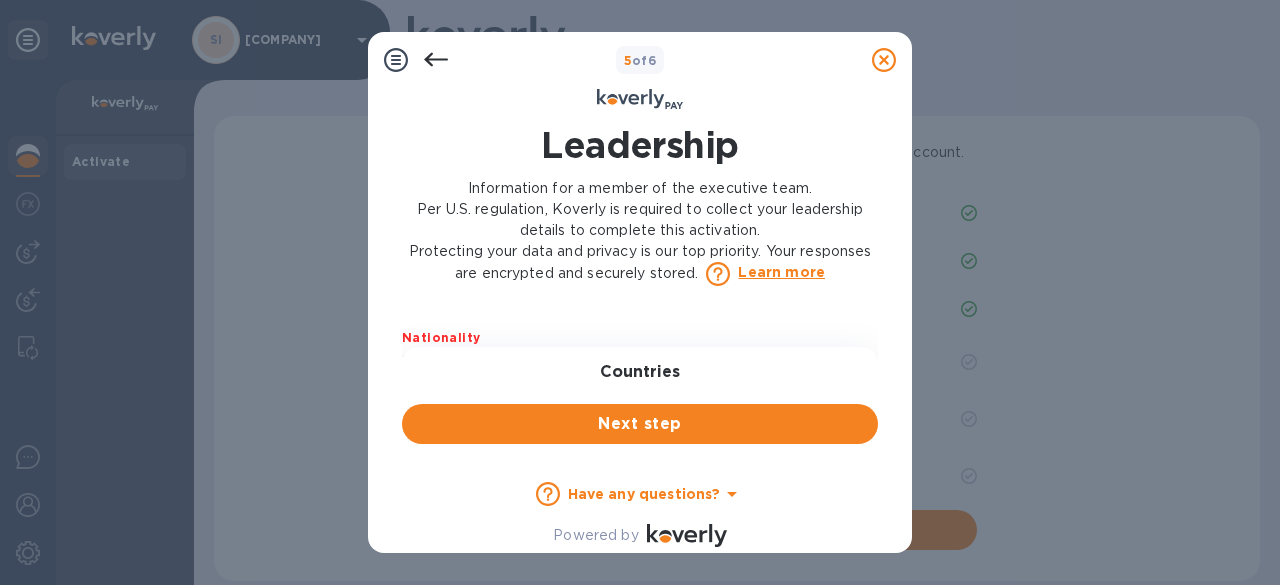 scroll, scrollTop: 524, scrollLeft: 0, axis: vertical 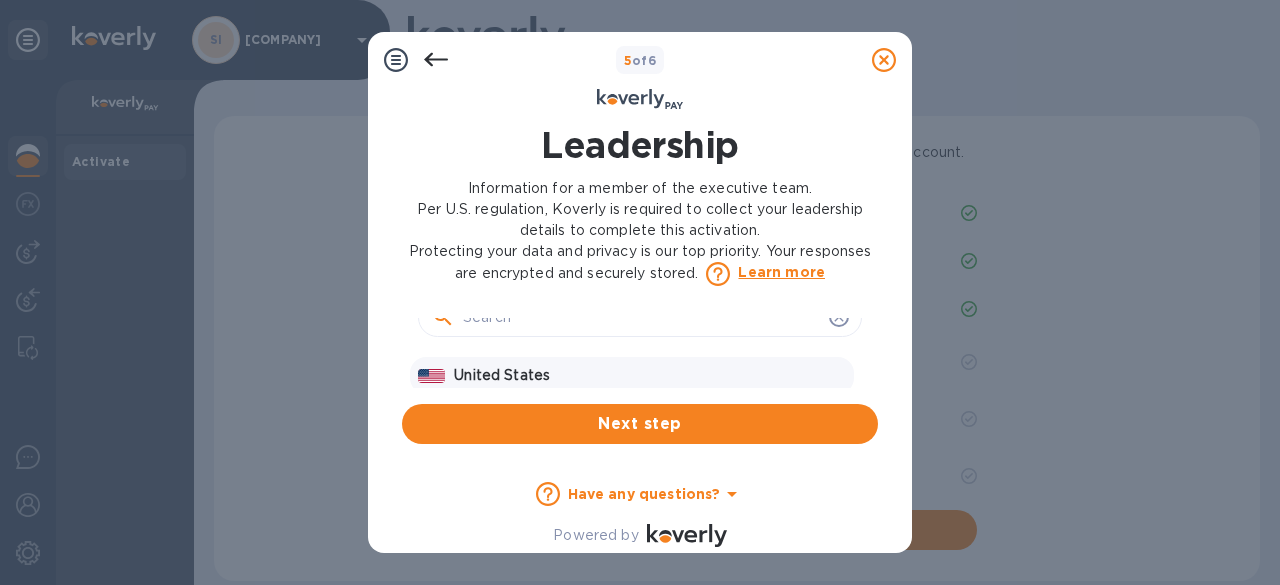 click on "United States" at bounding box center [650, 375] 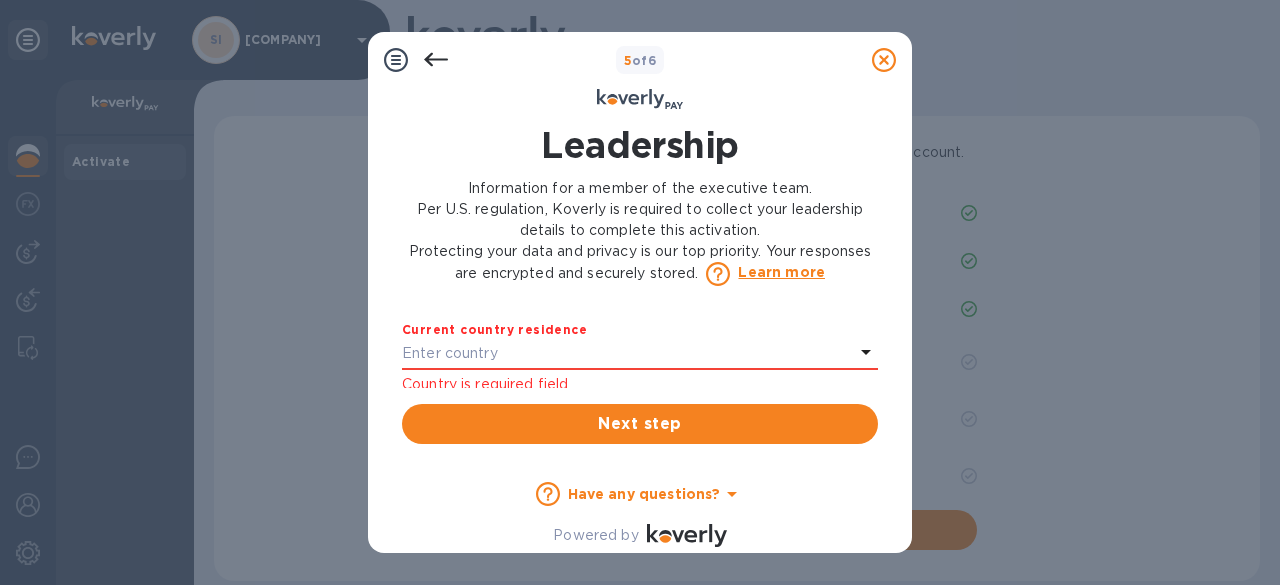 click on "Enter country" at bounding box center (450, 353) 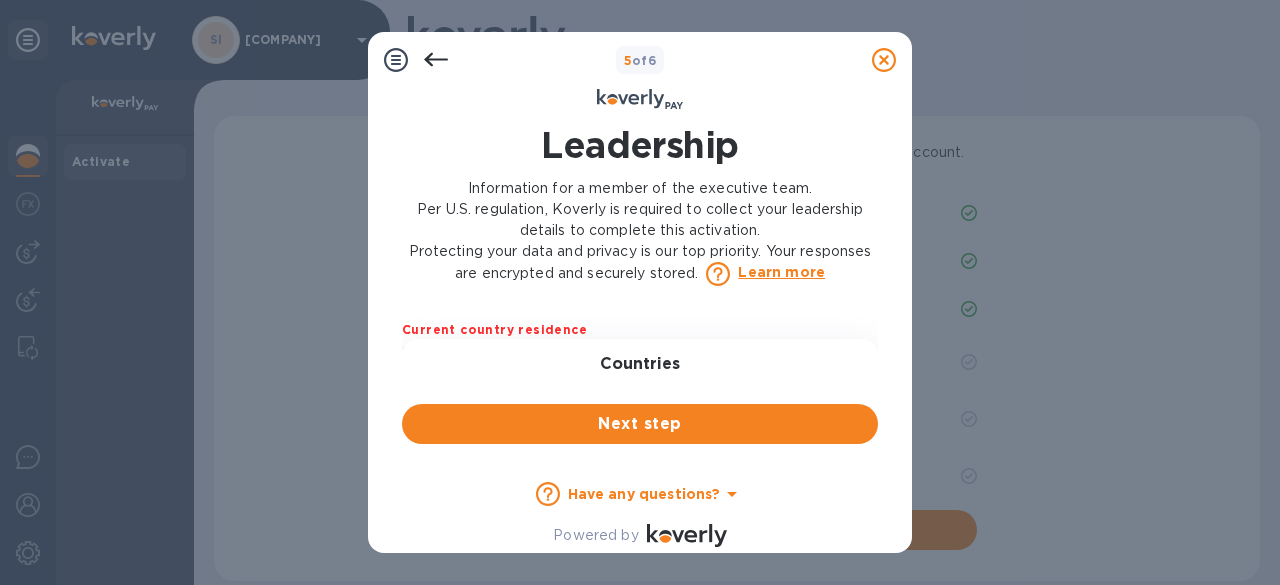 scroll, scrollTop: 624, scrollLeft: 0, axis: vertical 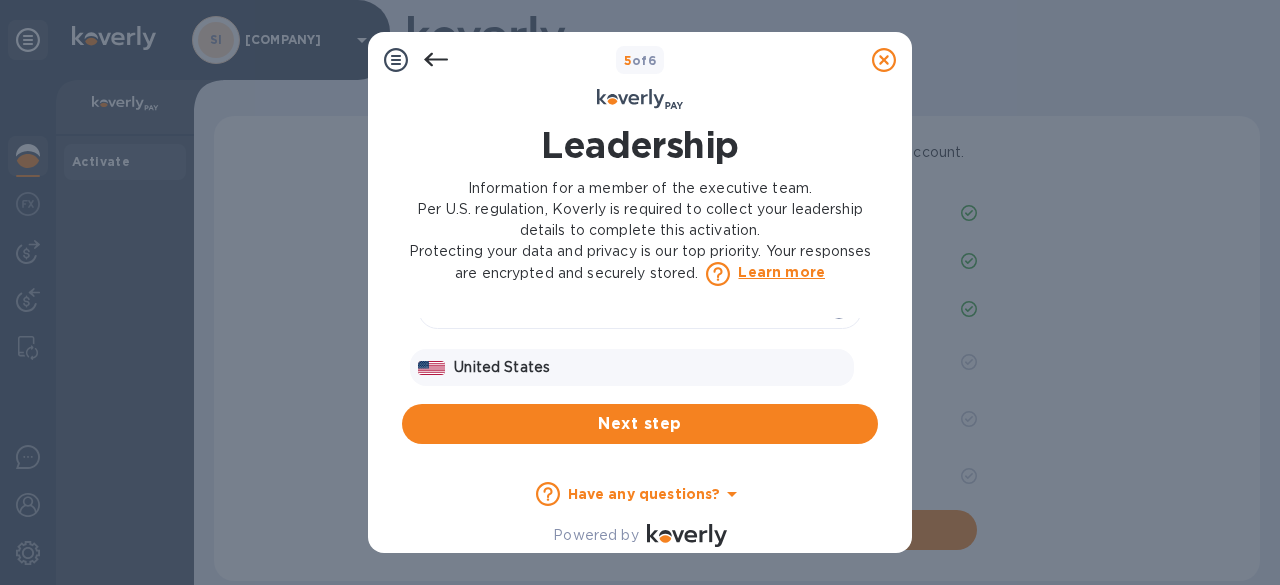 click on "United States" at bounding box center (650, 367) 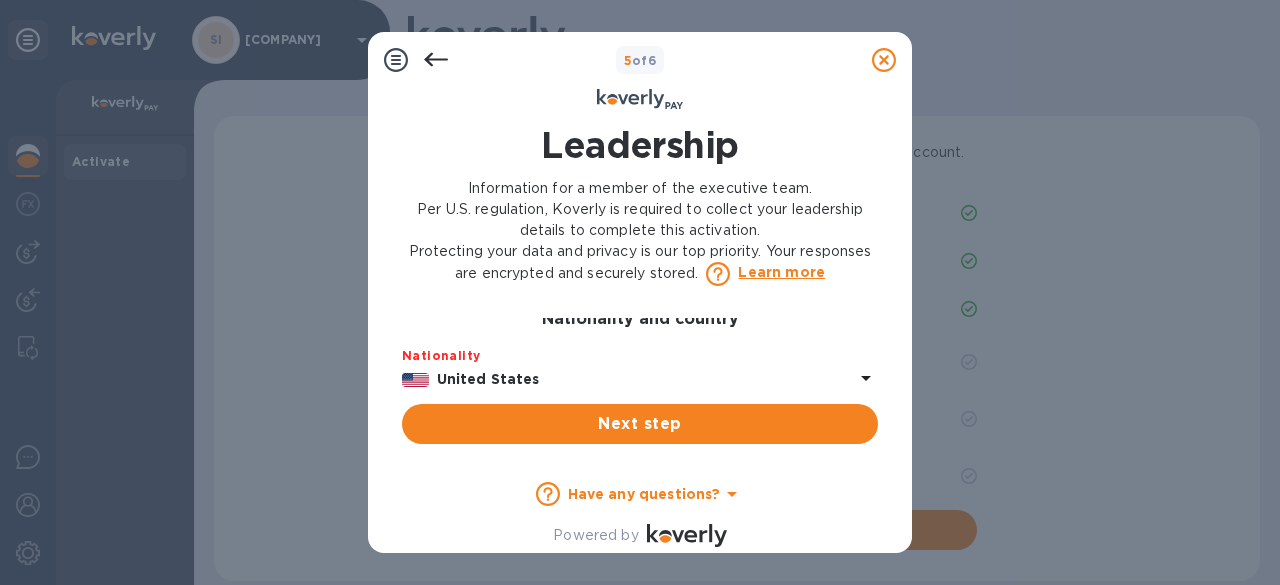 scroll, scrollTop: 346, scrollLeft: 0, axis: vertical 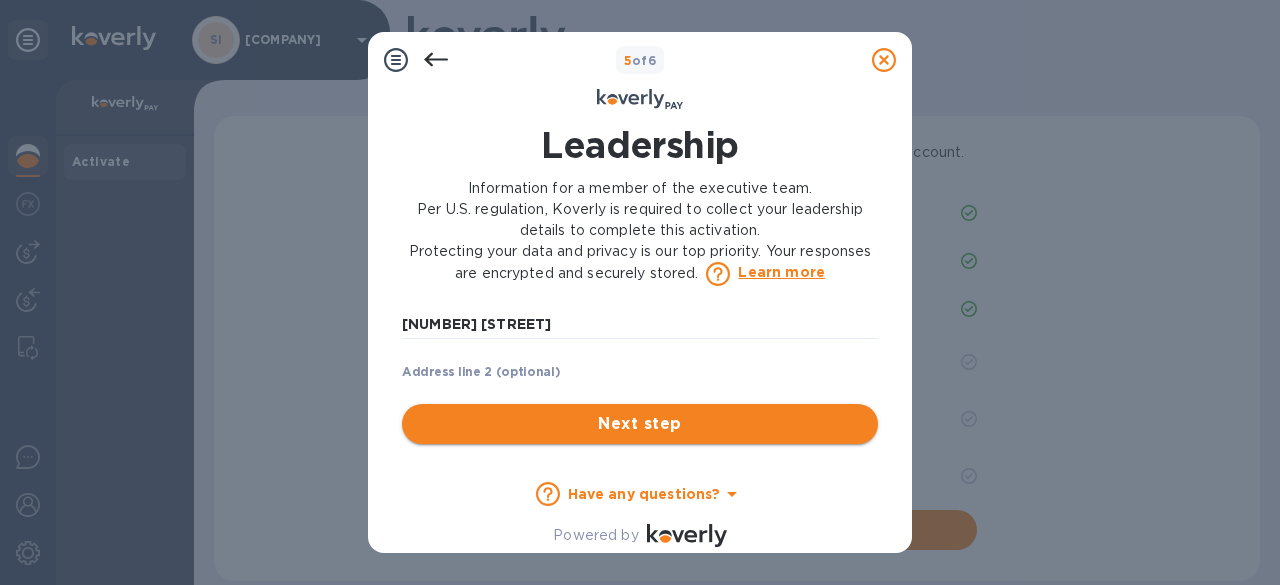 click on "Next step" at bounding box center [640, 424] 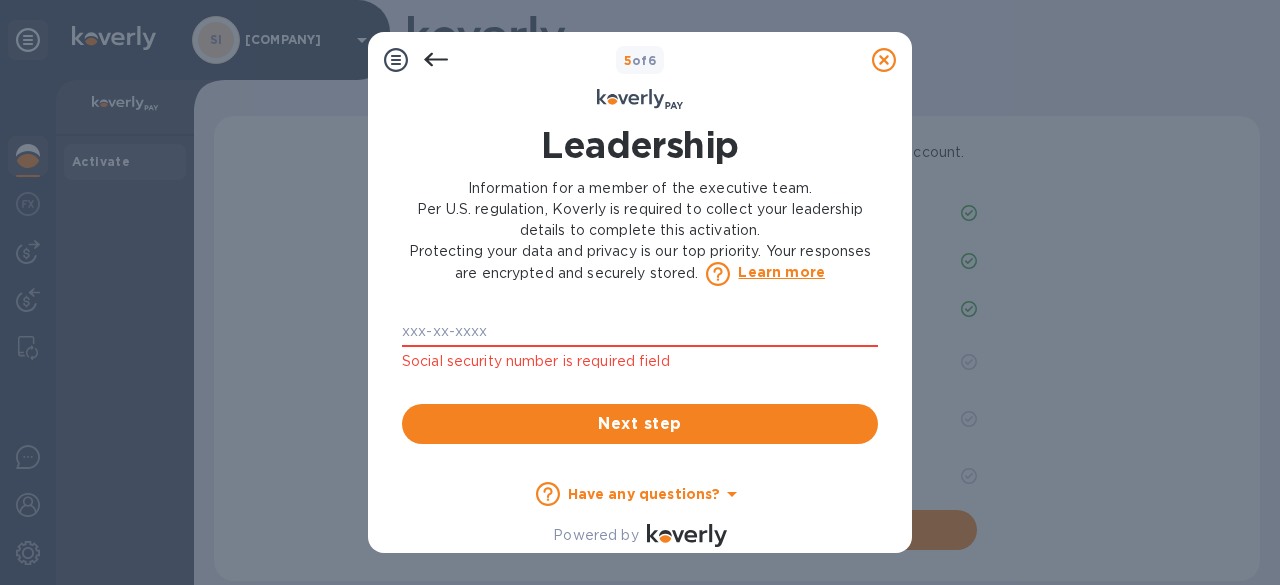 scroll, scrollTop: 1096, scrollLeft: 0, axis: vertical 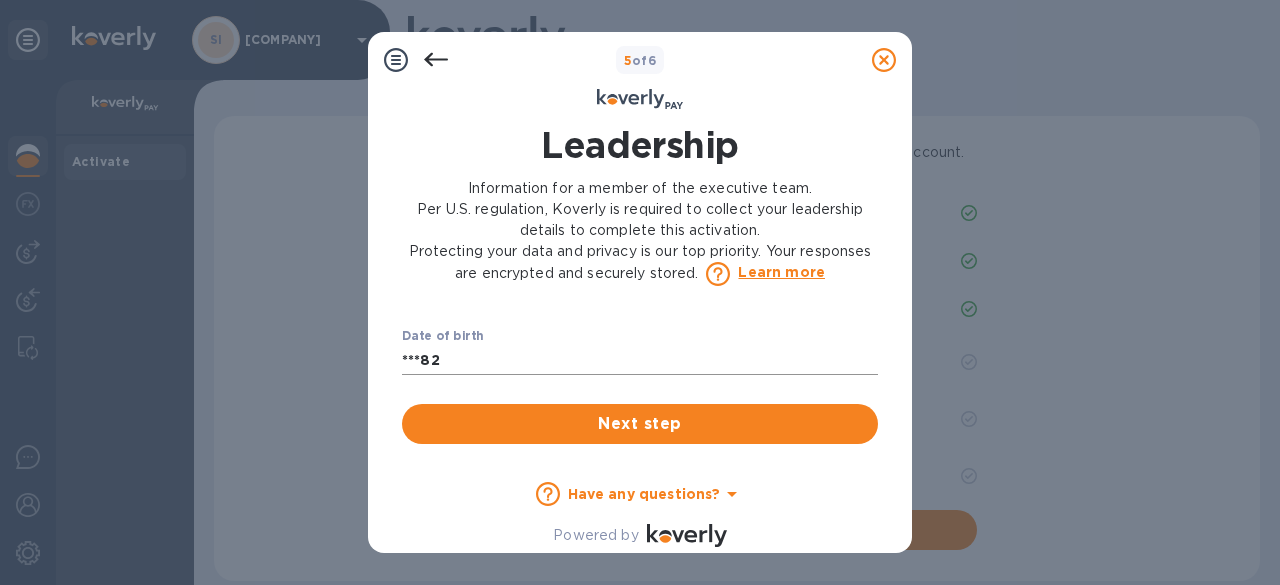 click on "***82" at bounding box center (640, 360) 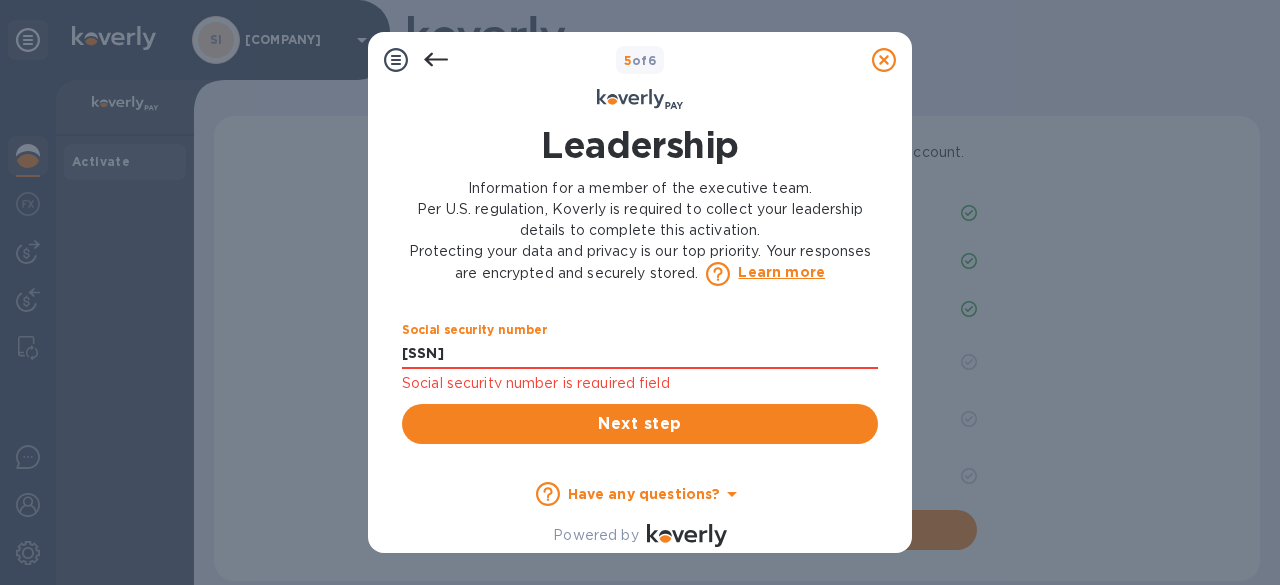 type on "***[NUMBER]" 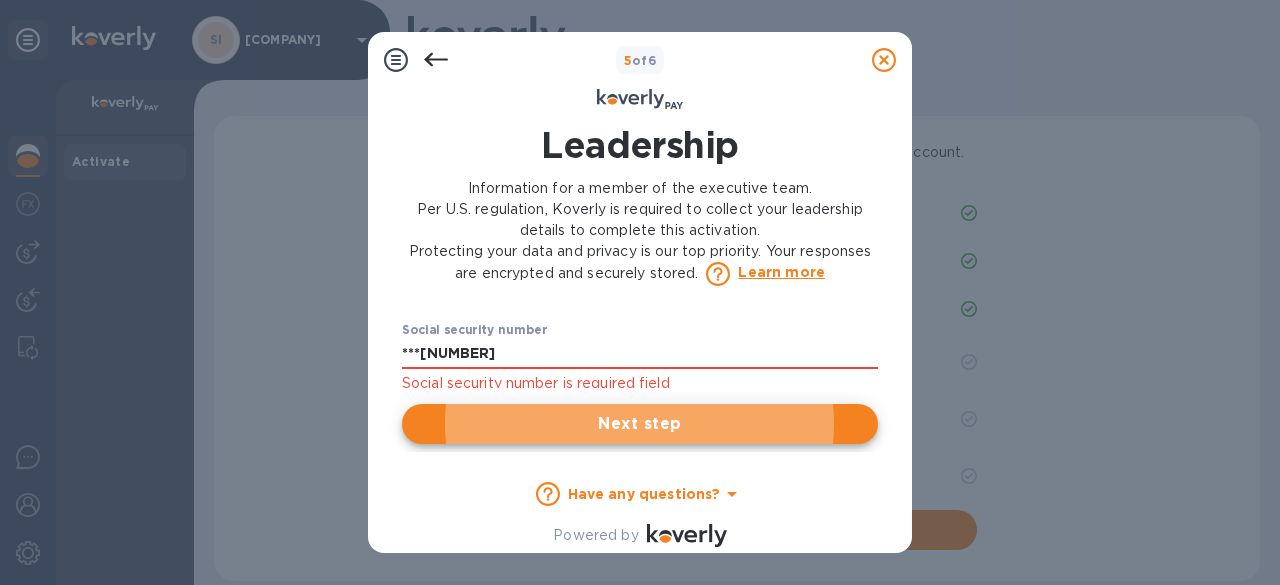 type 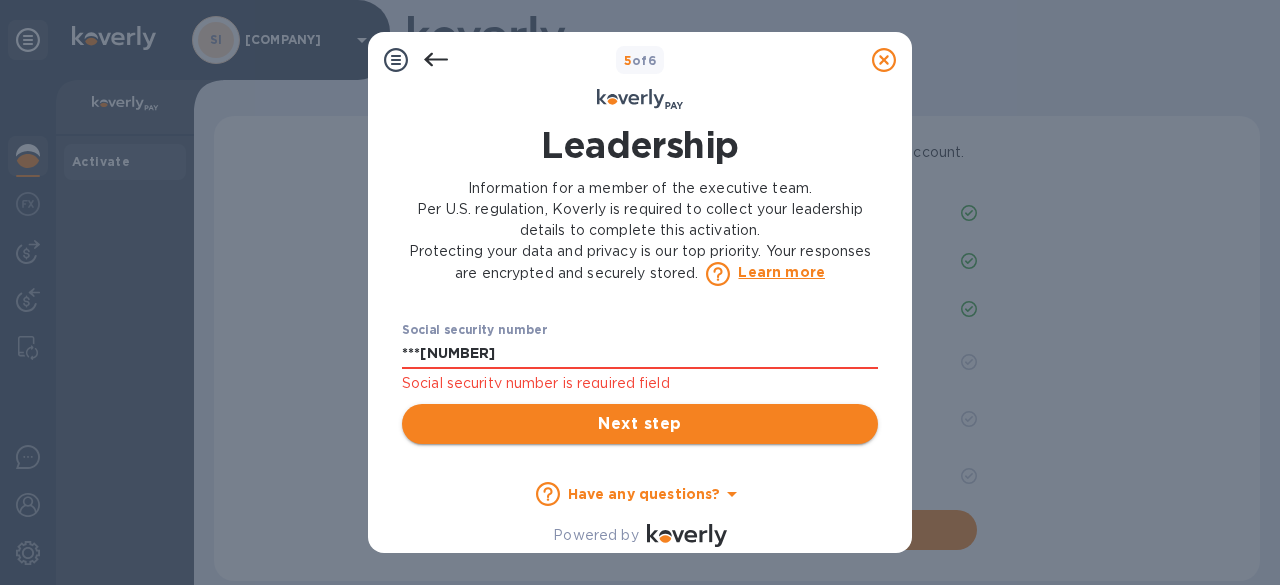 click on "Next step" at bounding box center [640, 424] 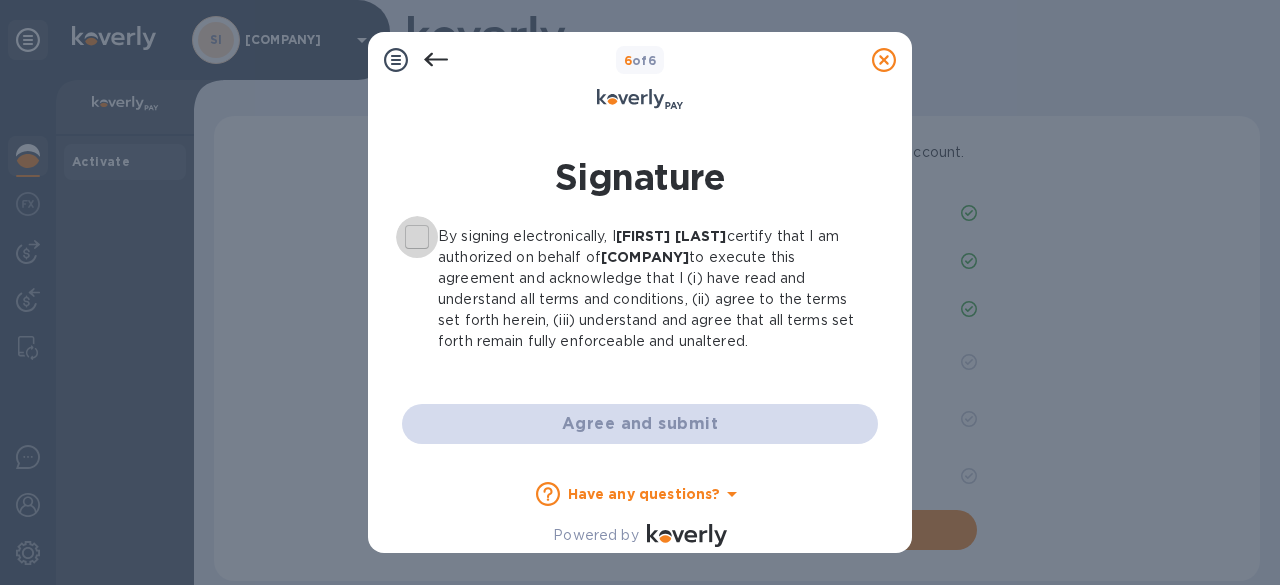 click on "By signing electronically, I [FIRST] [LAST] certify that I am authorized on behalf of [COMPANY] to execute this agreement and acknowledge that I (i) have read and understand all terms and conditions, (ii) agree to the terms set forth herein, (iii) understand and agree that all terms set forth remain fully enforceable and unaltered." at bounding box center (417, 237) 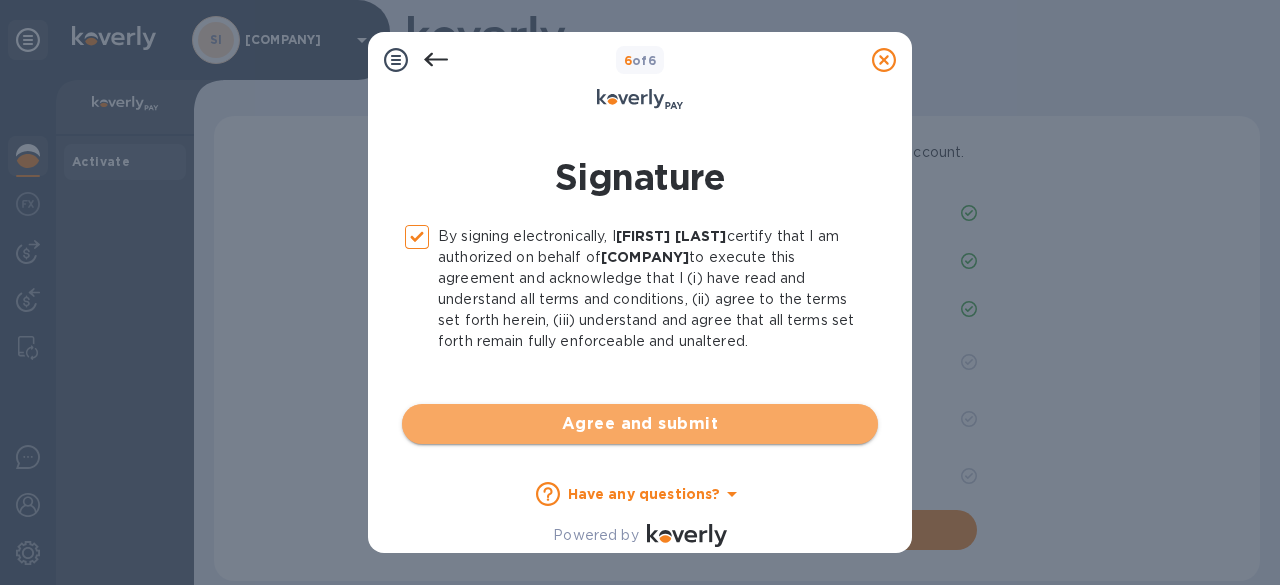 click on "Agree and submit" at bounding box center (640, 424) 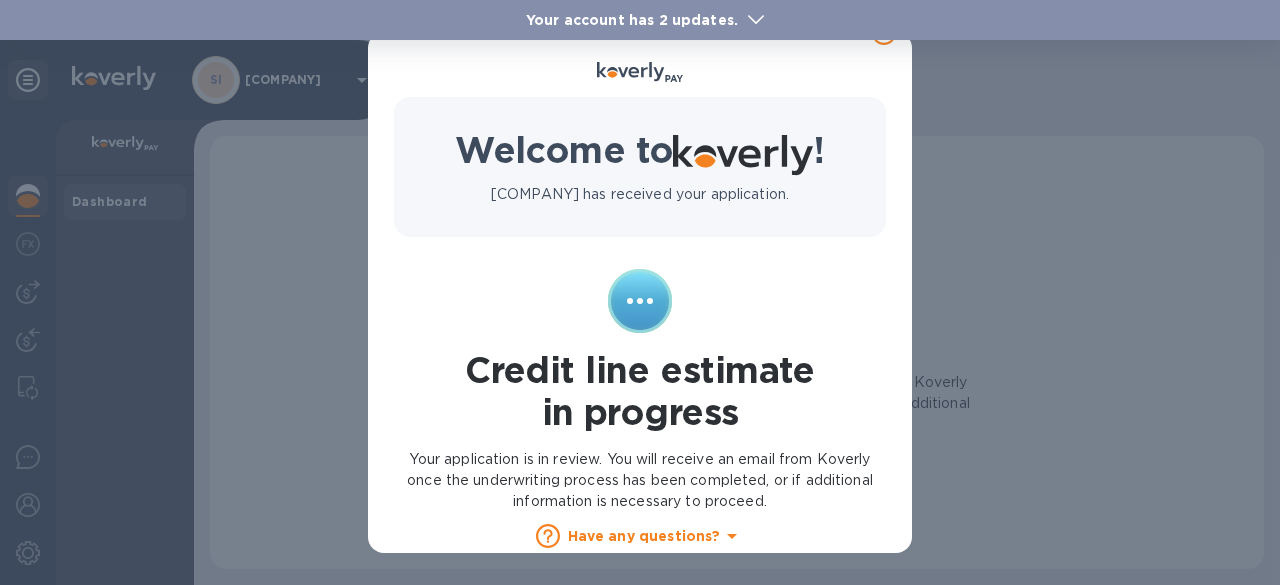 scroll, scrollTop: 0, scrollLeft: 0, axis: both 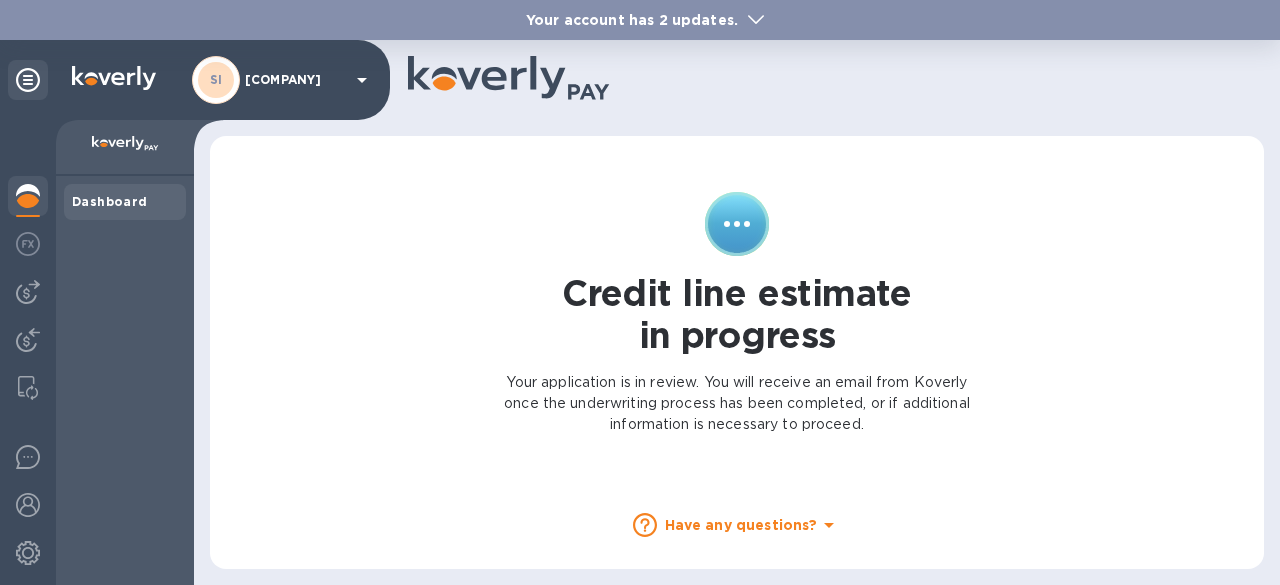 click 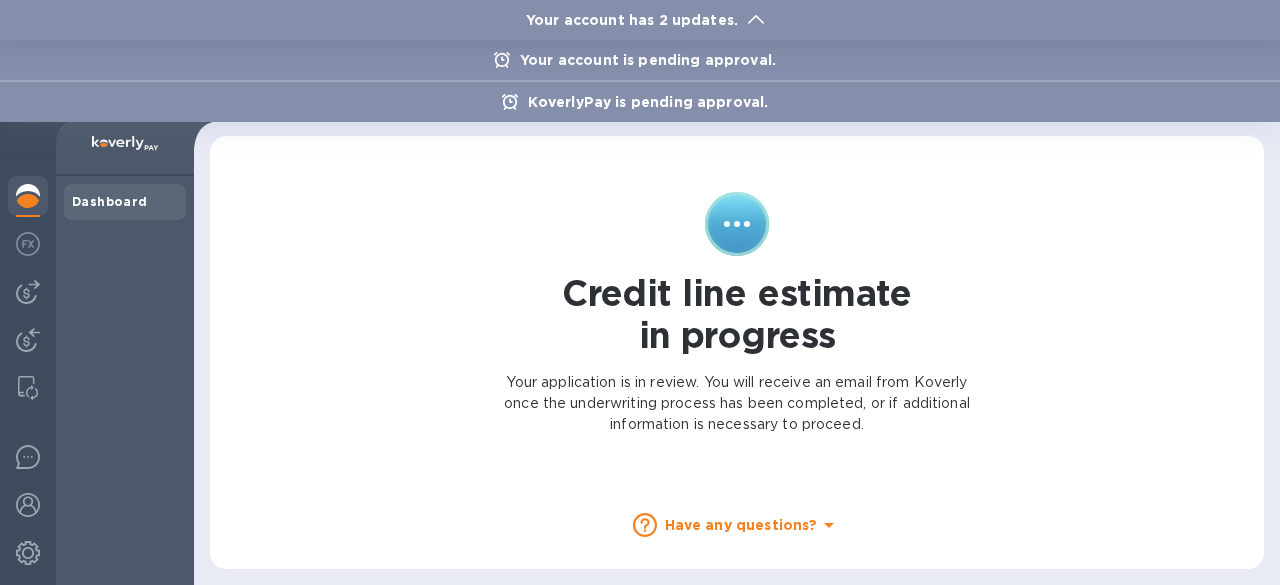 click 